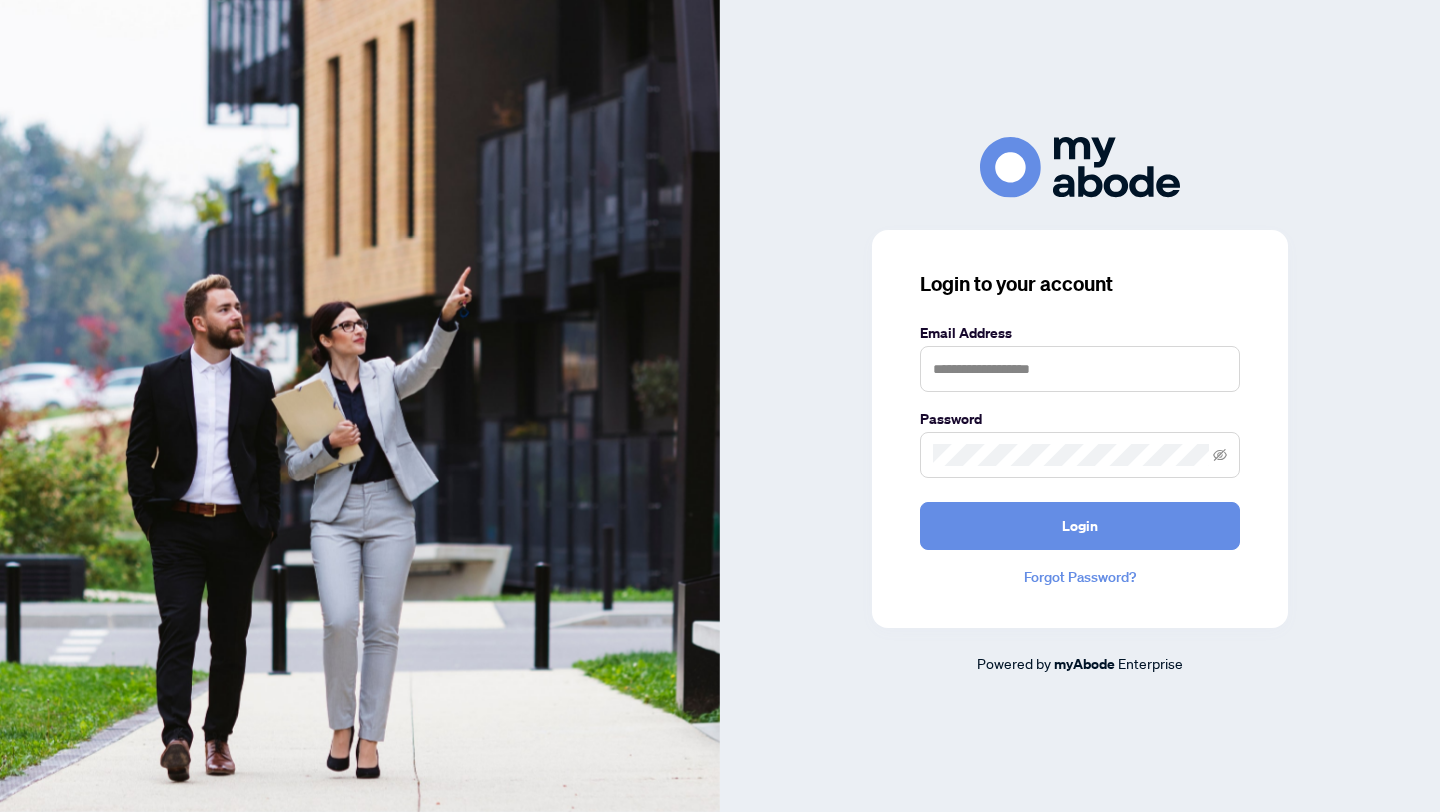 scroll, scrollTop: 0, scrollLeft: 0, axis: both 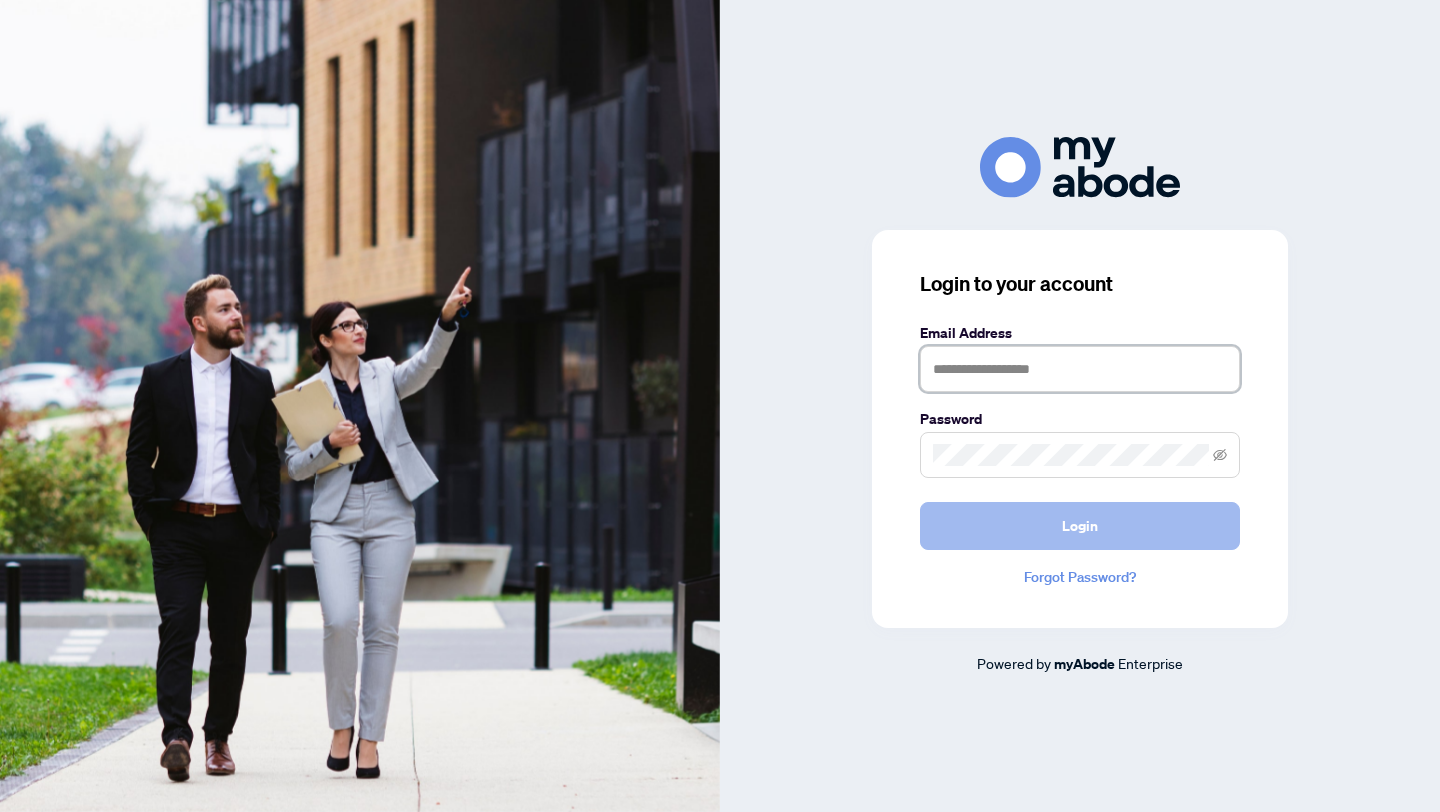 type on "**********" 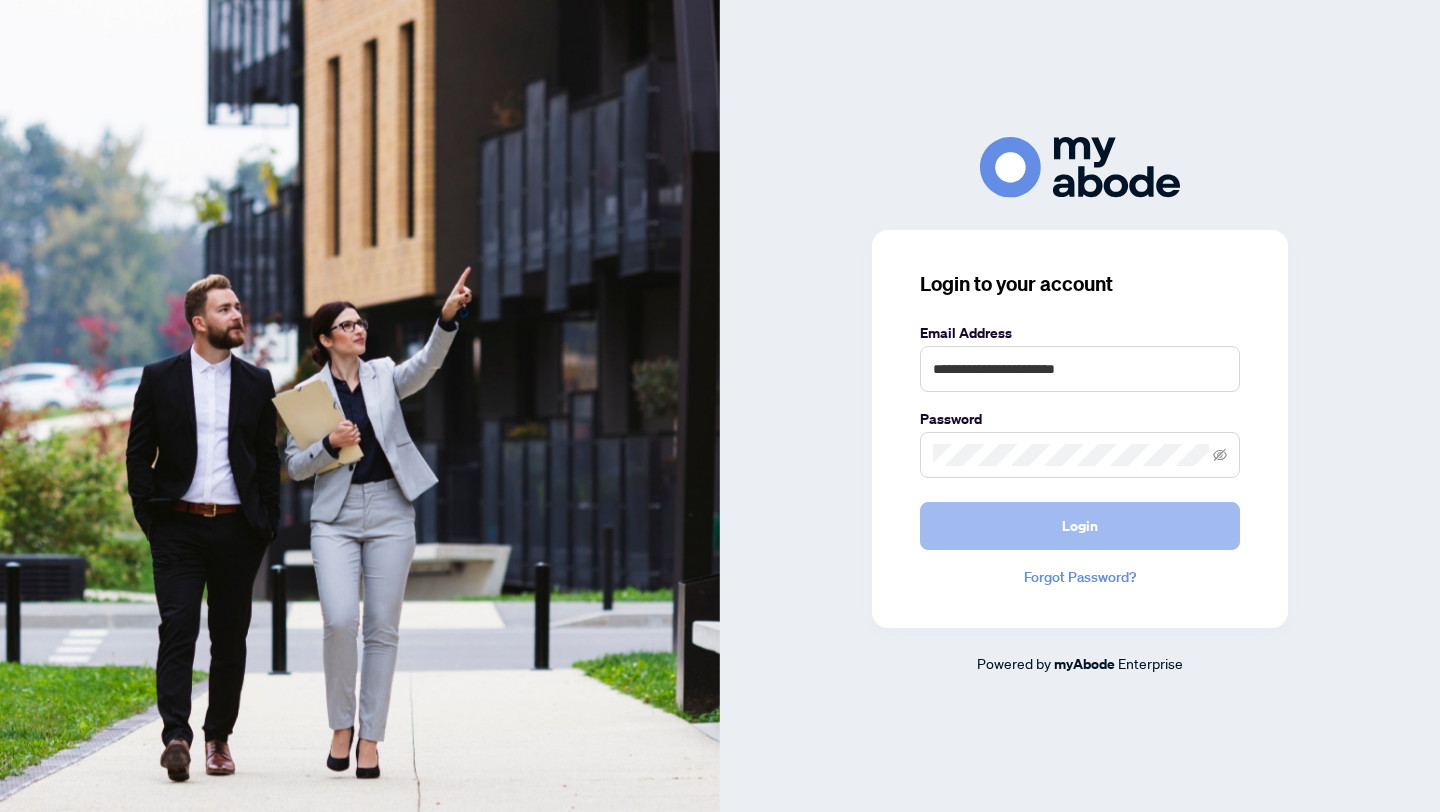 click on "Login" at bounding box center [1080, 526] 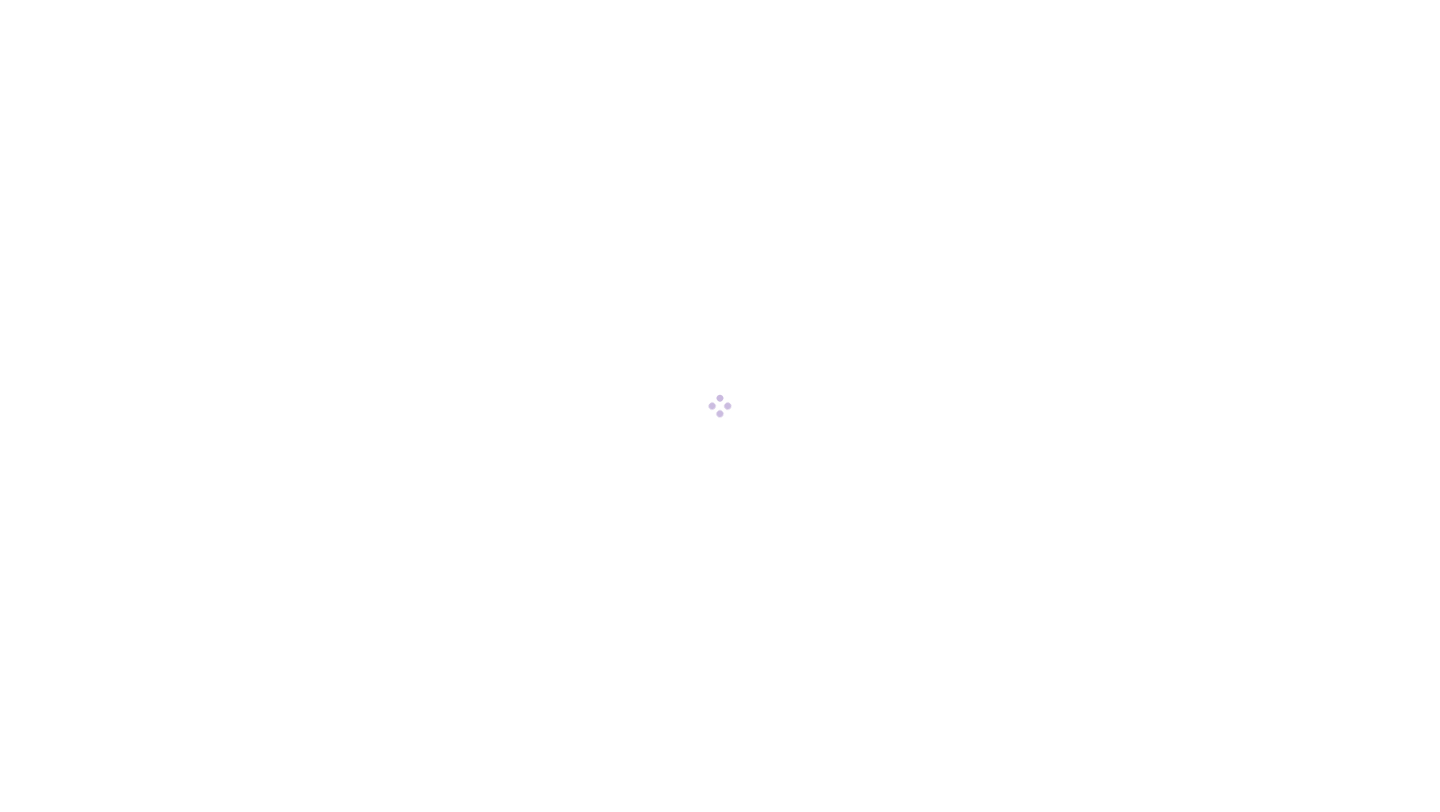 scroll, scrollTop: 0, scrollLeft: 0, axis: both 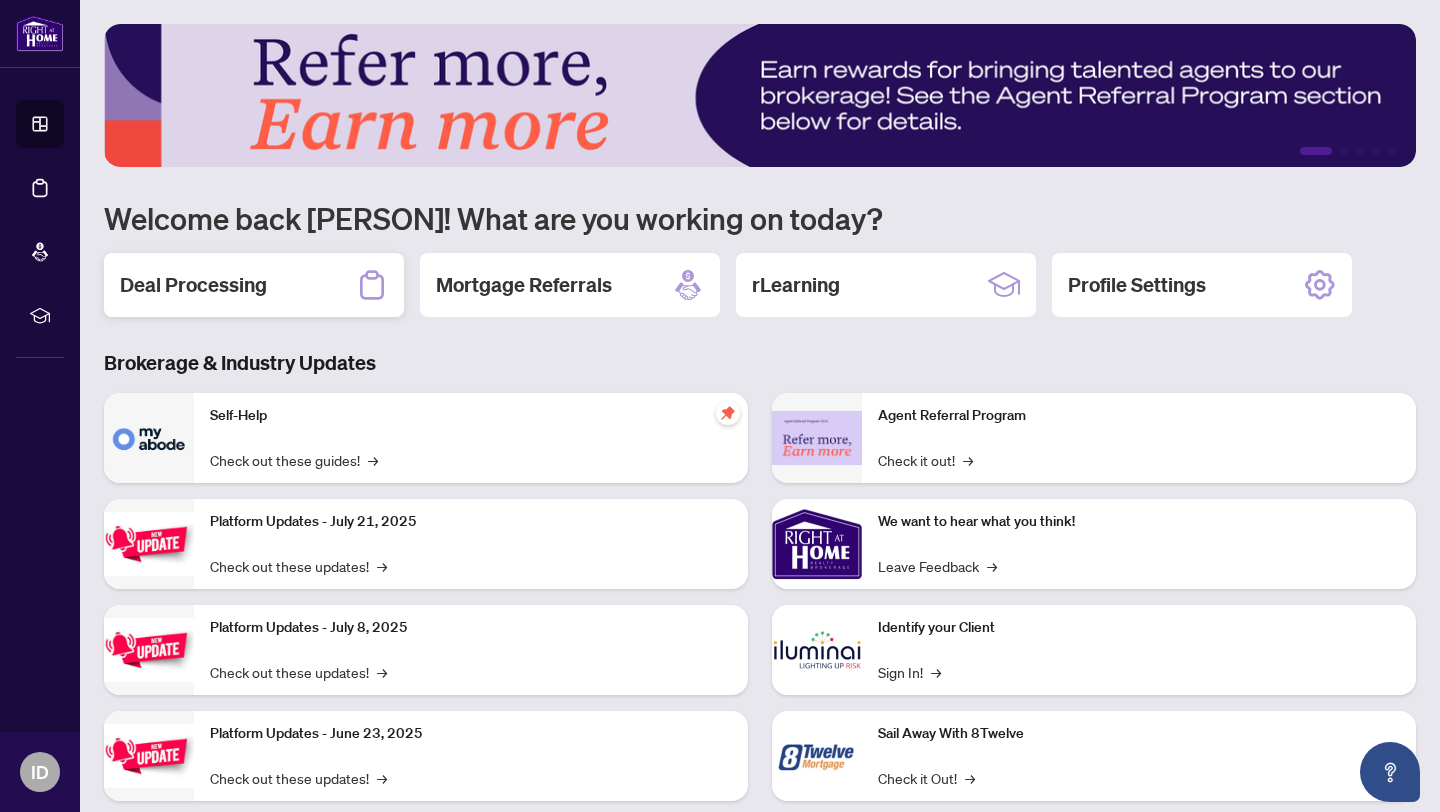 click on "Deal Processing" at bounding box center (193, 285) 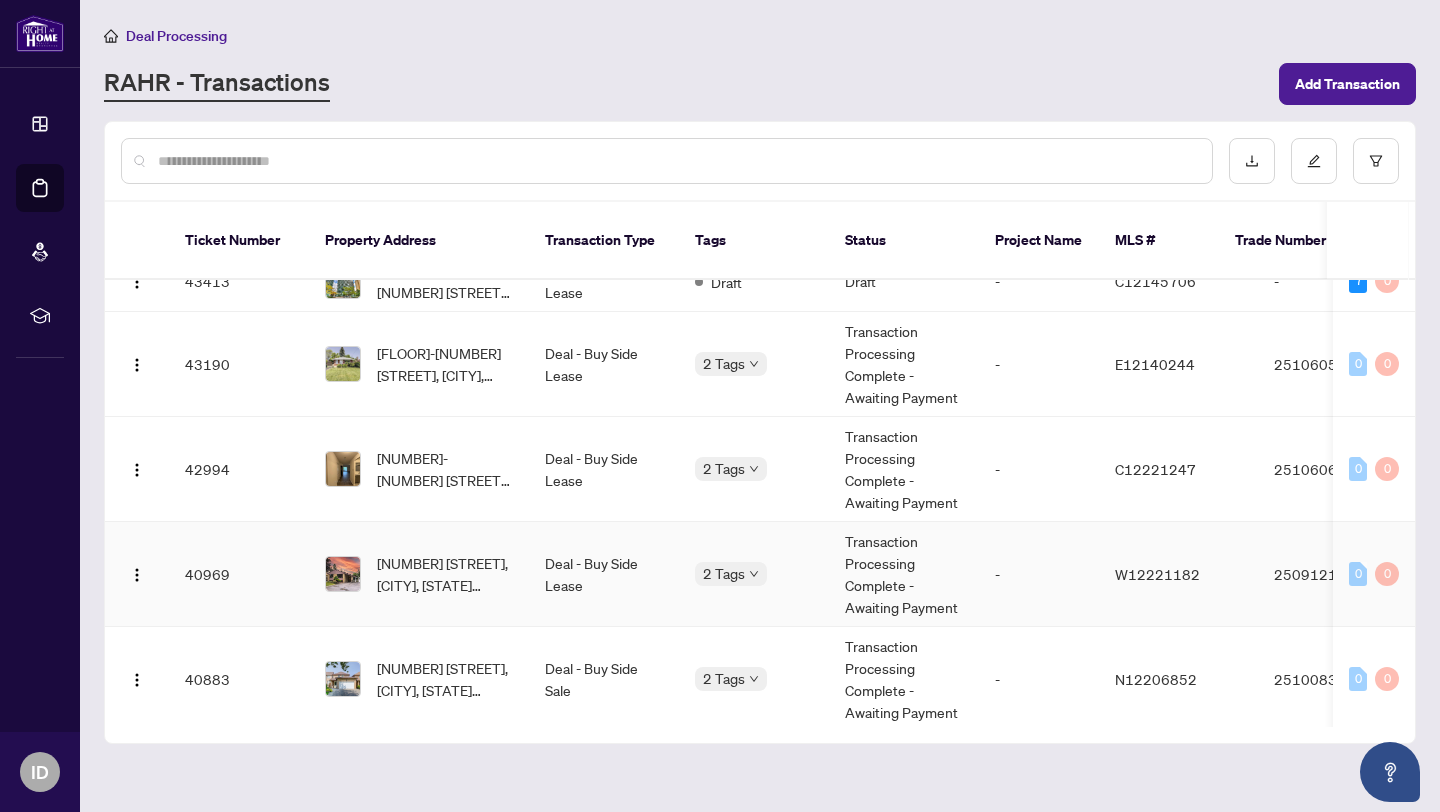 scroll, scrollTop: 342, scrollLeft: 0, axis: vertical 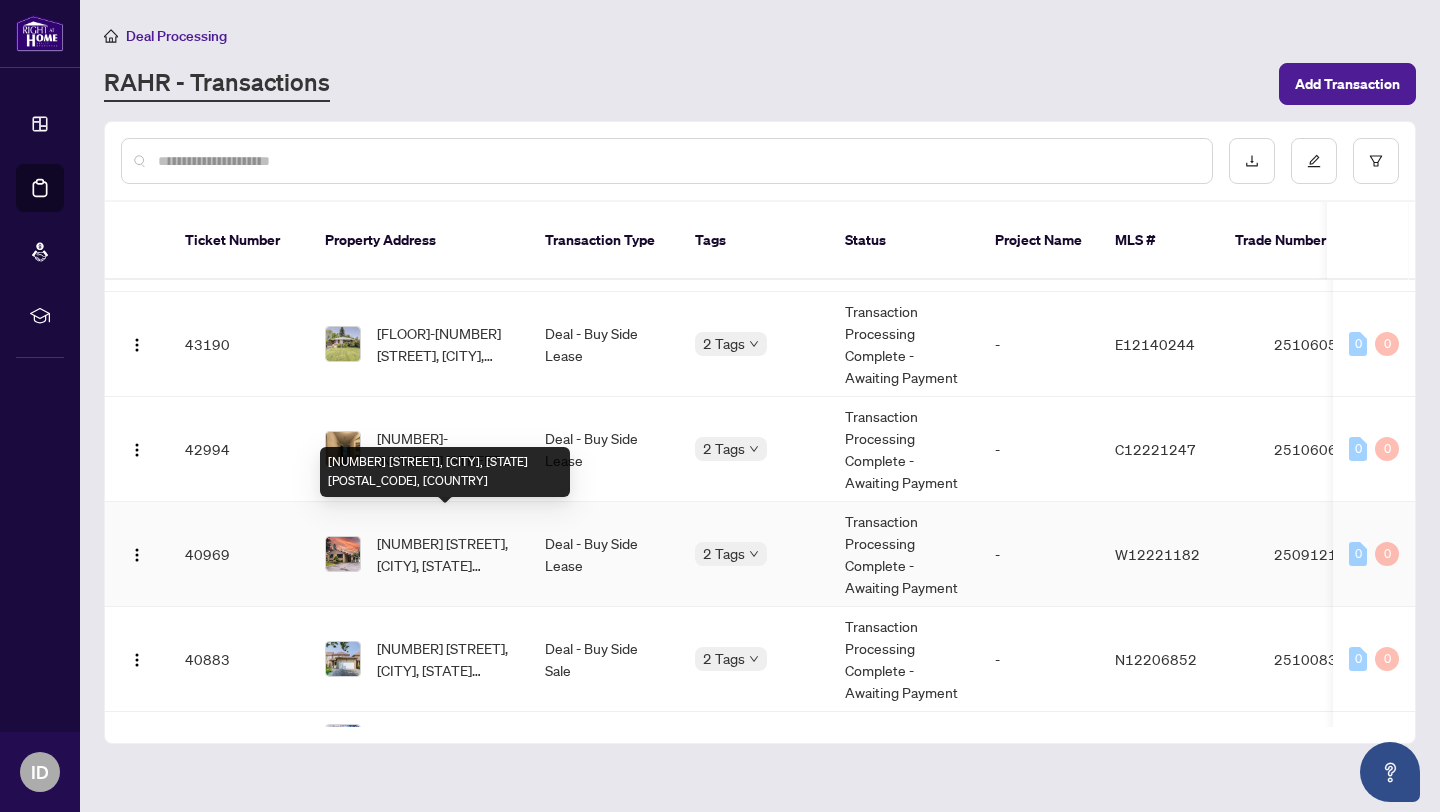 click on "[NUMBER] [STREET], [CITY], [STATE] [POSTAL_CODE], [COUNTRY]" at bounding box center [445, 554] 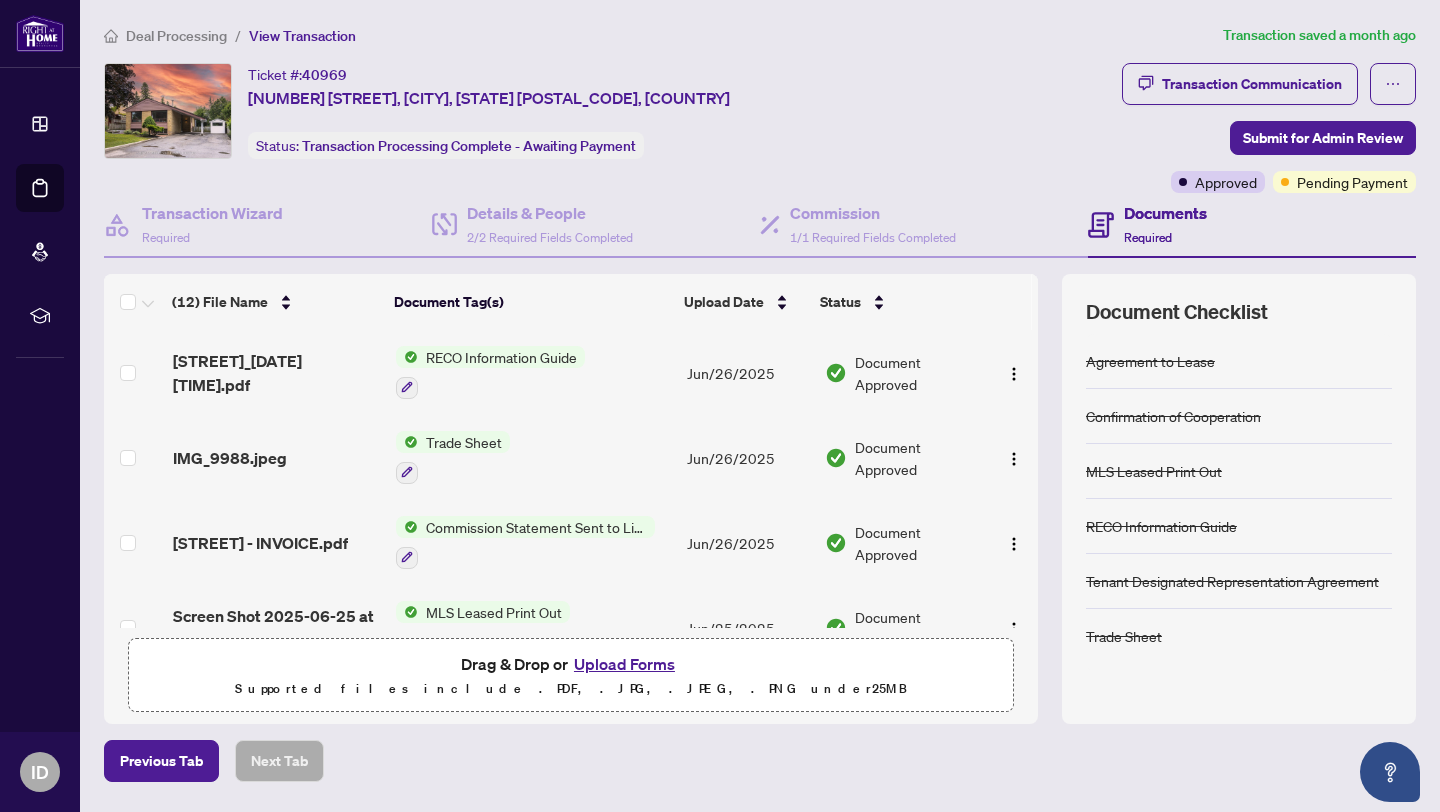 click on "Upload Forms" at bounding box center [624, 664] 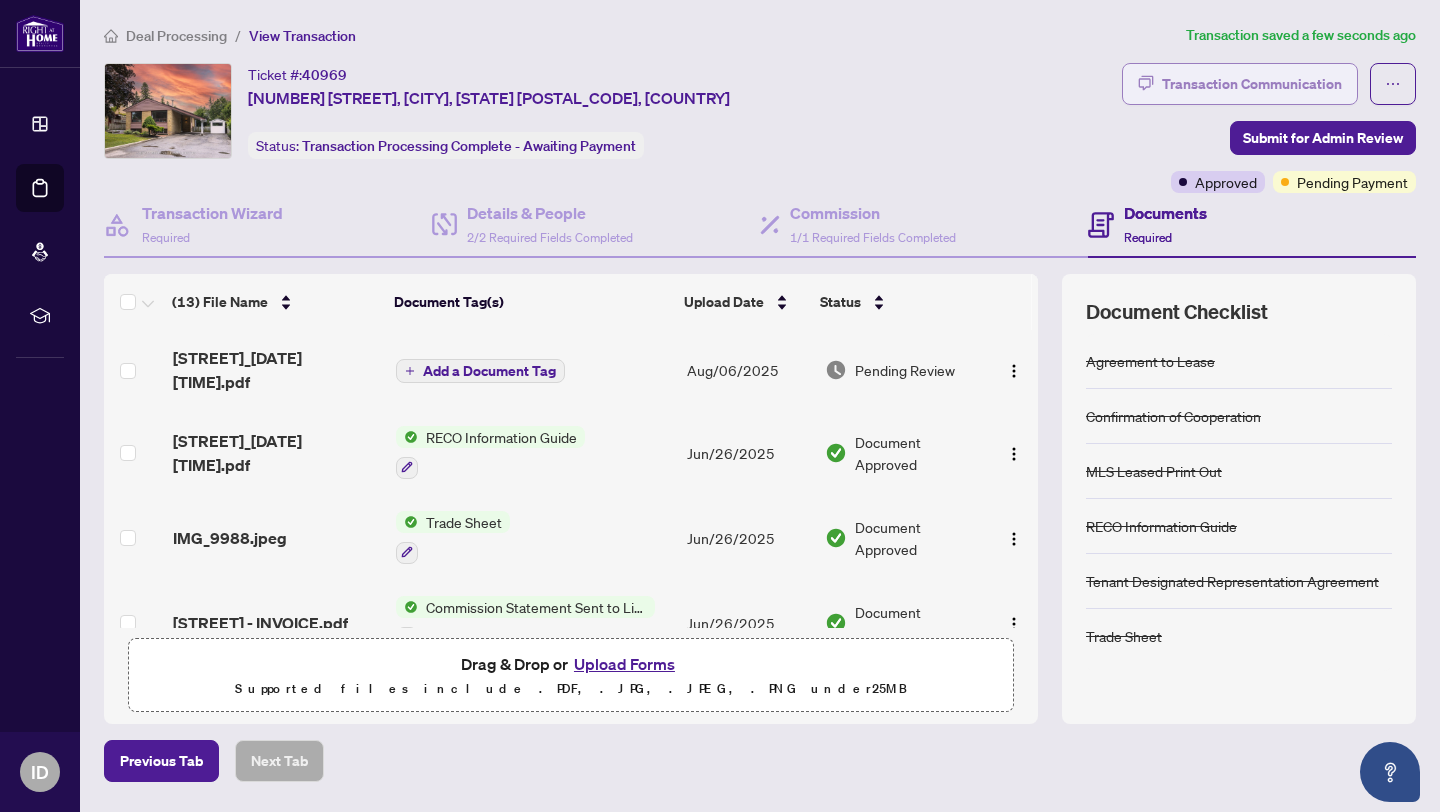 click on "Transaction Communication" at bounding box center (1252, 84) 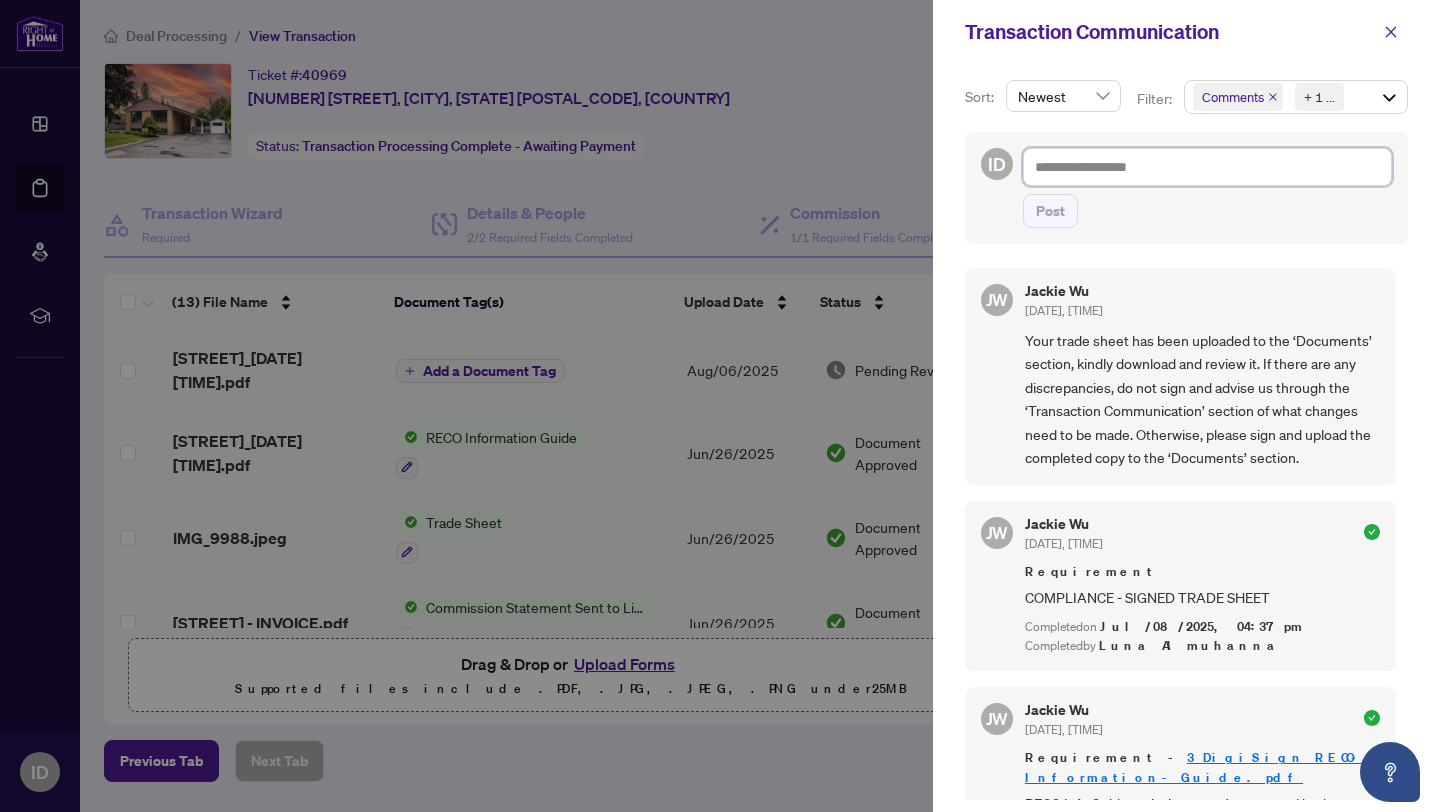 click at bounding box center (1207, 167) 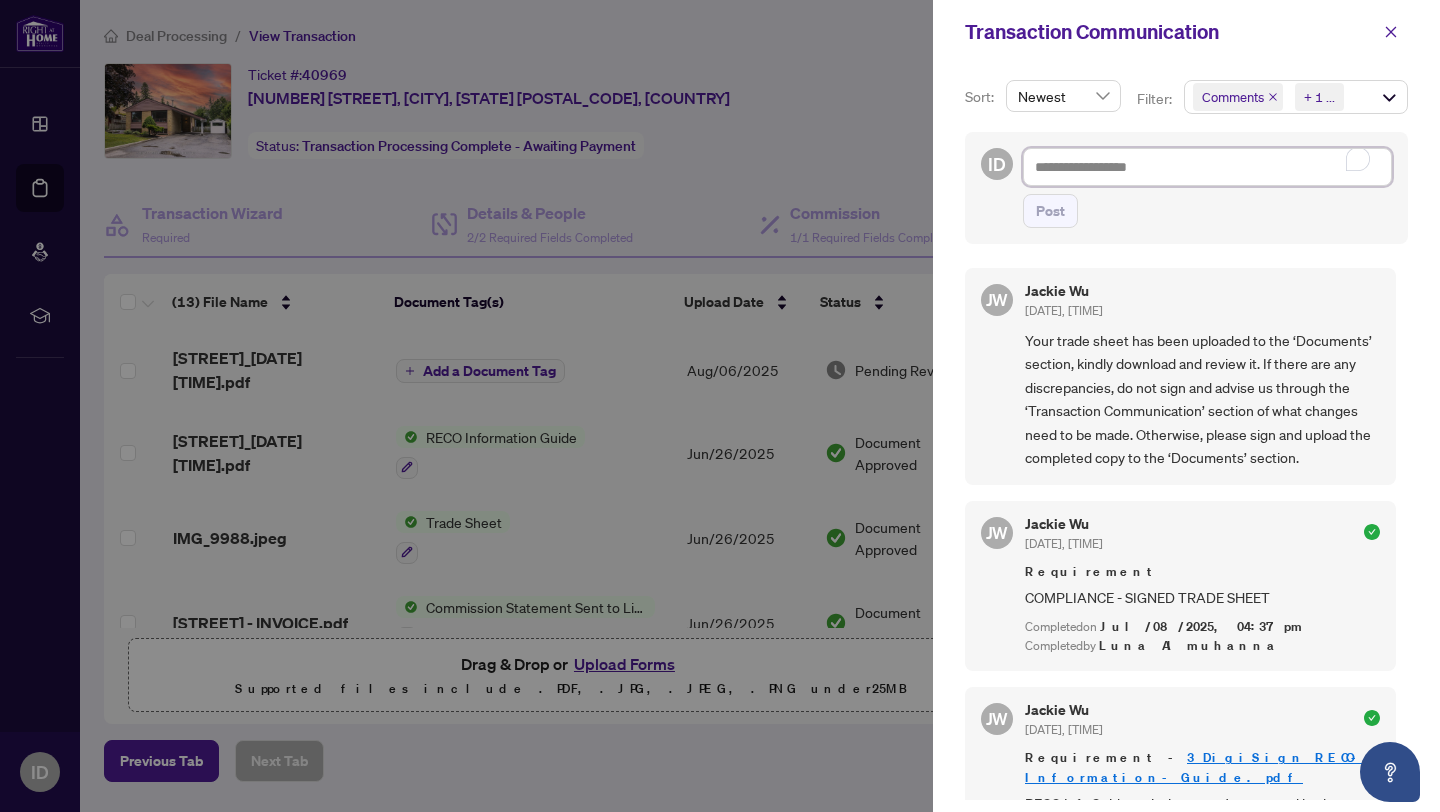 type on "*" 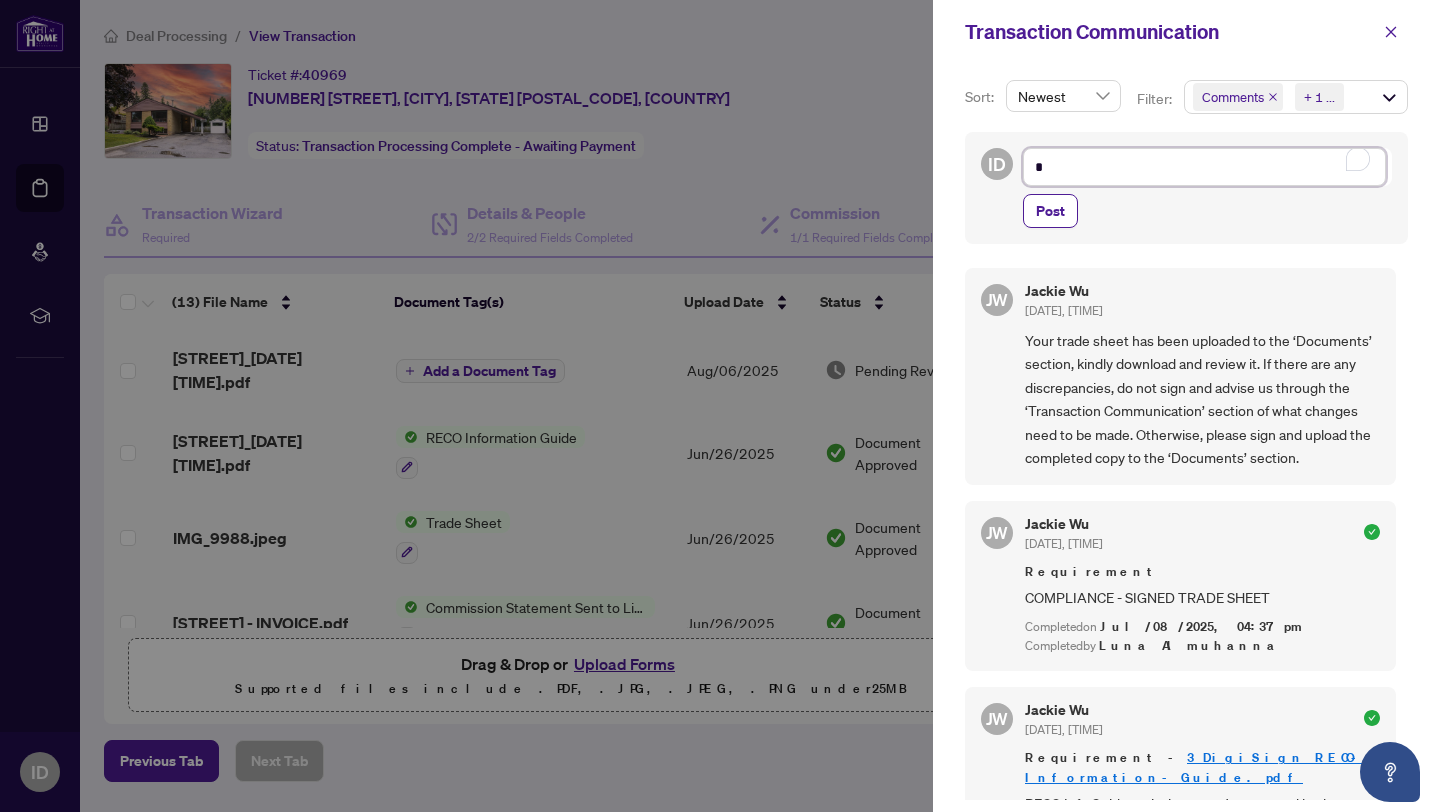 type on "**" 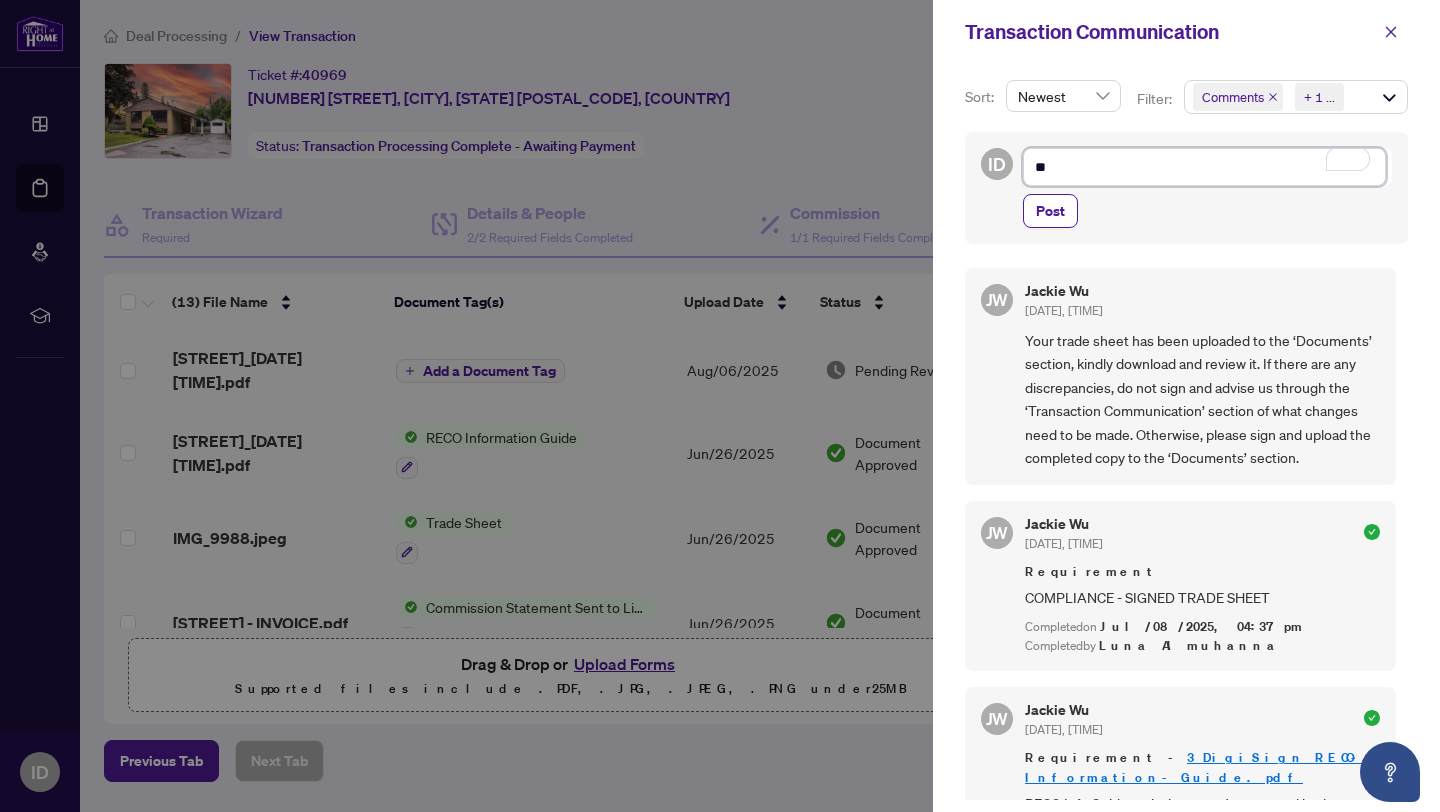 type on "**" 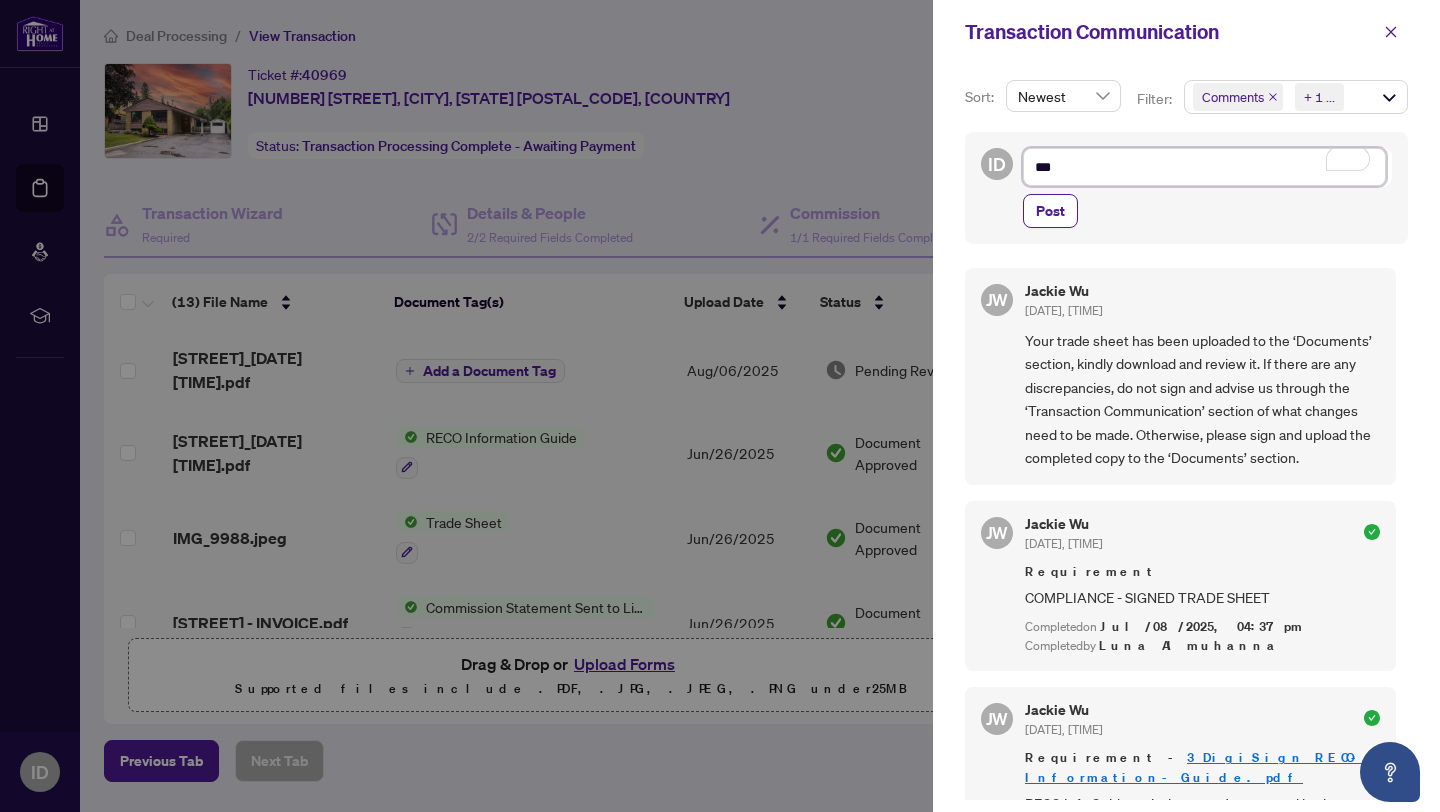 type on "****" 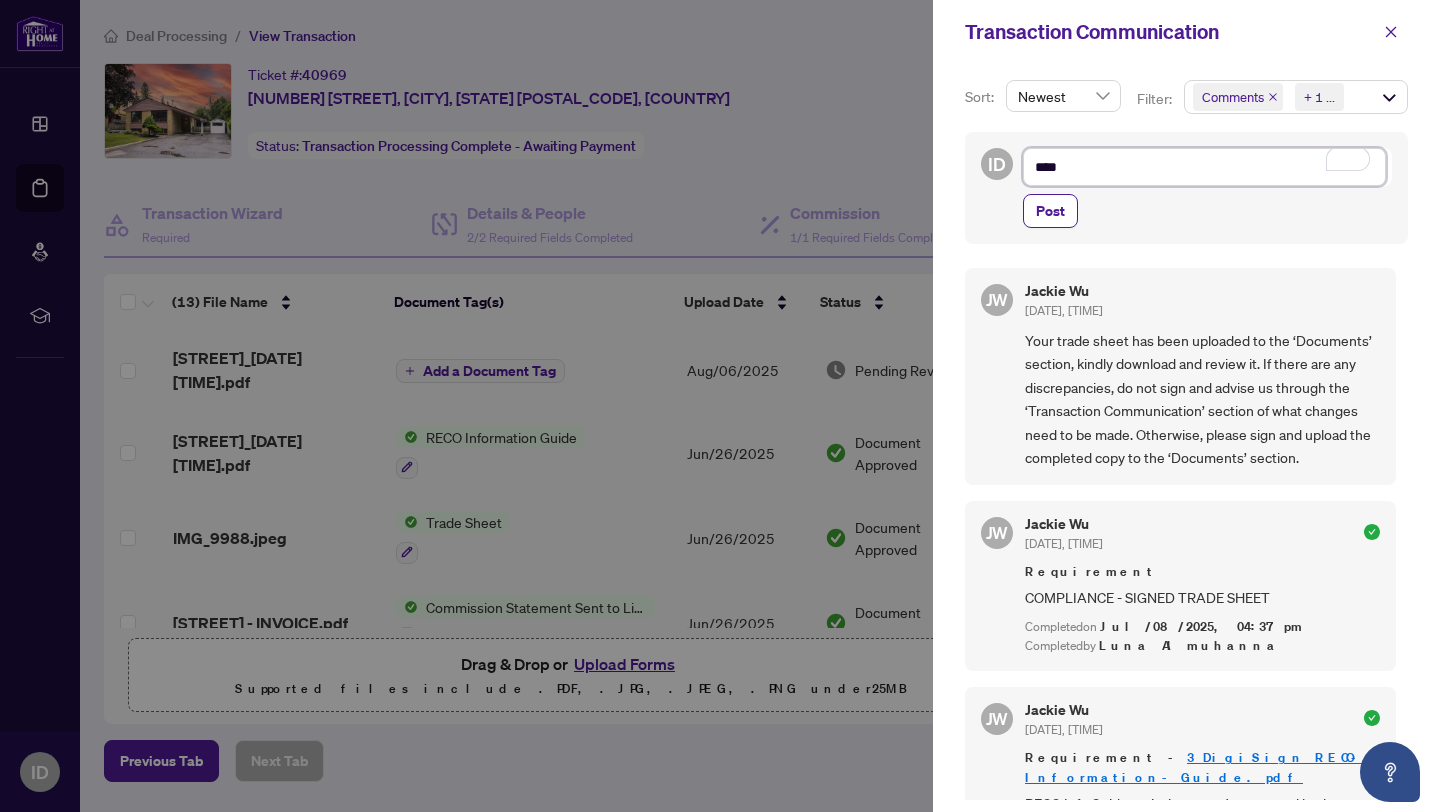 type on "****" 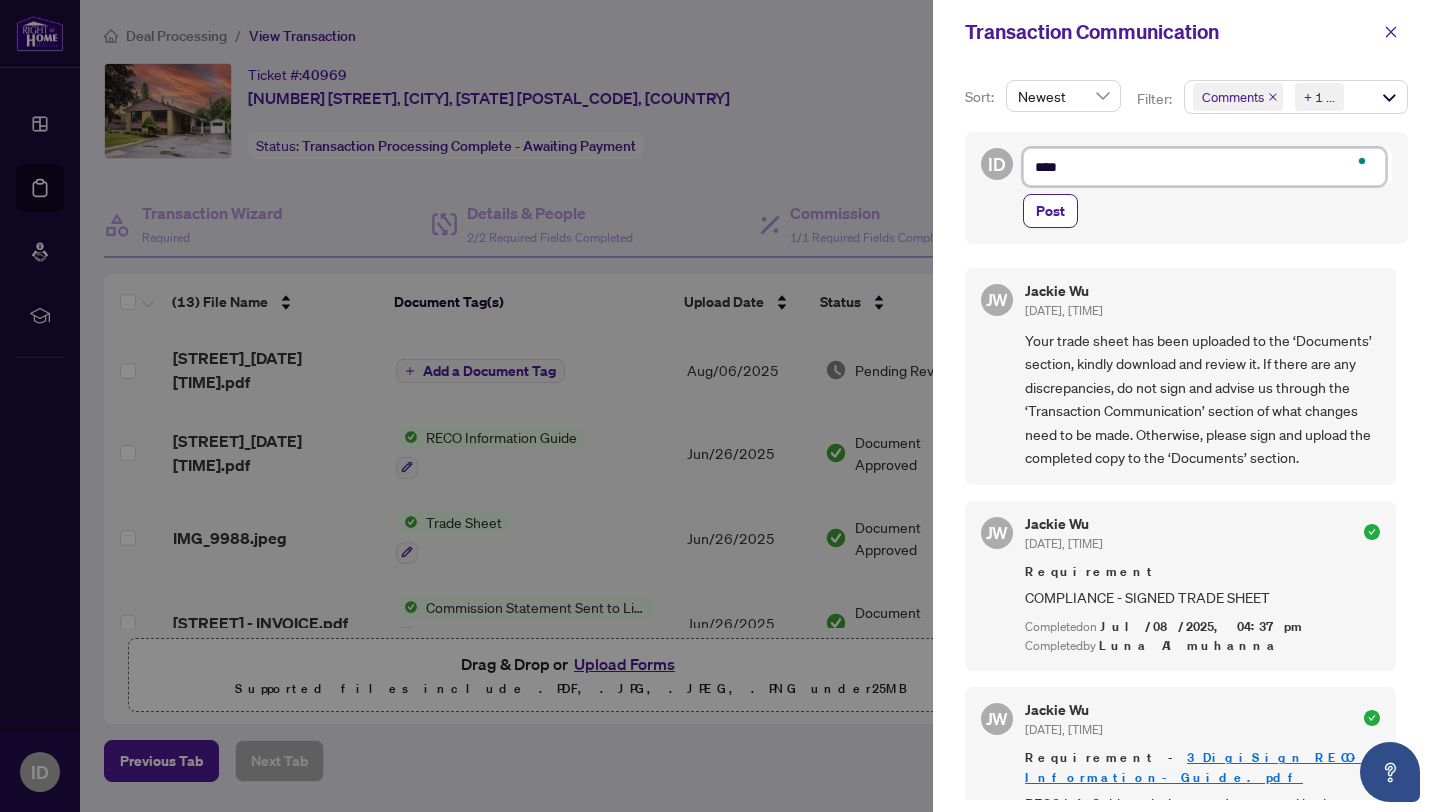 type on "*****" 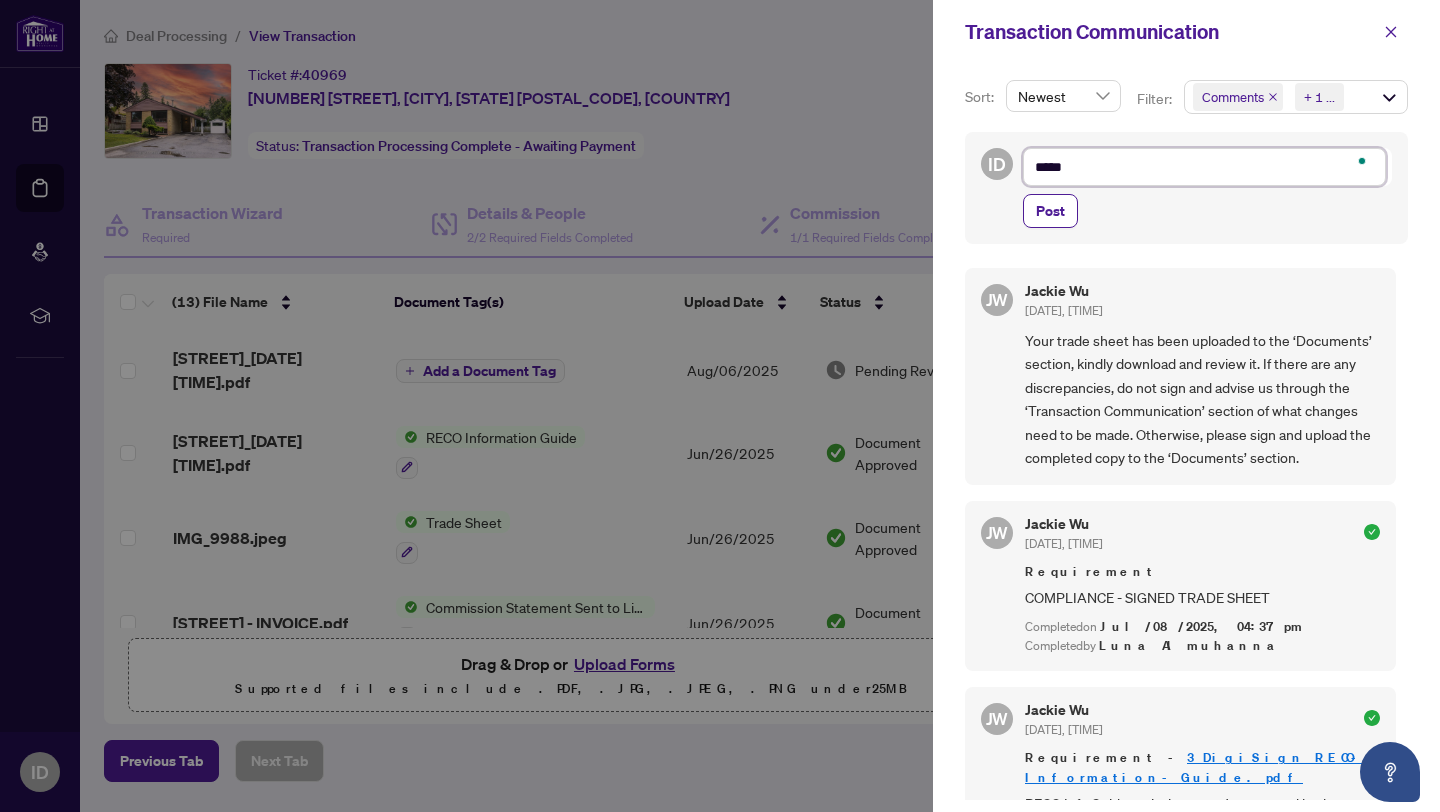 type on "******" 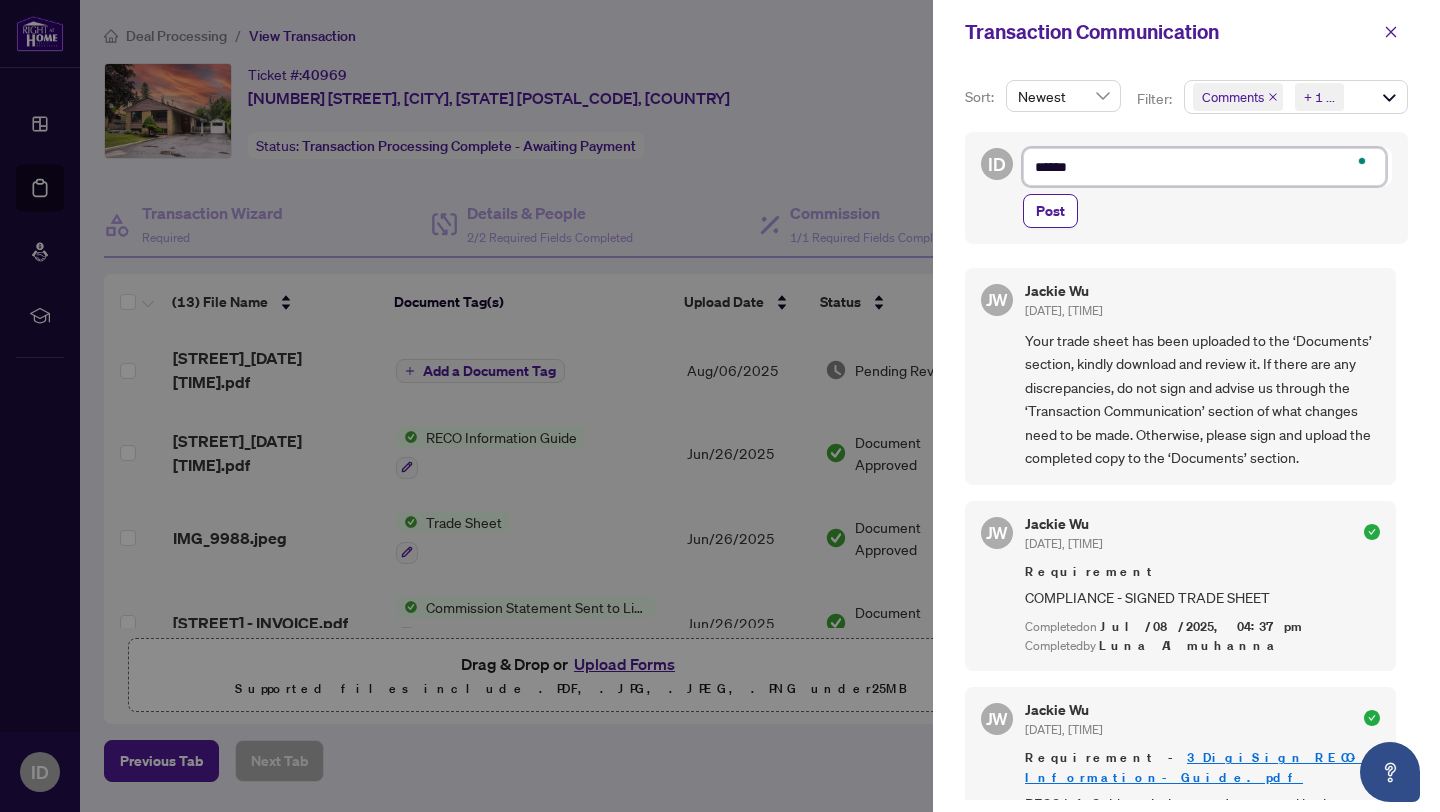 type on "*******" 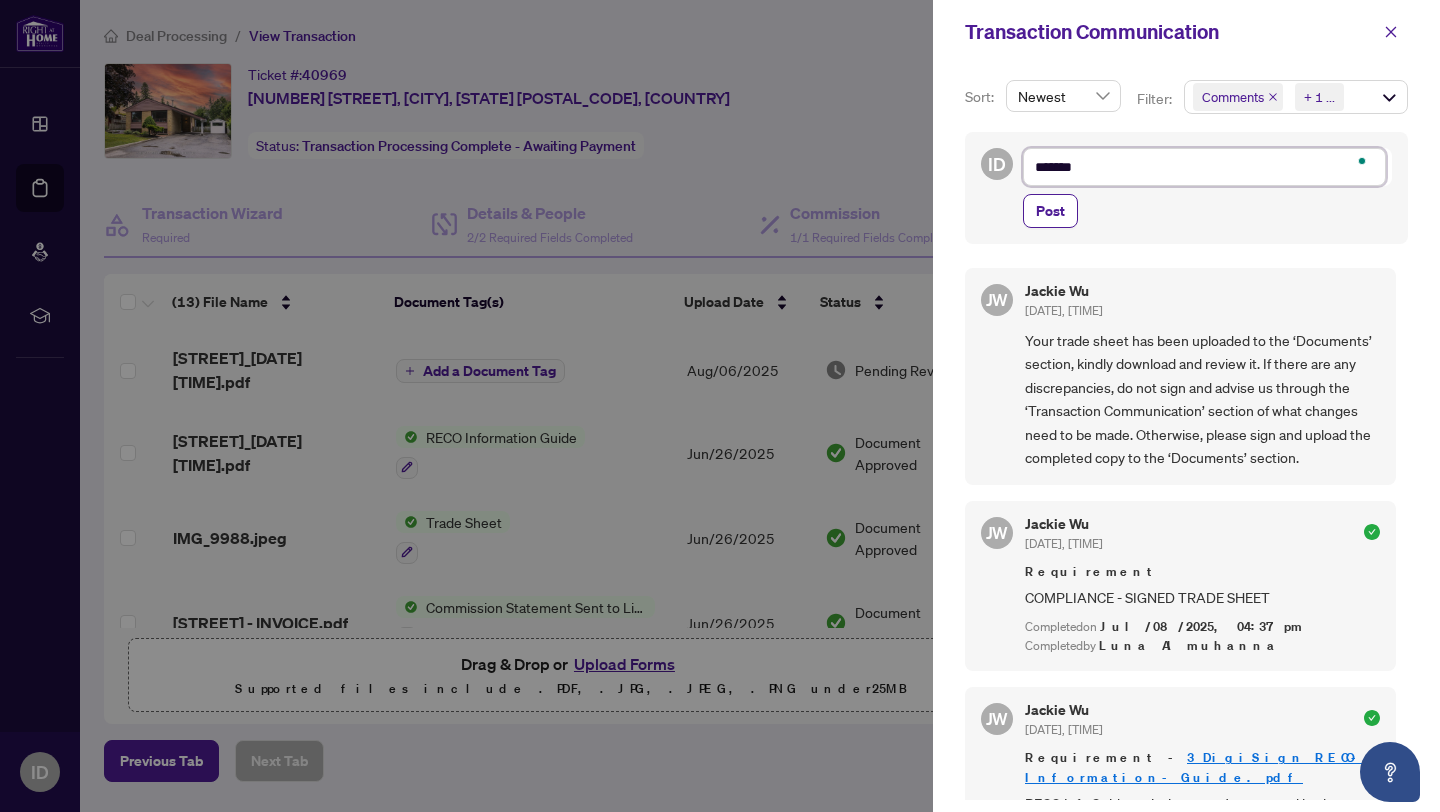 type on "********" 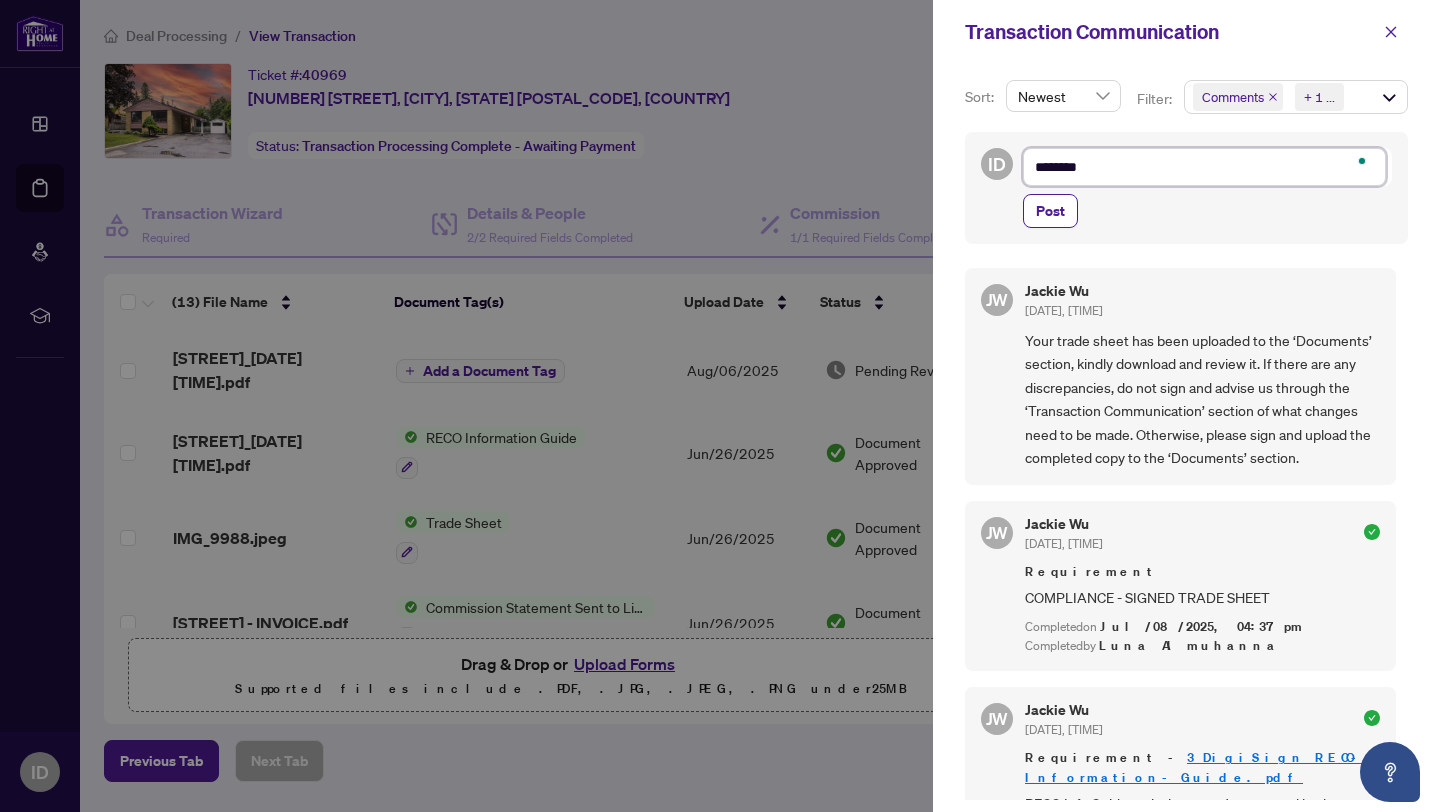 type on "*********" 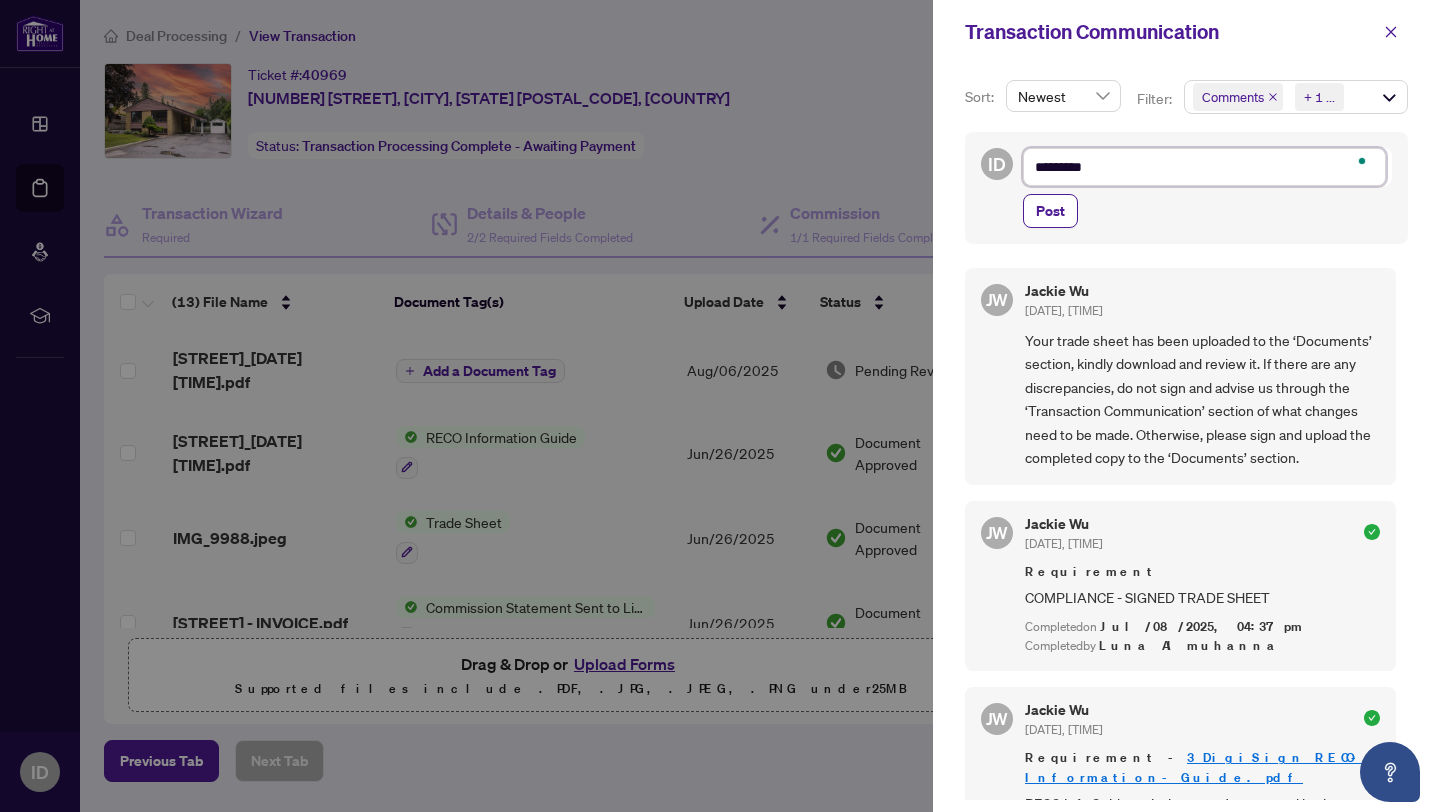 type on "**********" 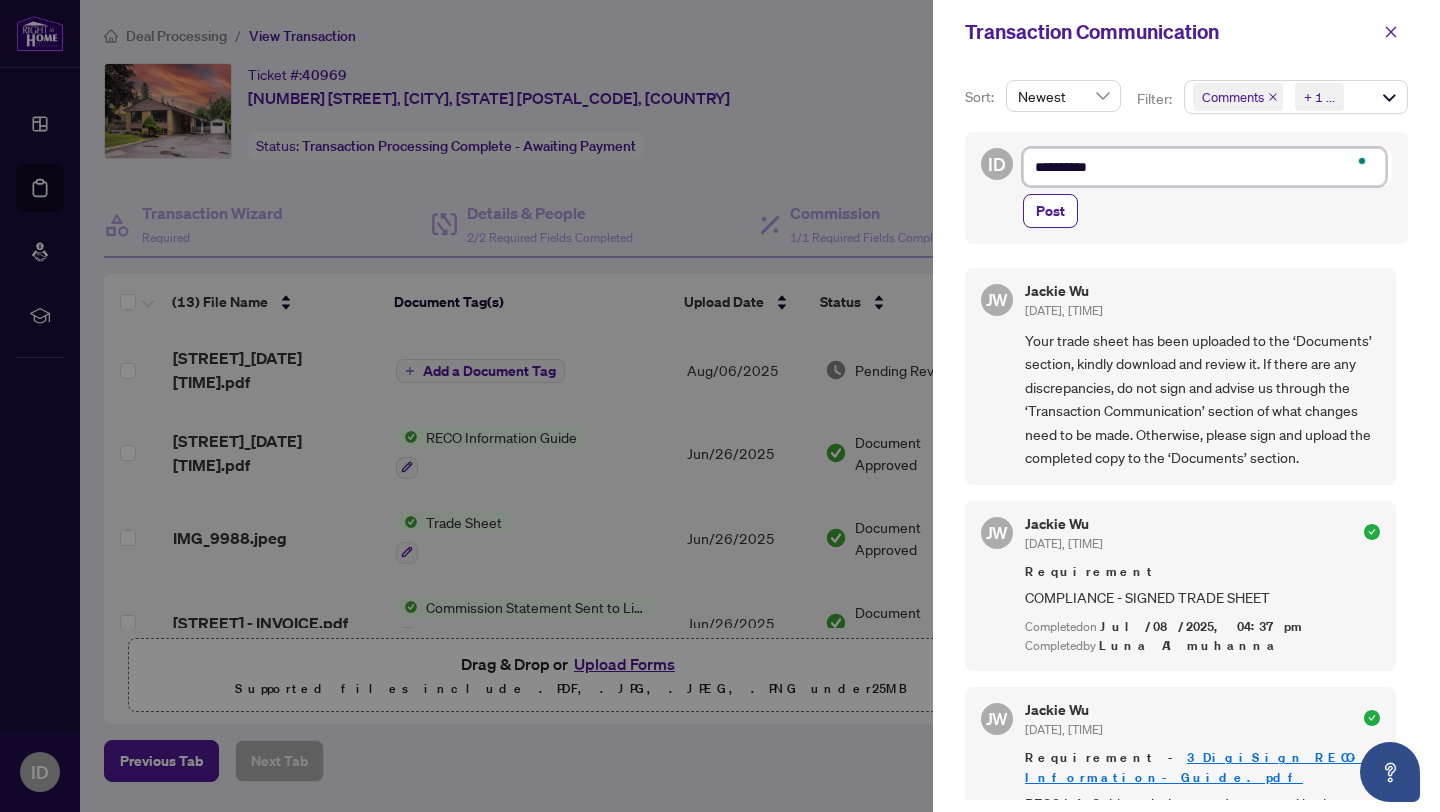 type on "**********" 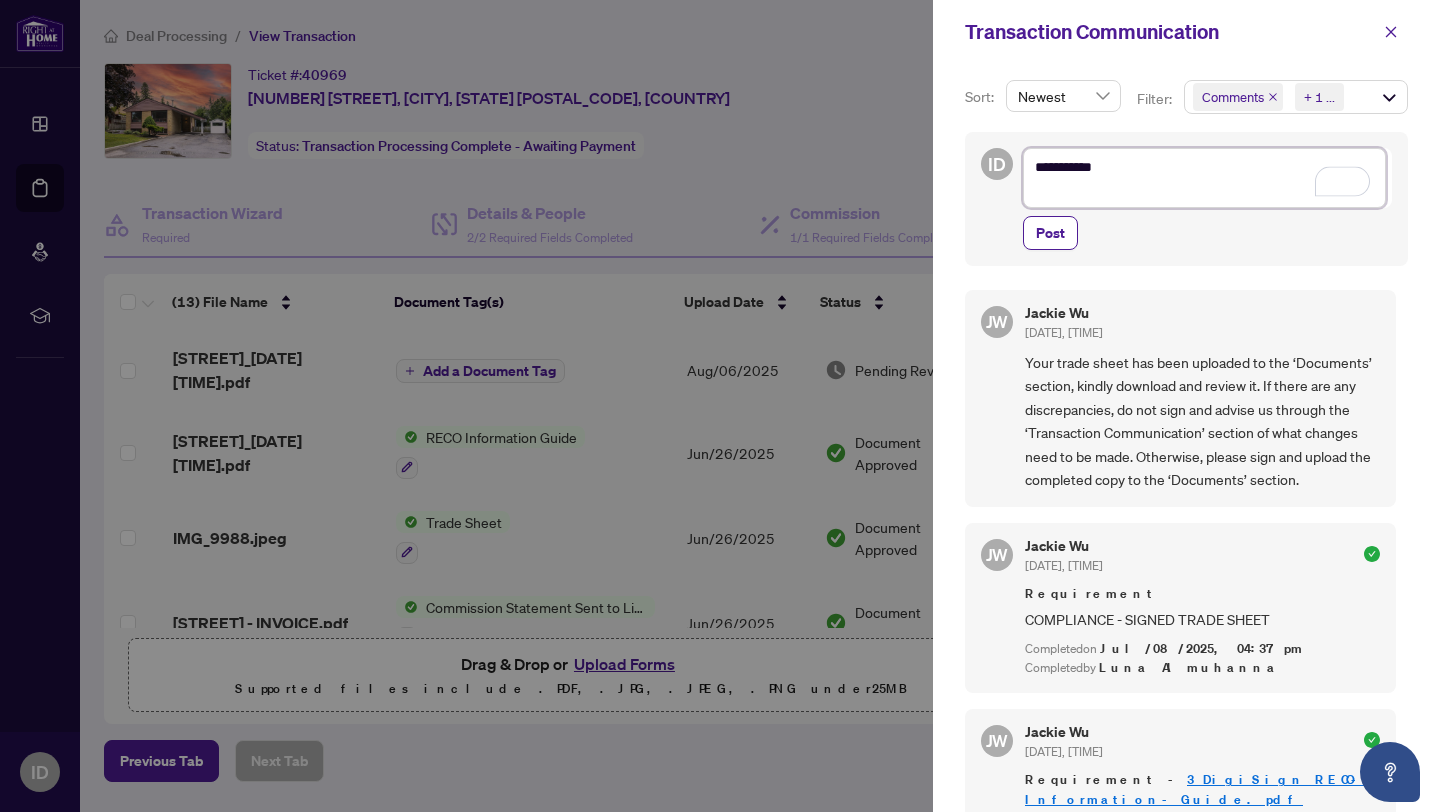 type on "**********" 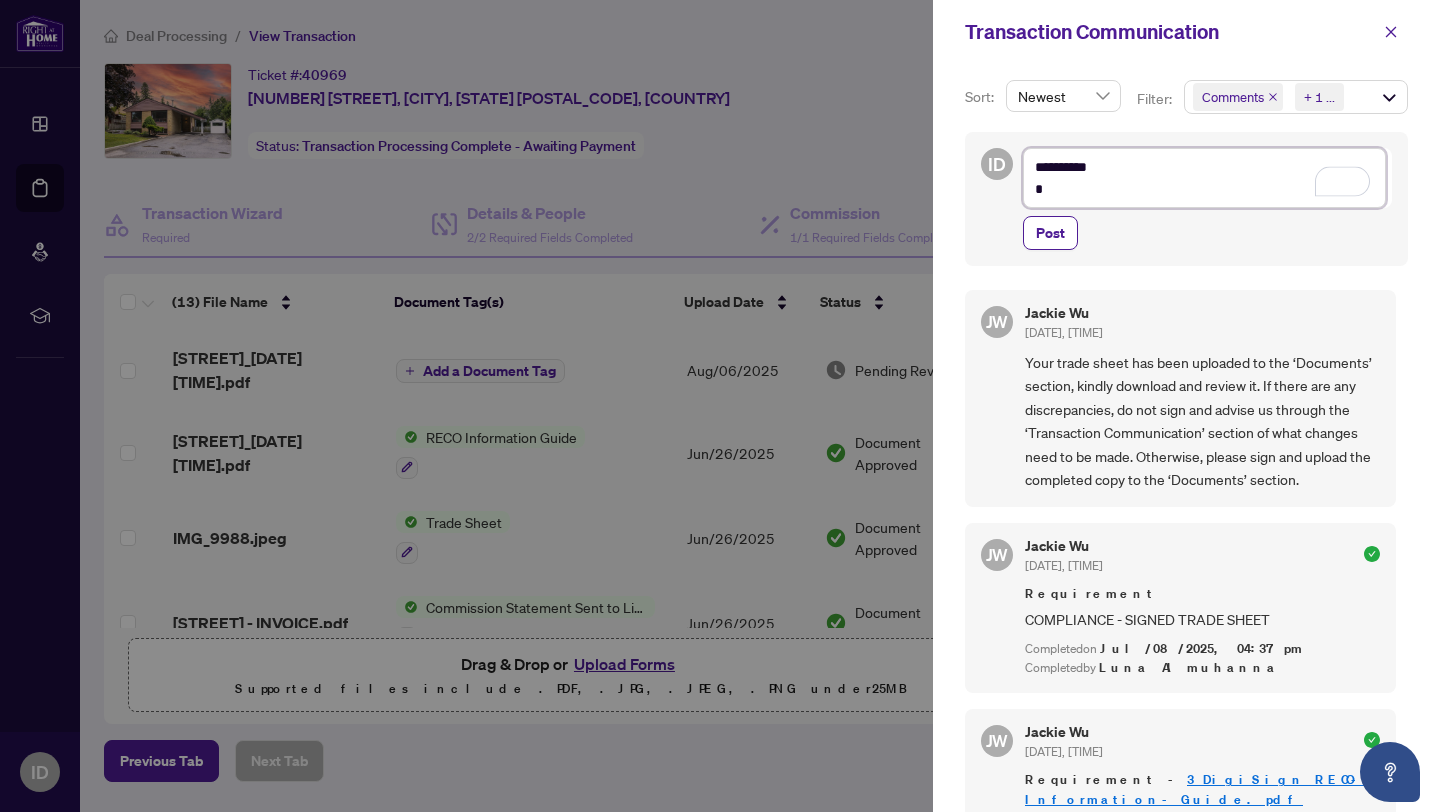 type on "**********" 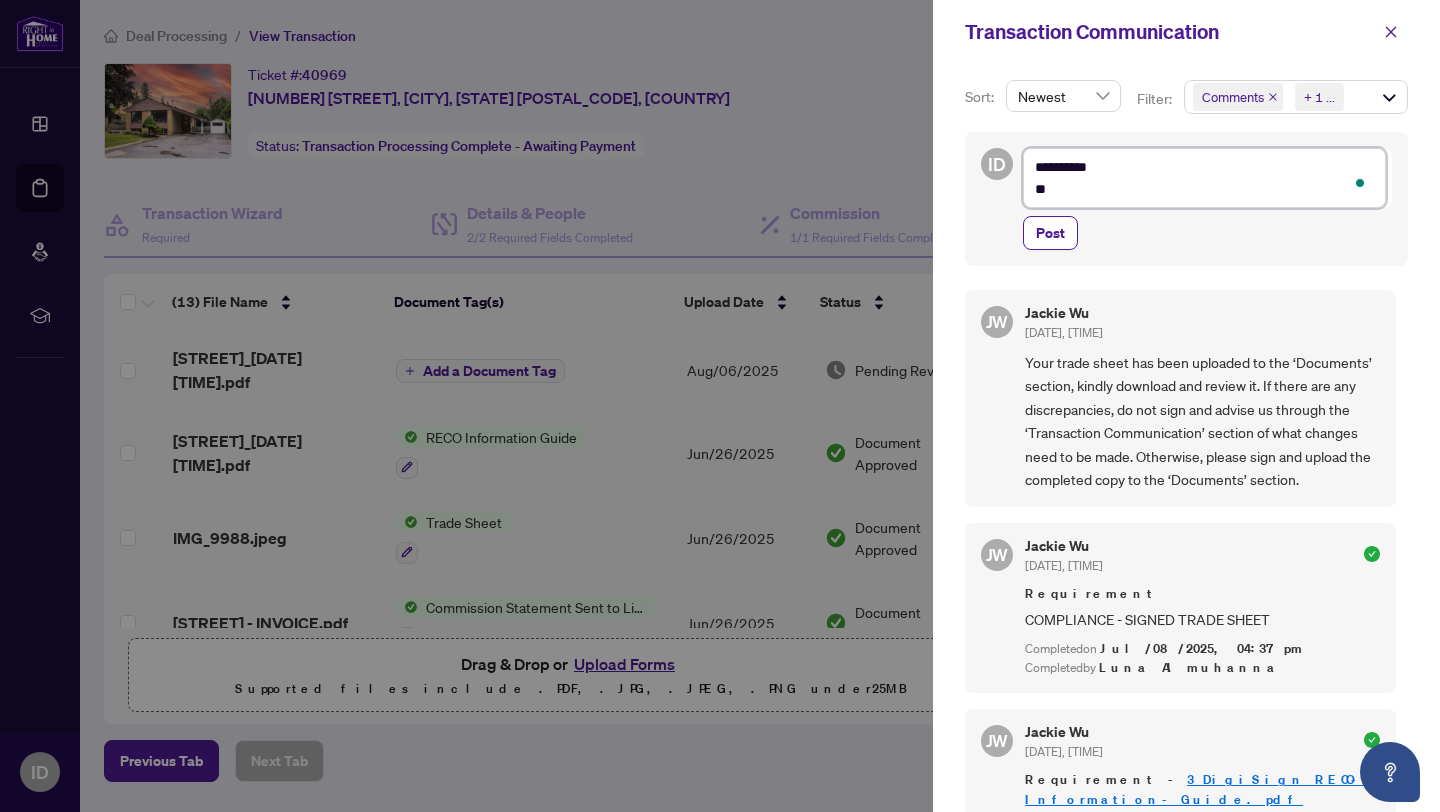 type on "**********" 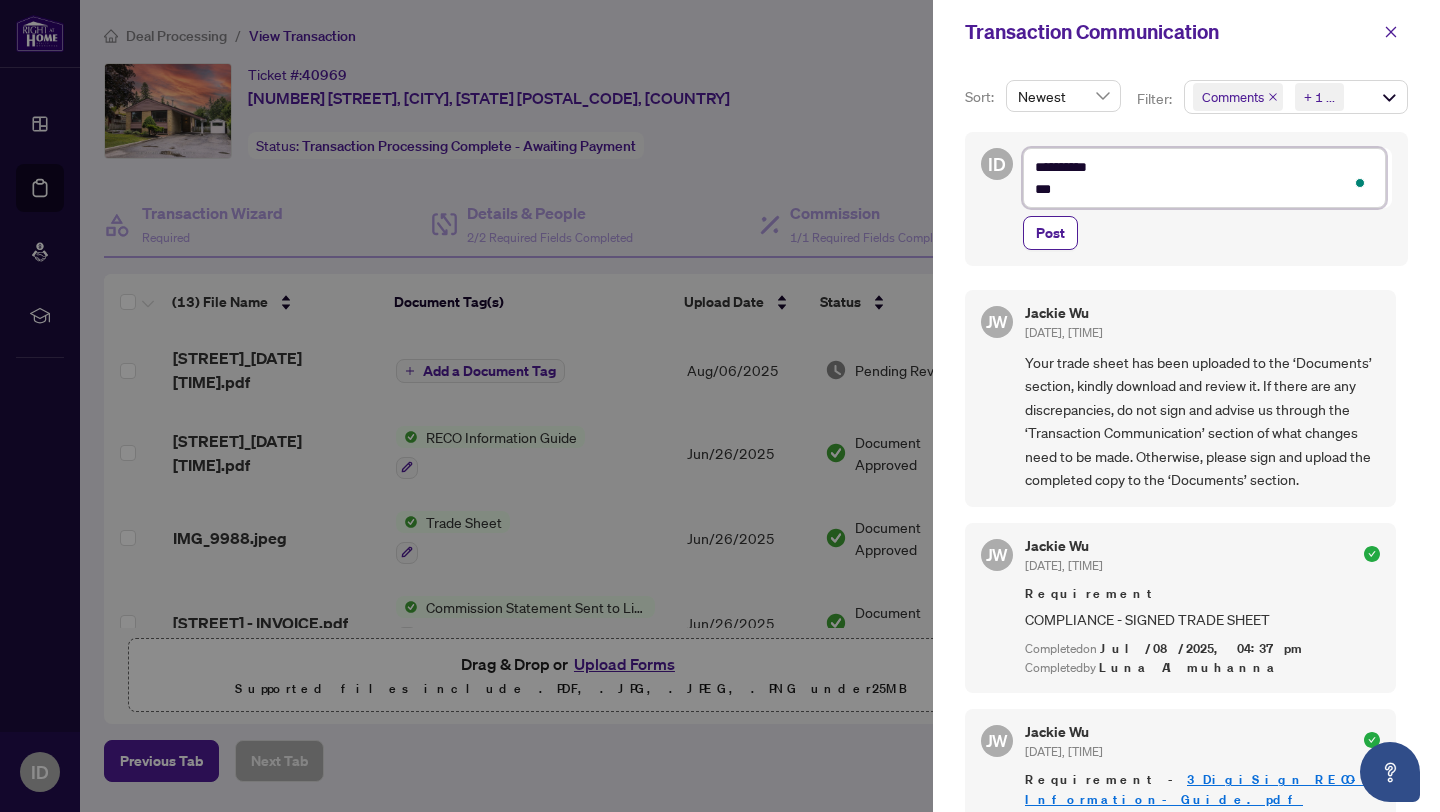 type on "**********" 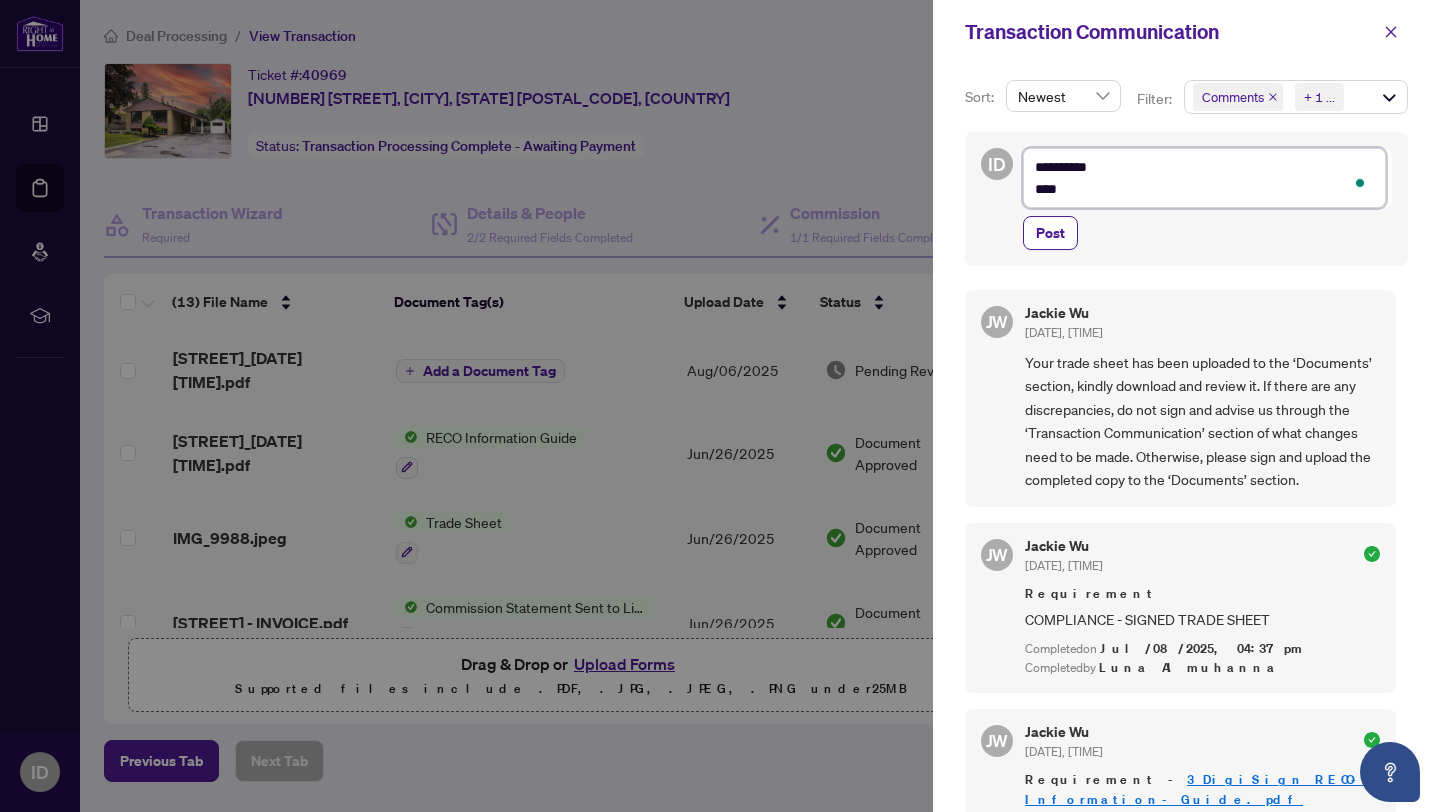 type on "**********" 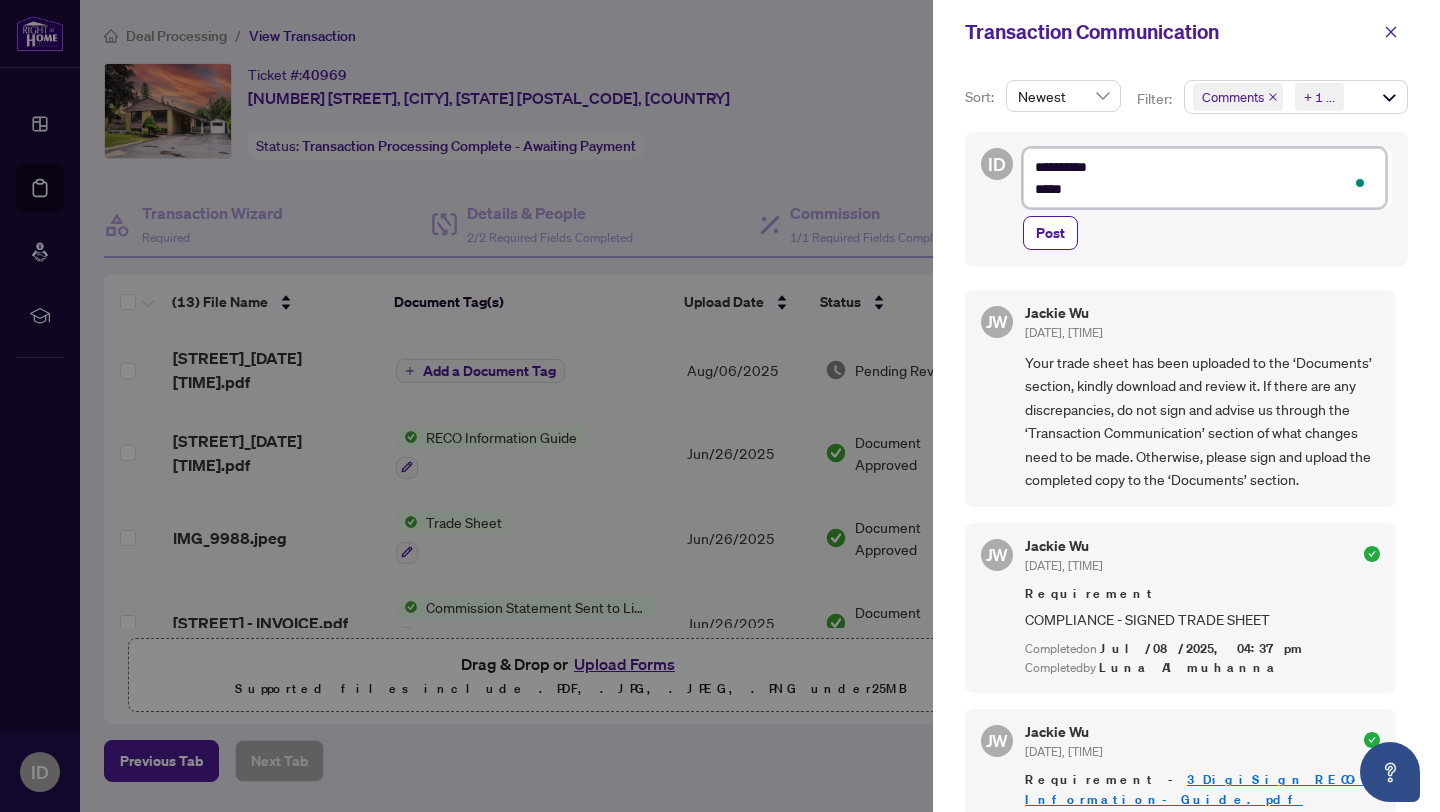 type on "**********" 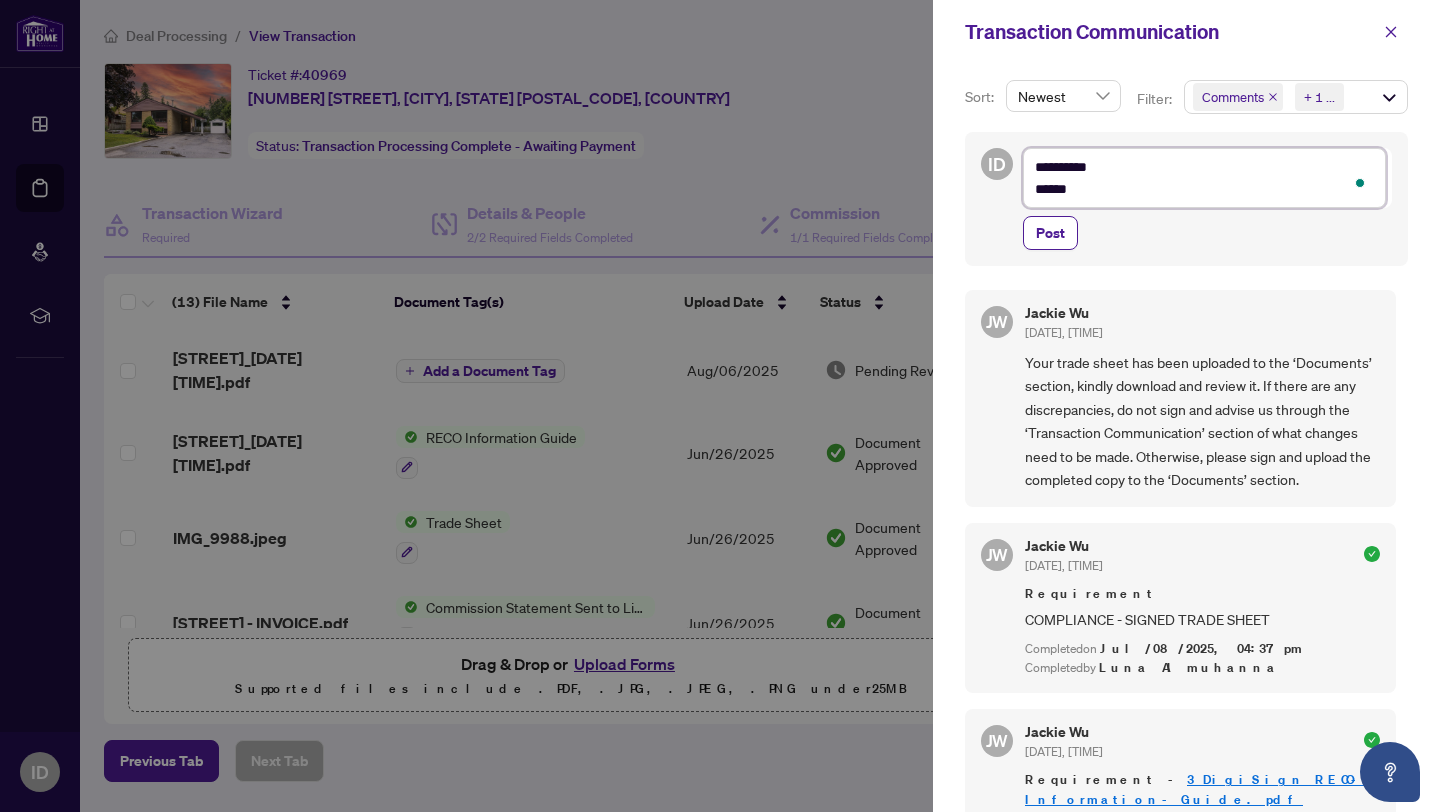 type on "**********" 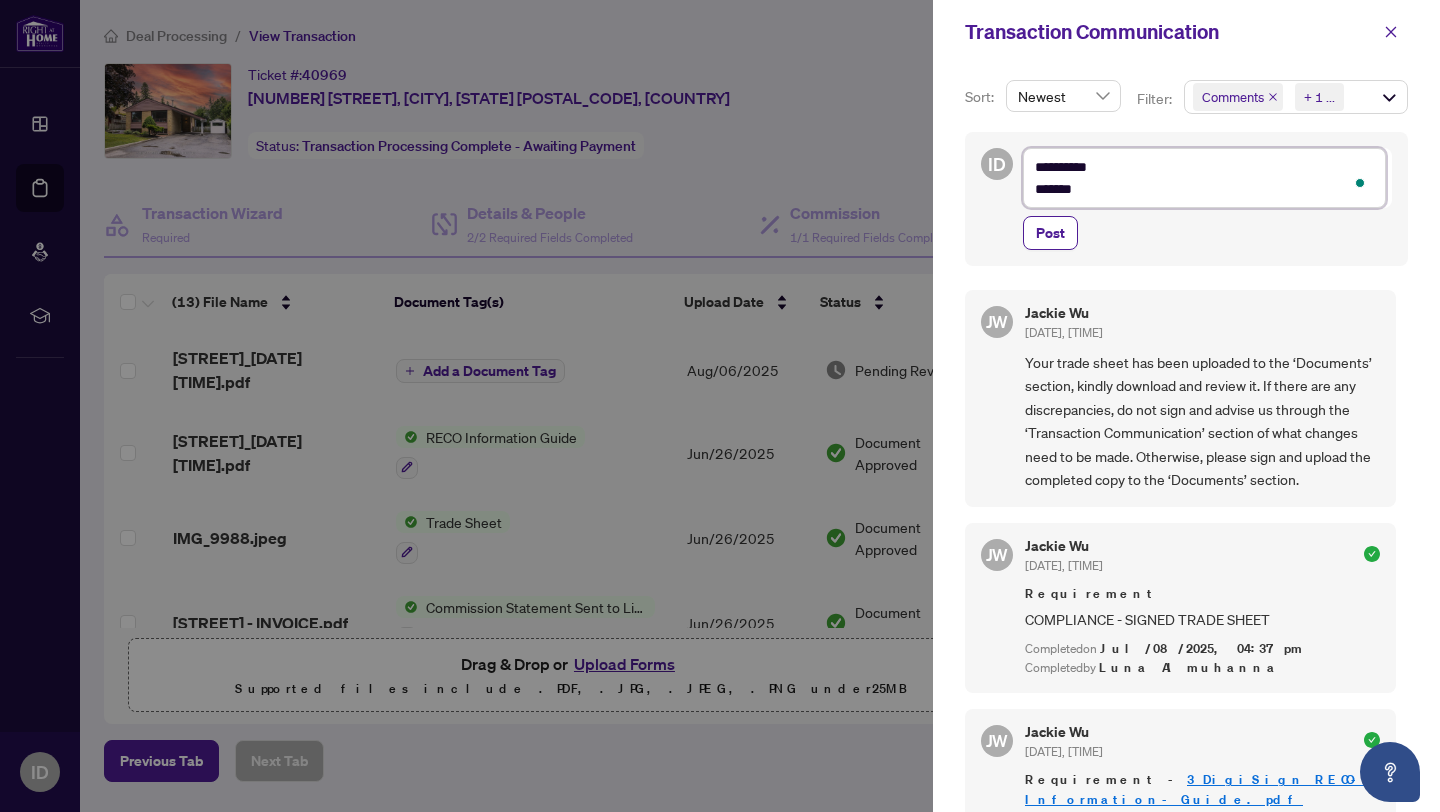 type on "**********" 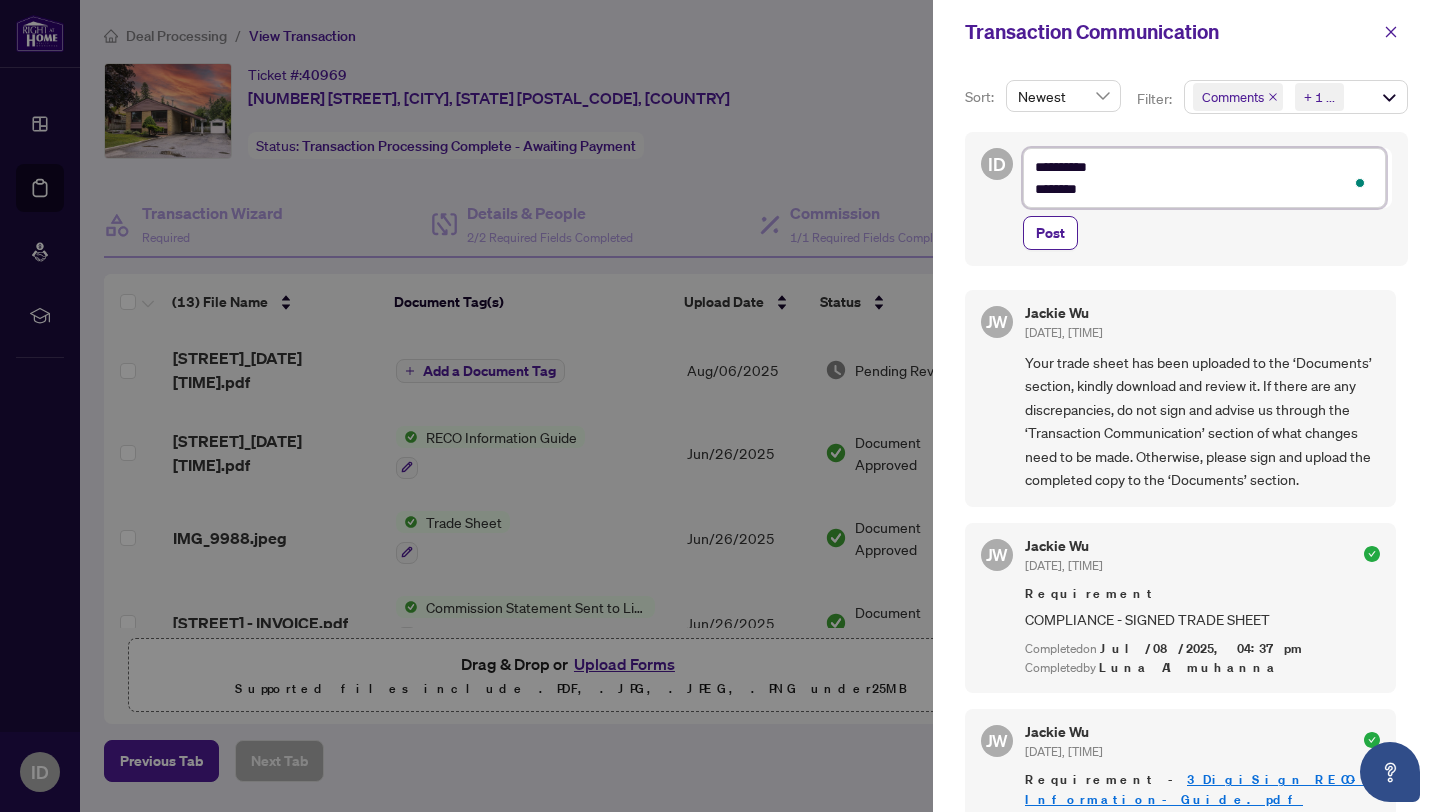 type on "**********" 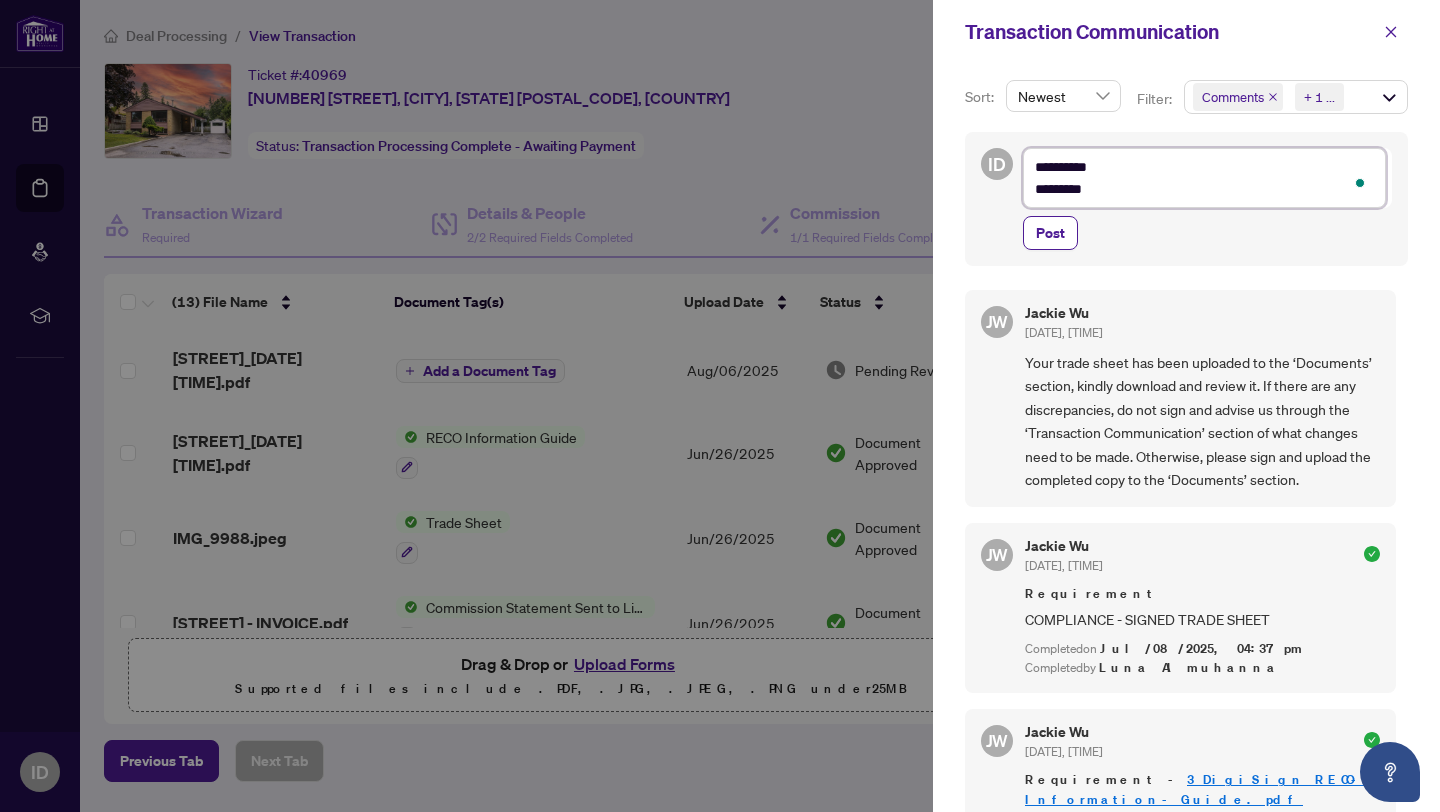 type on "**********" 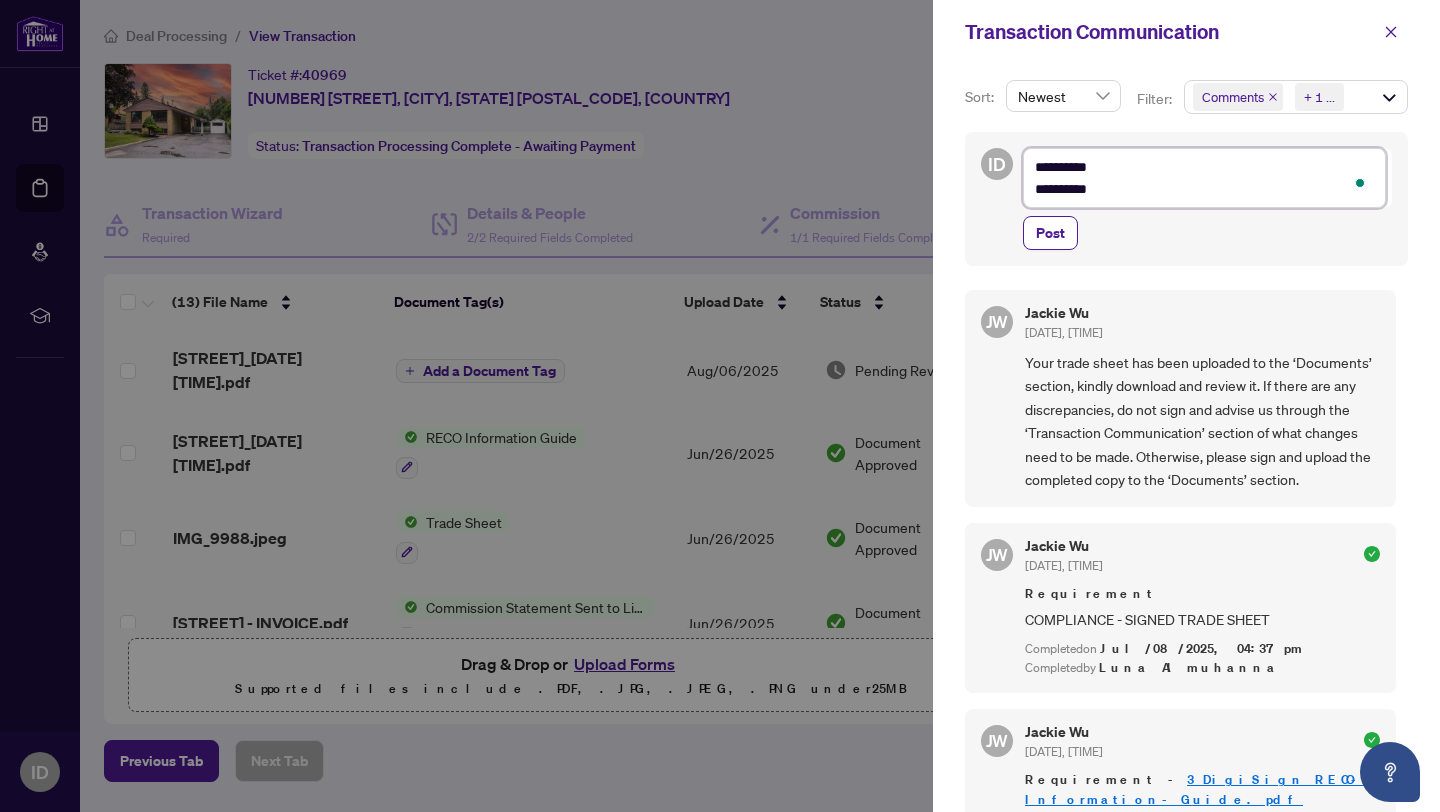 type on "**********" 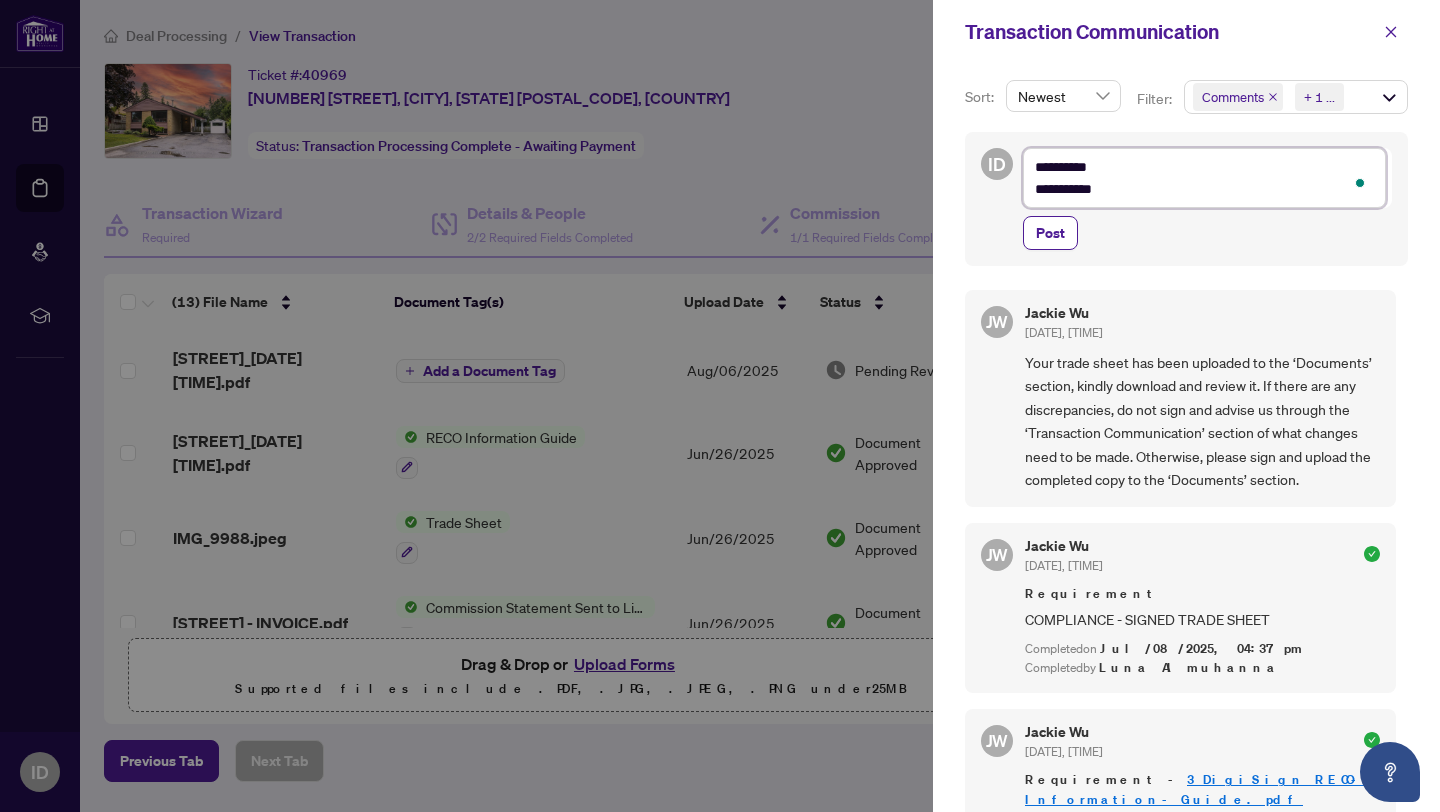 type on "**********" 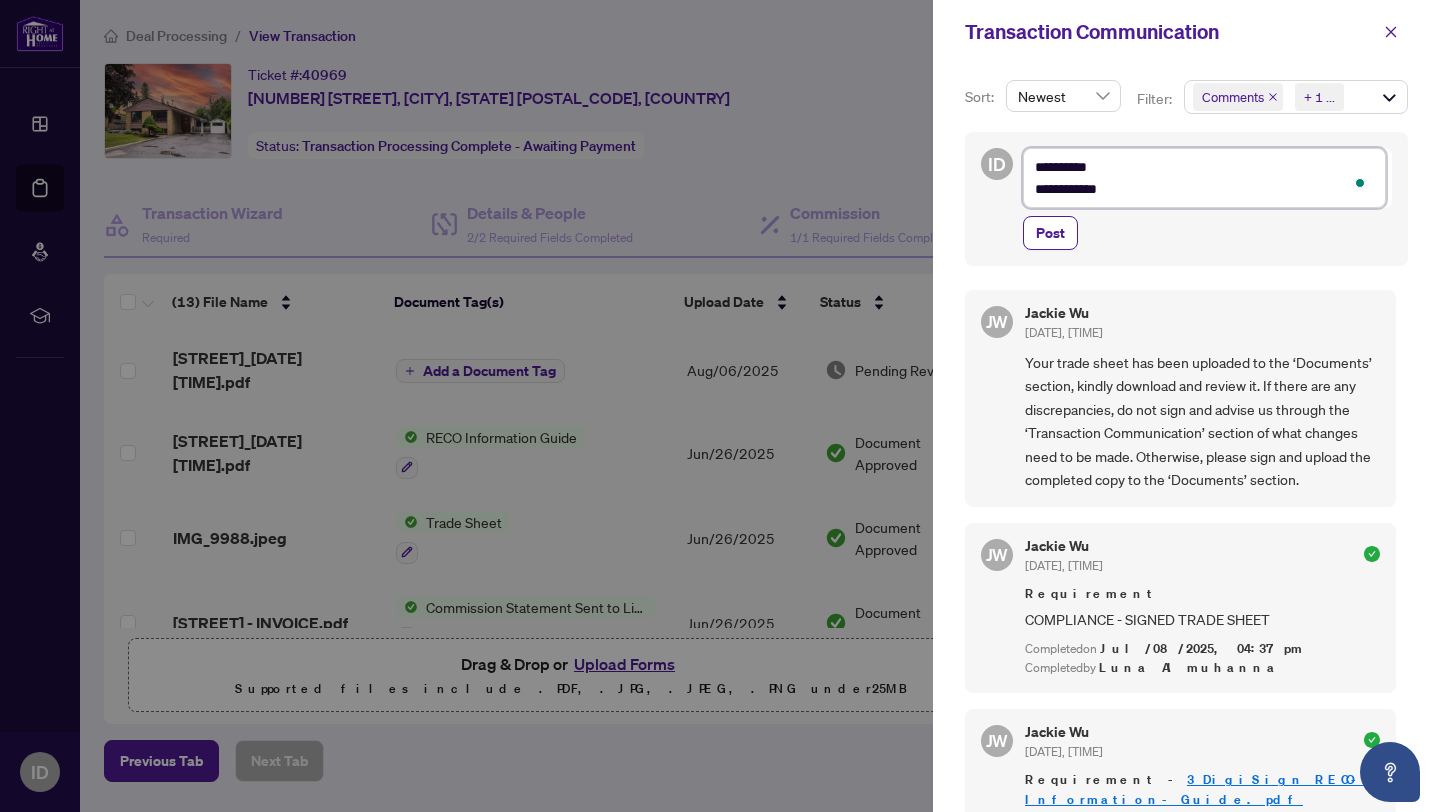 type on "**********" 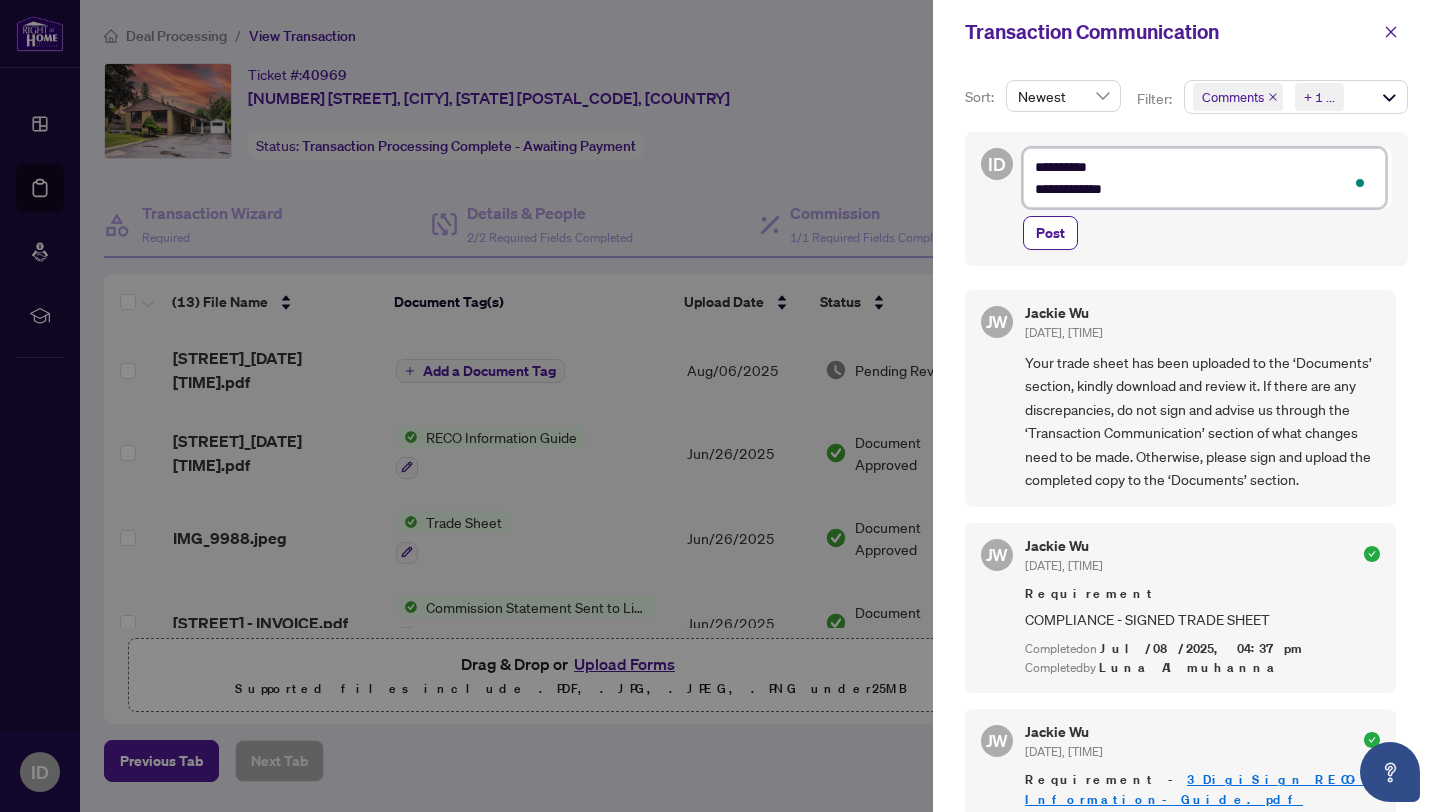 type on "**********" 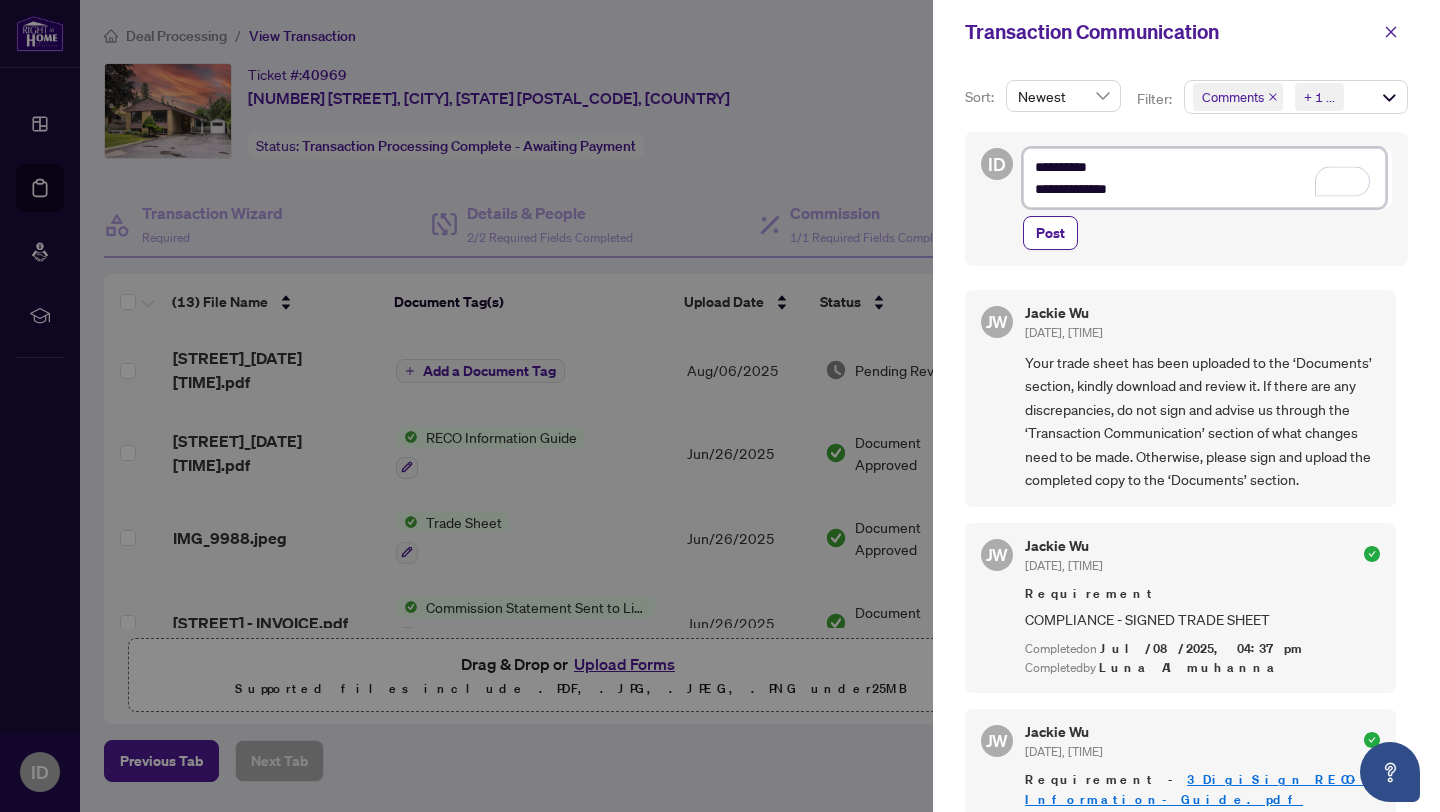 type on "**********" 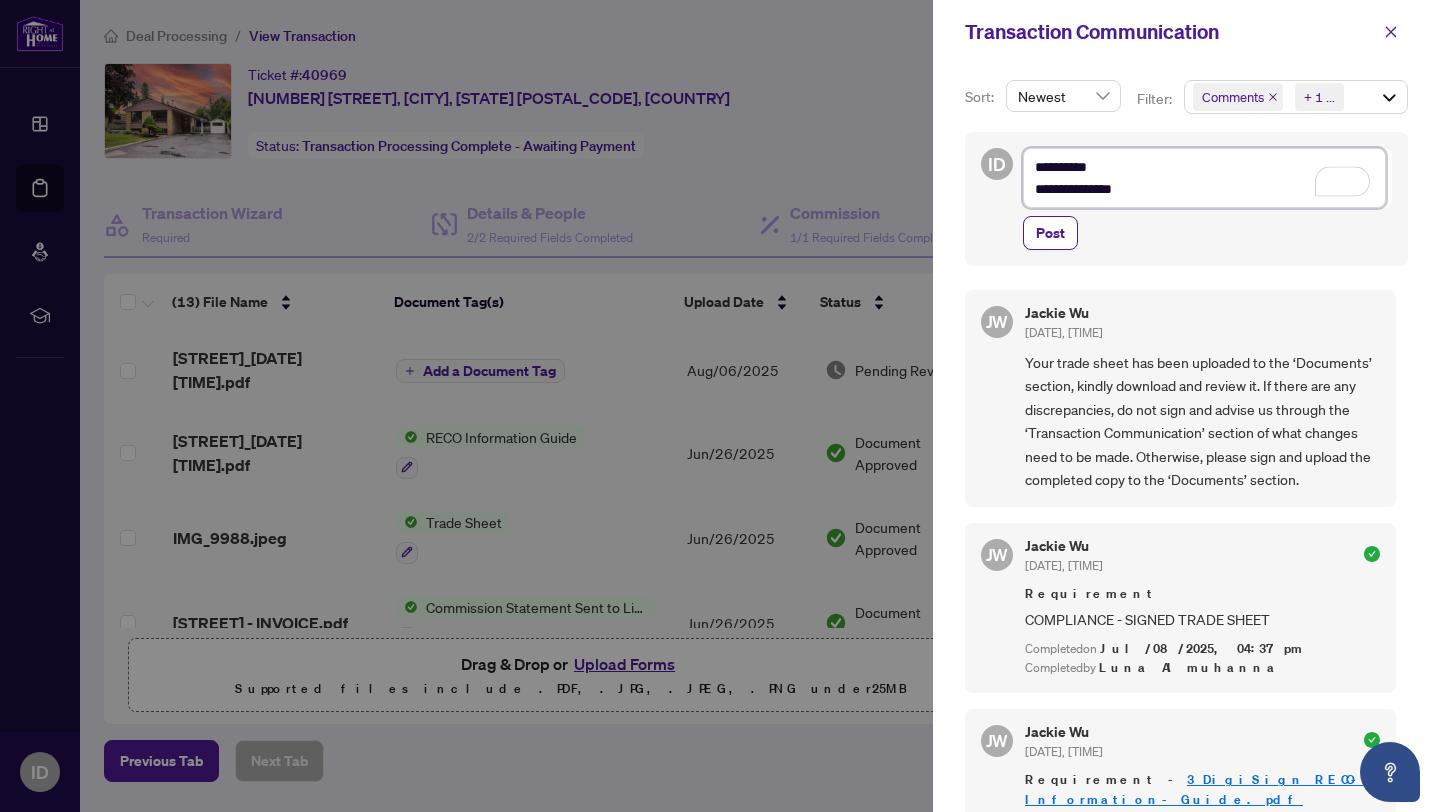 type on "**********" 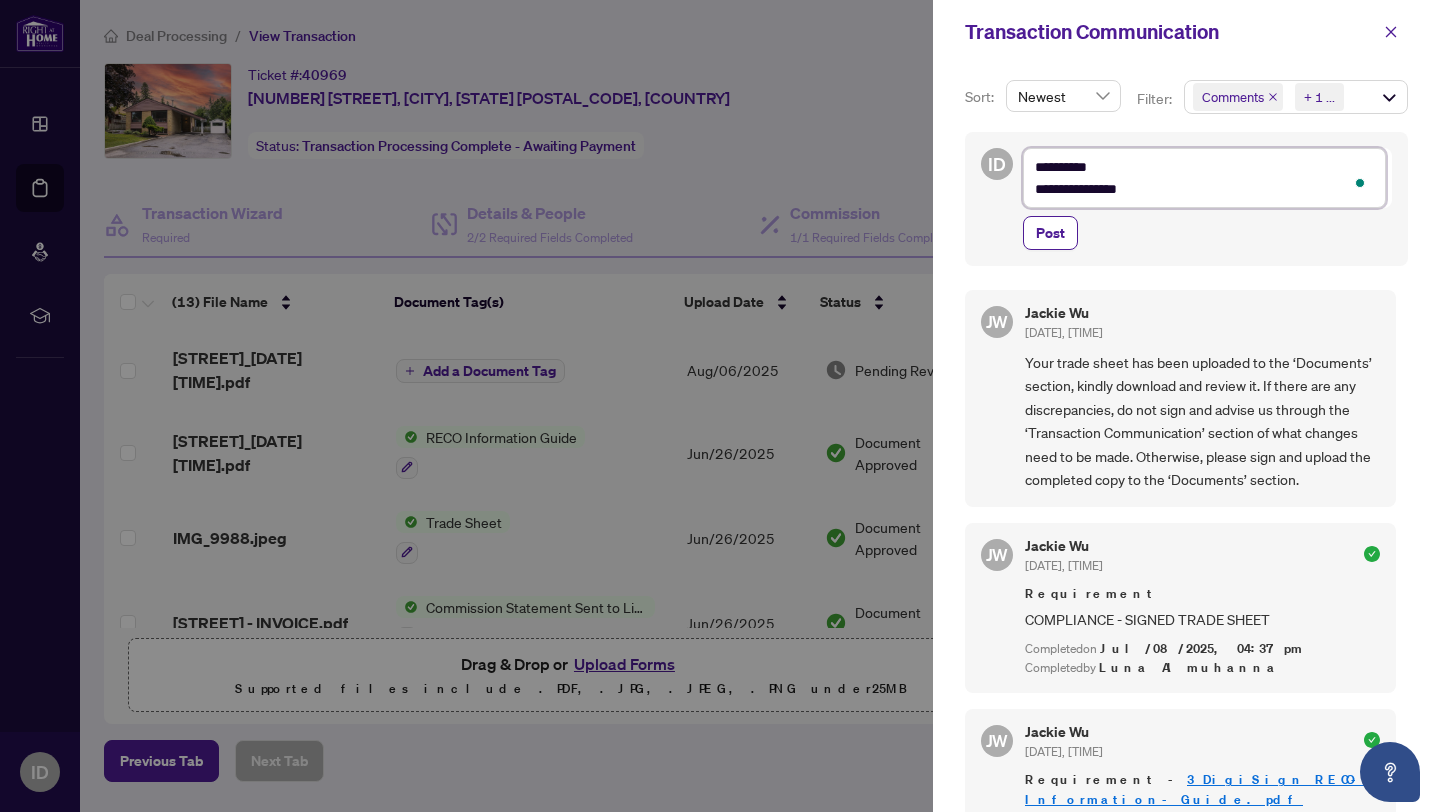 type on "**********" 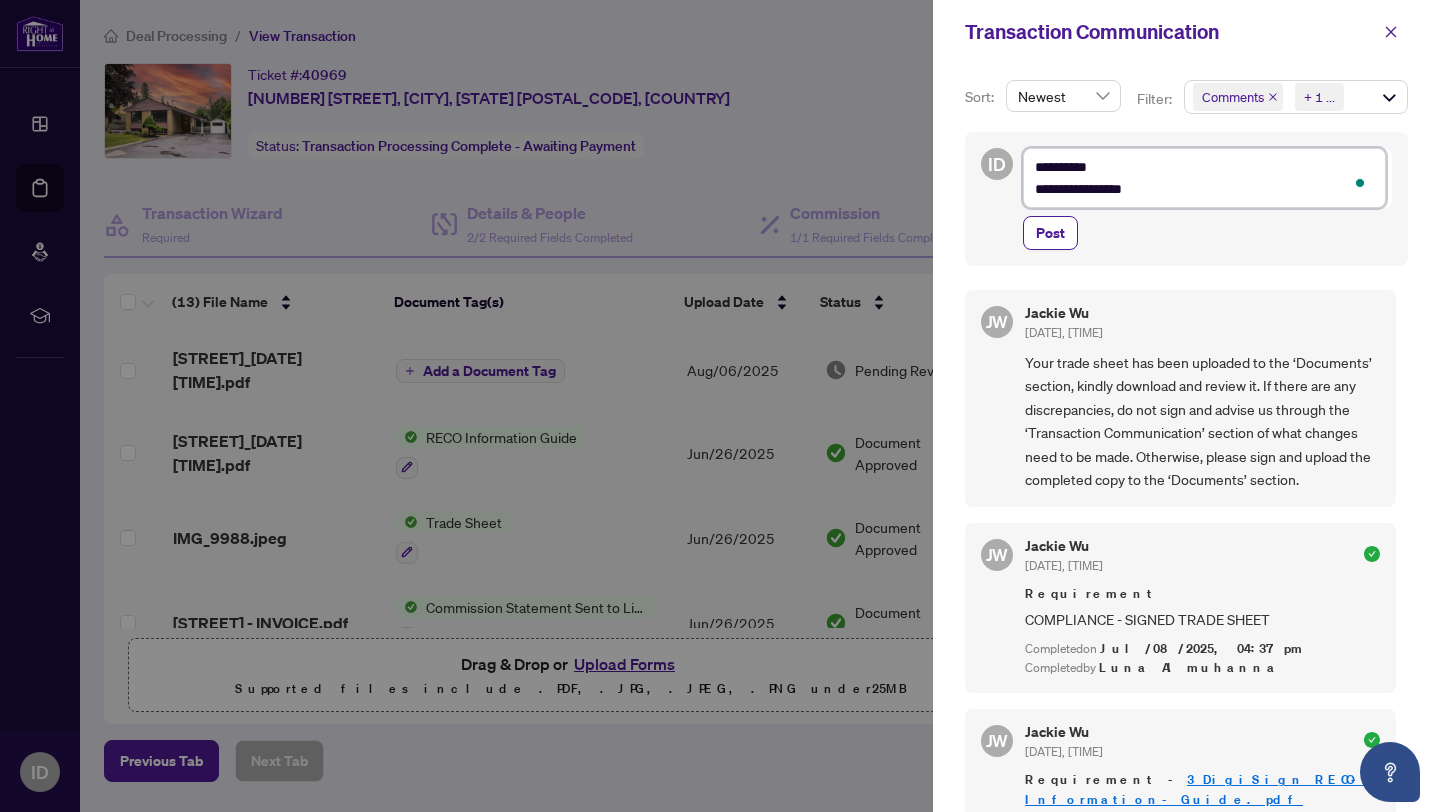 type on "**********" 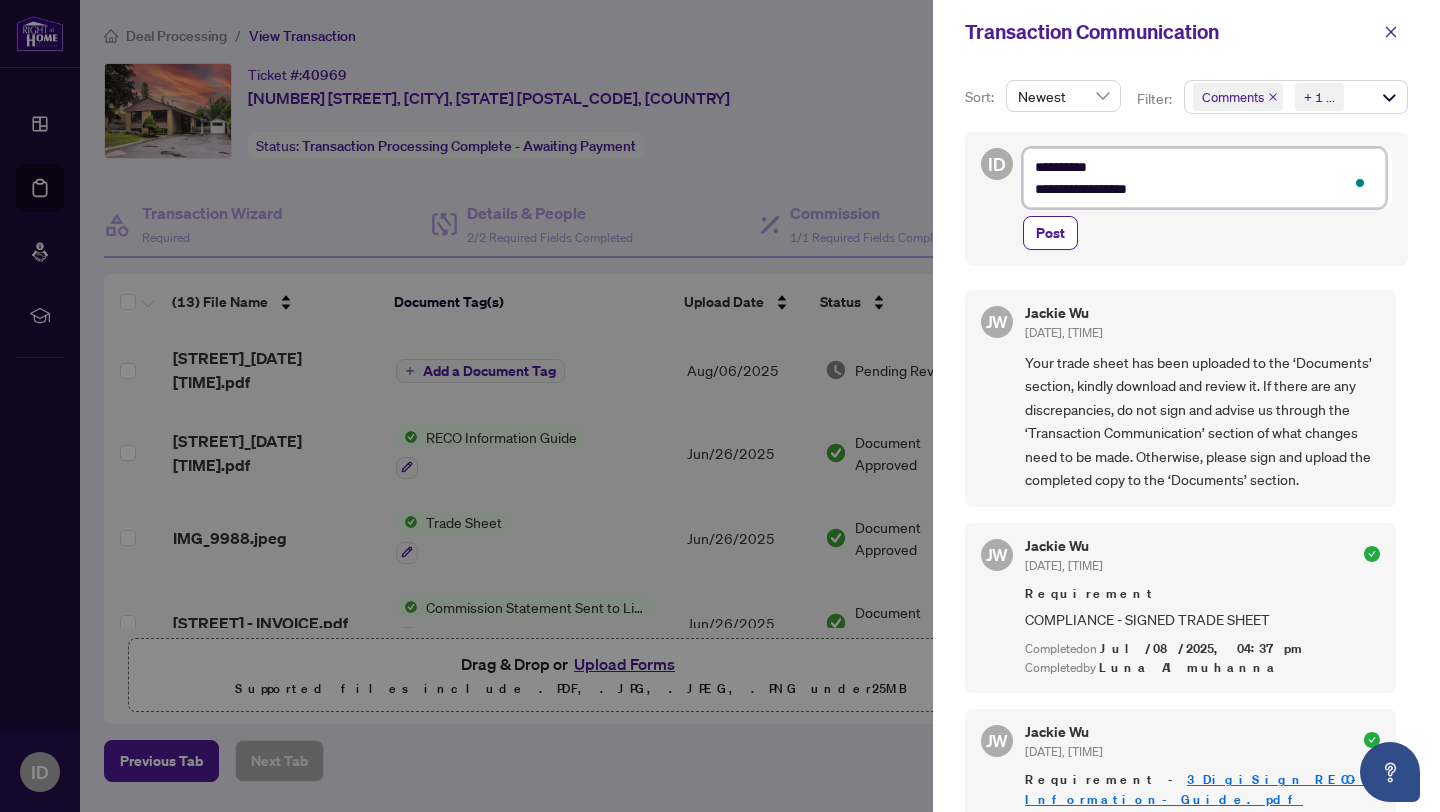 type on "**********" 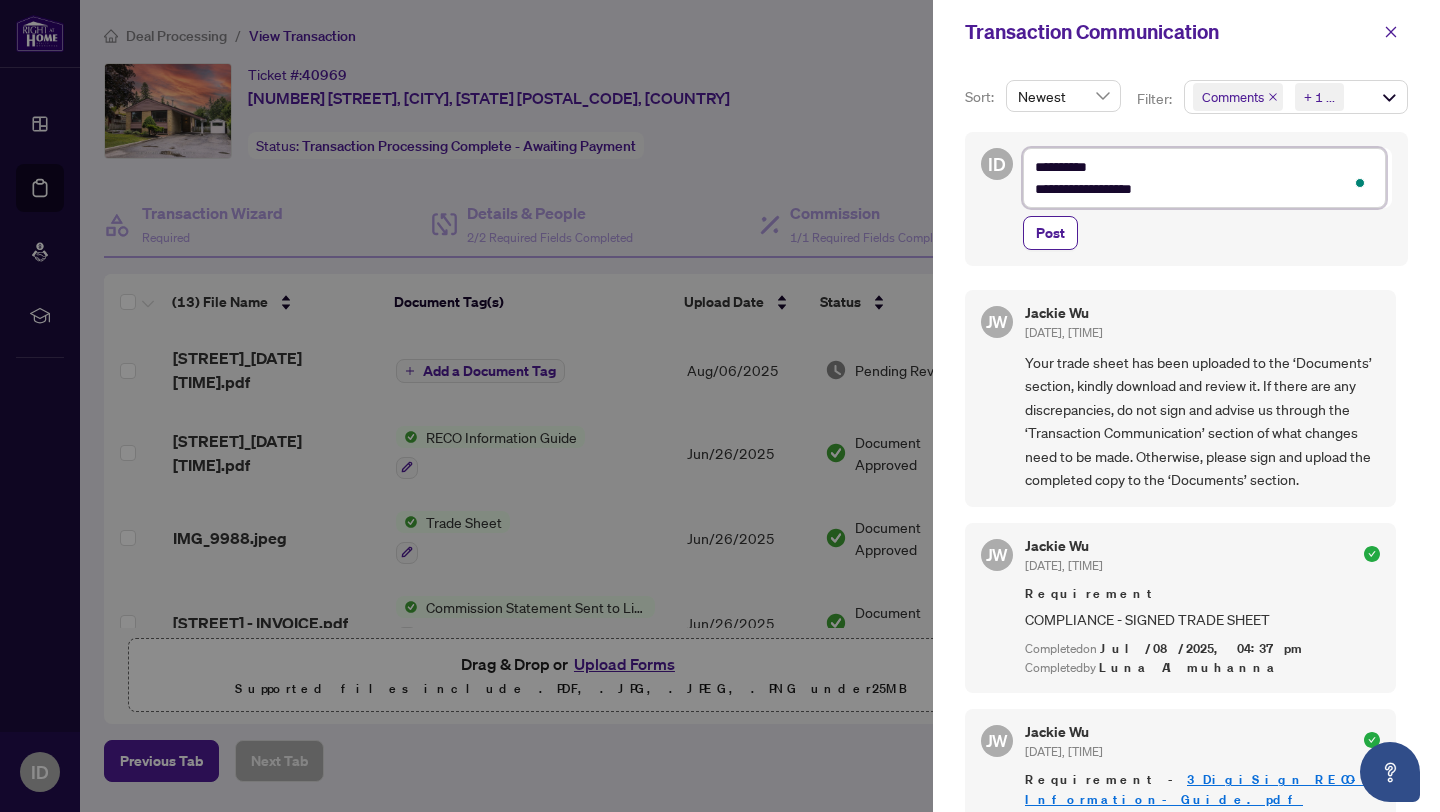 type on "**********" 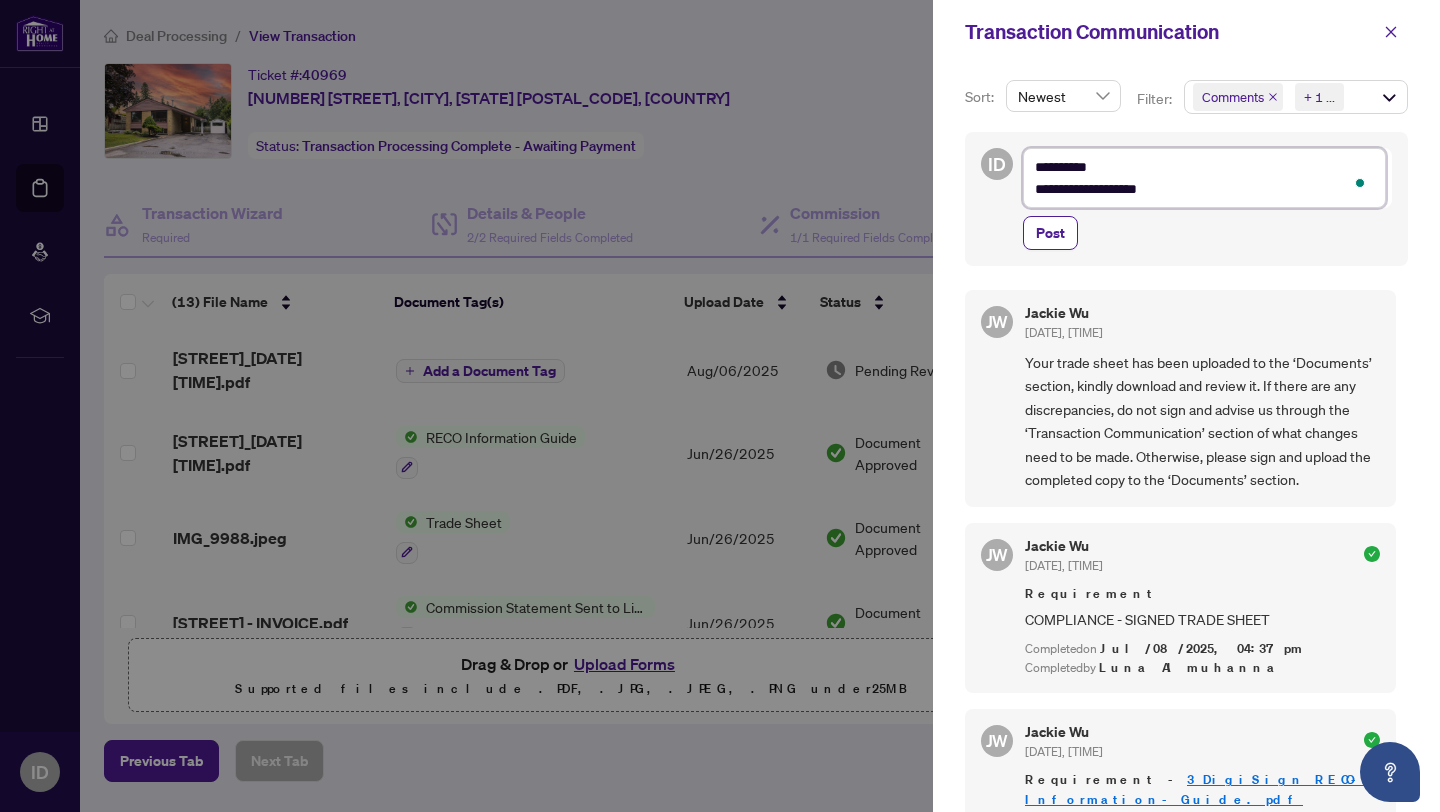 type on "**********" 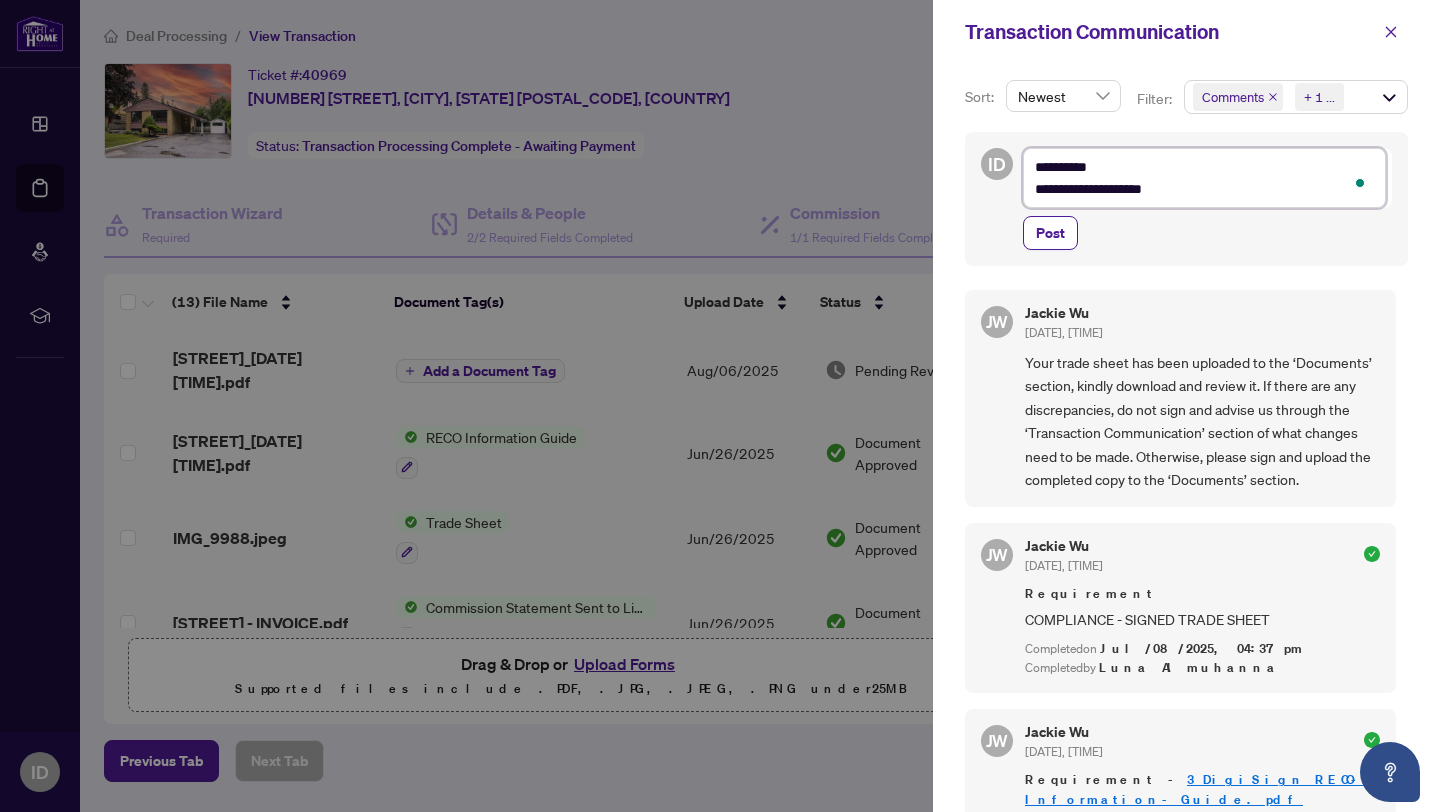 type on "**********" 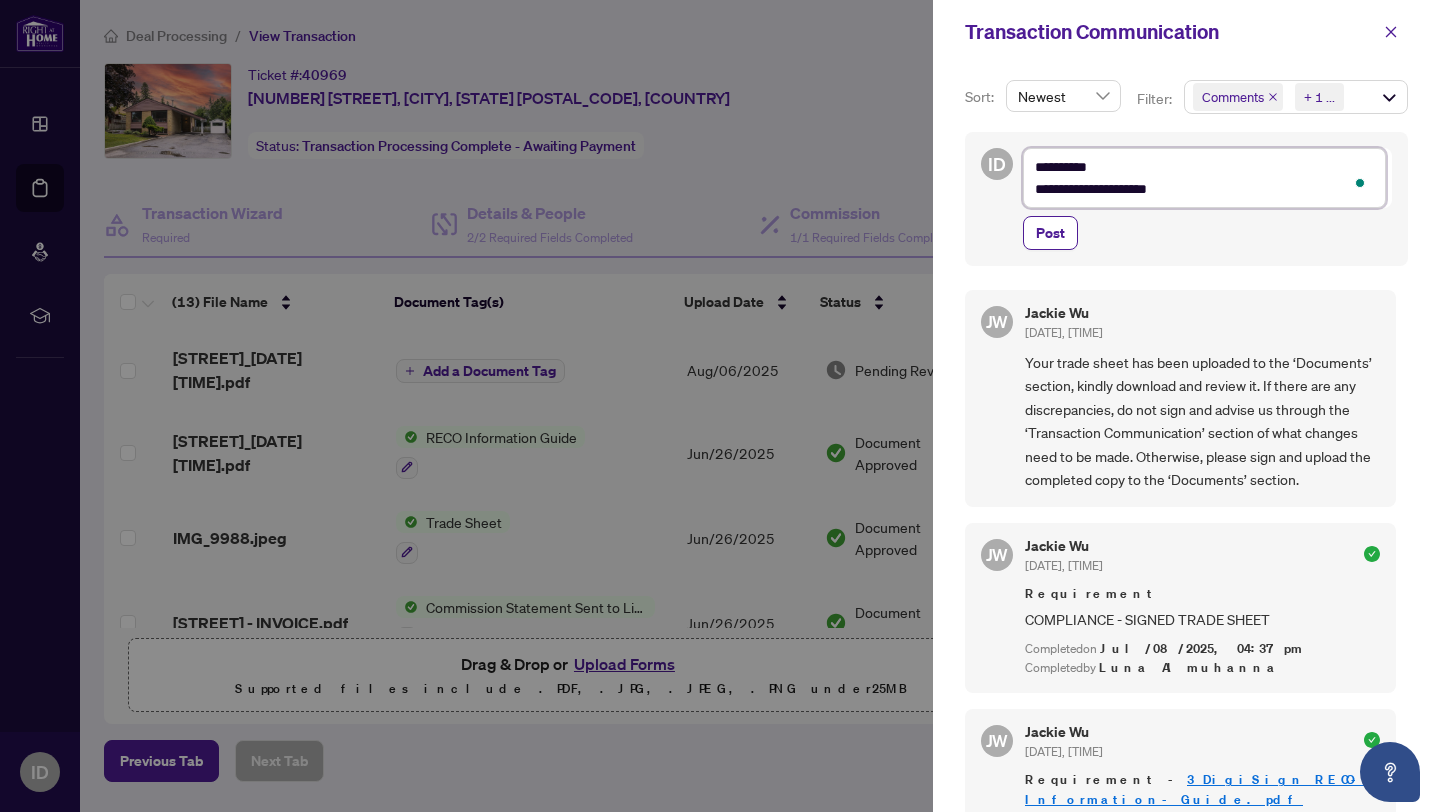 type on "**********" 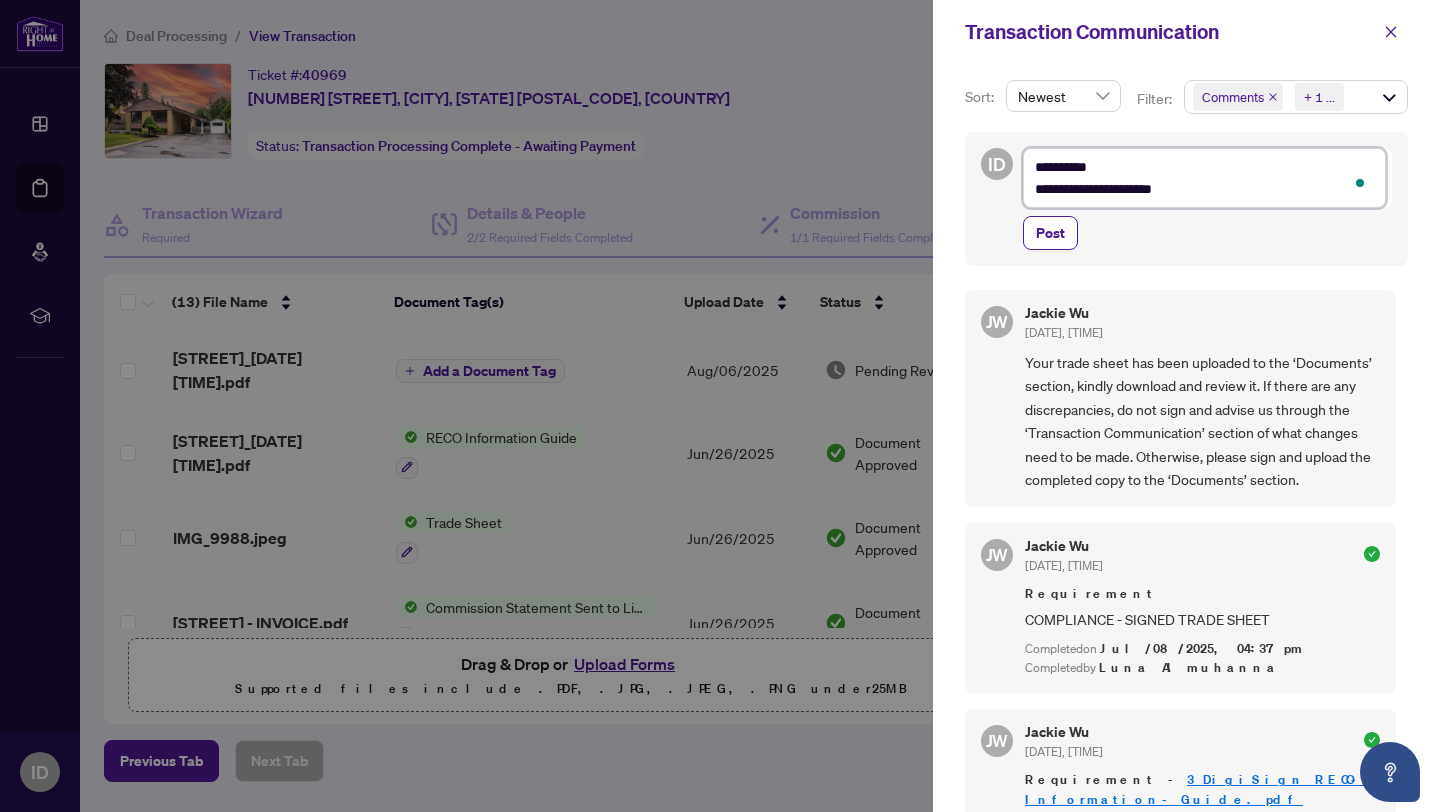 type on "**********" 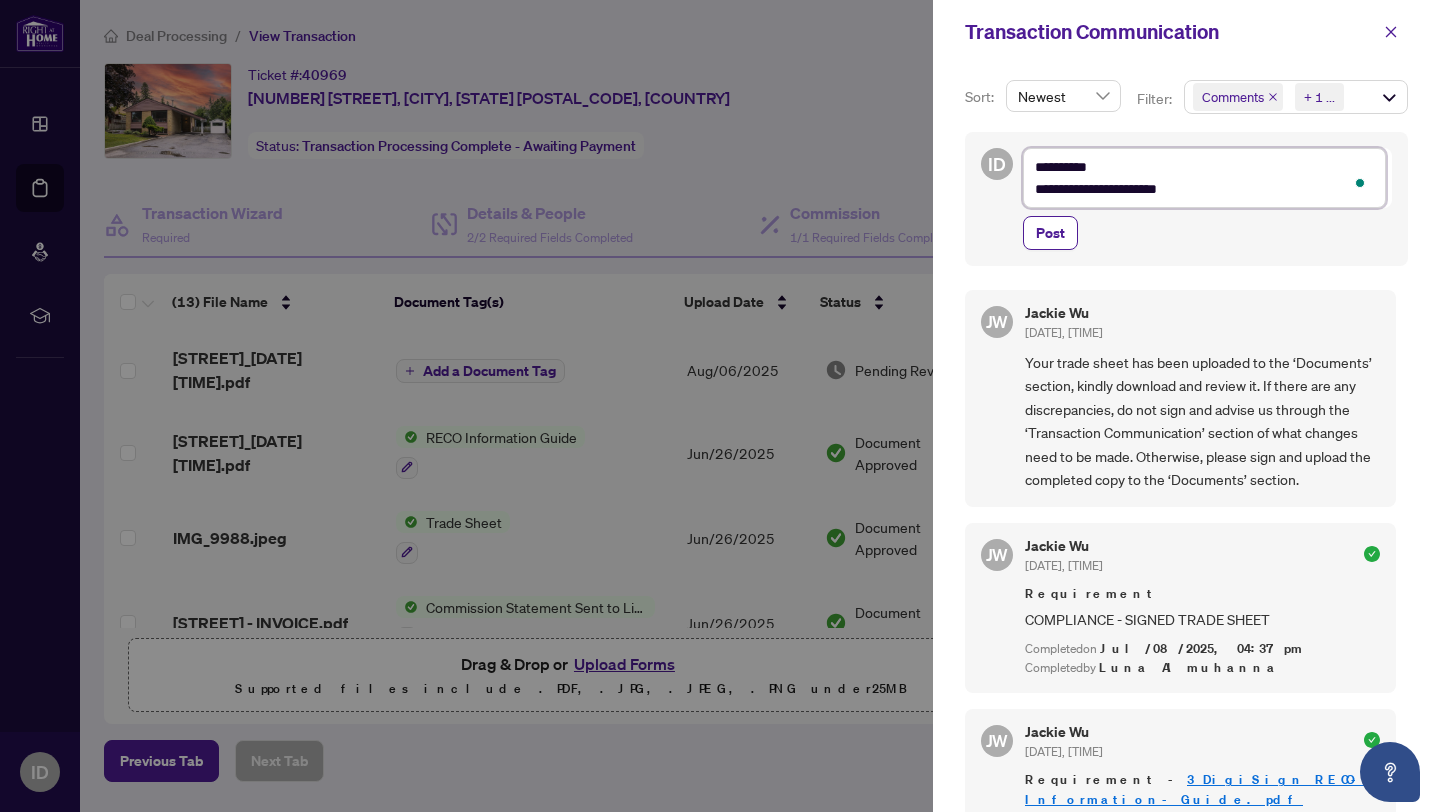 type on "**********" 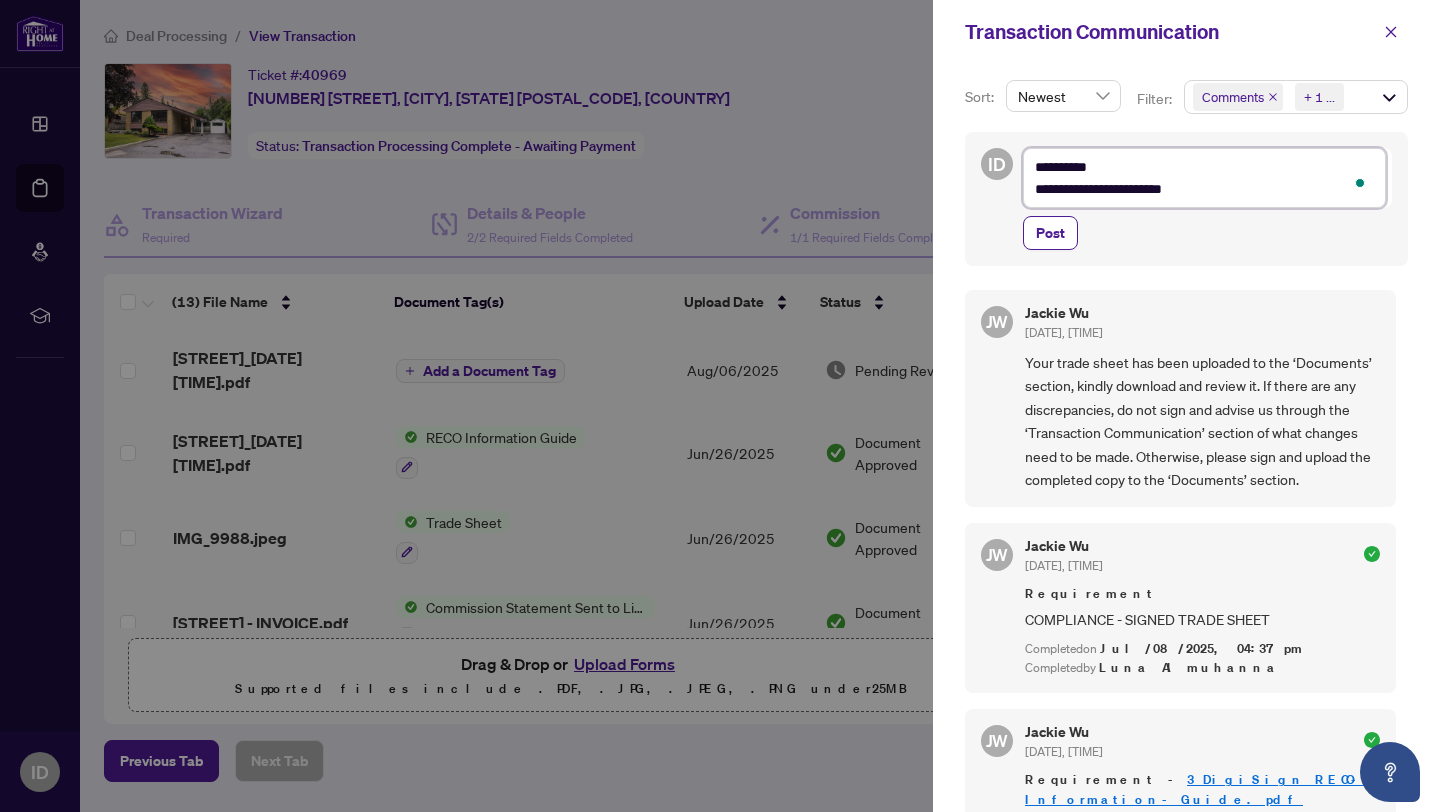 type on "**********" 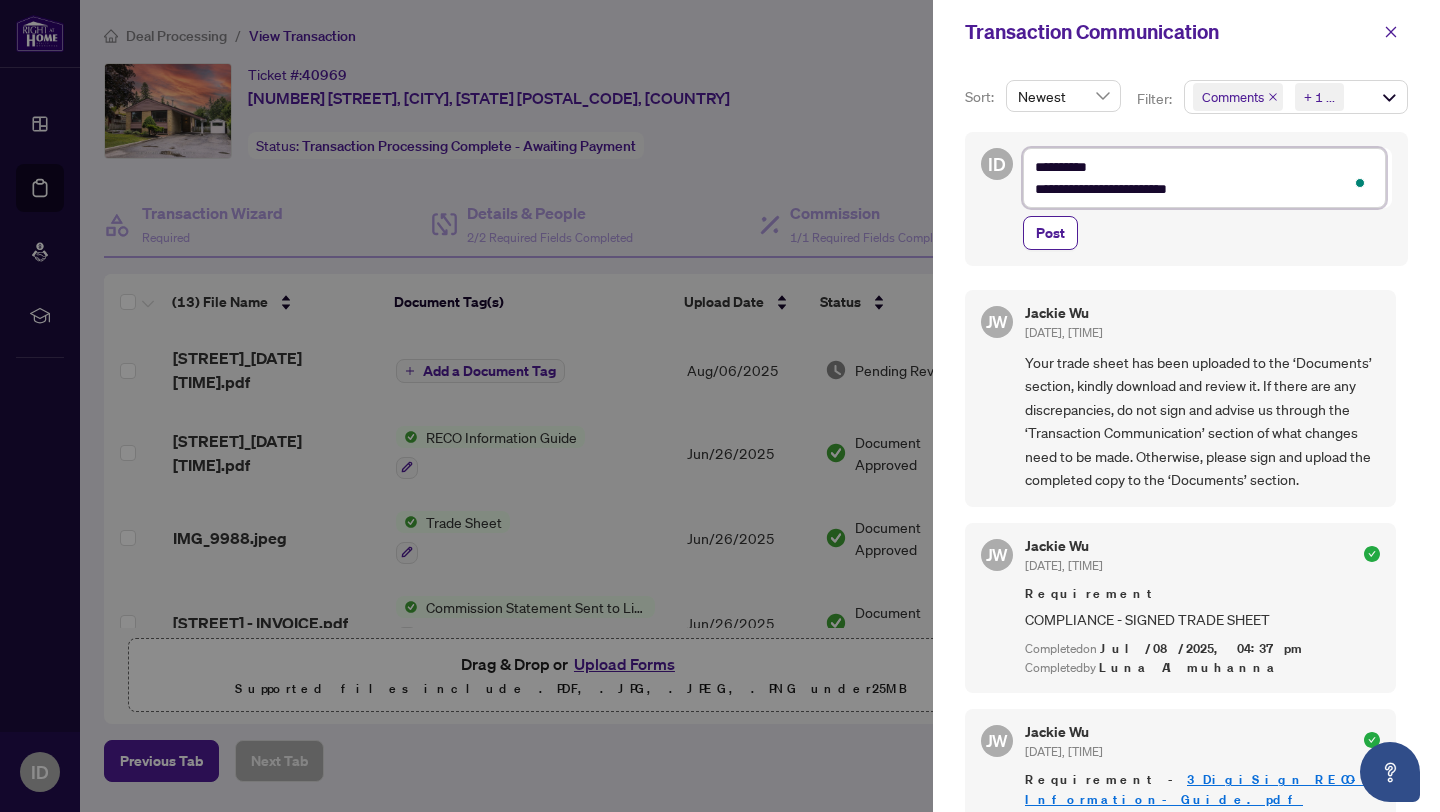 type on "**********" 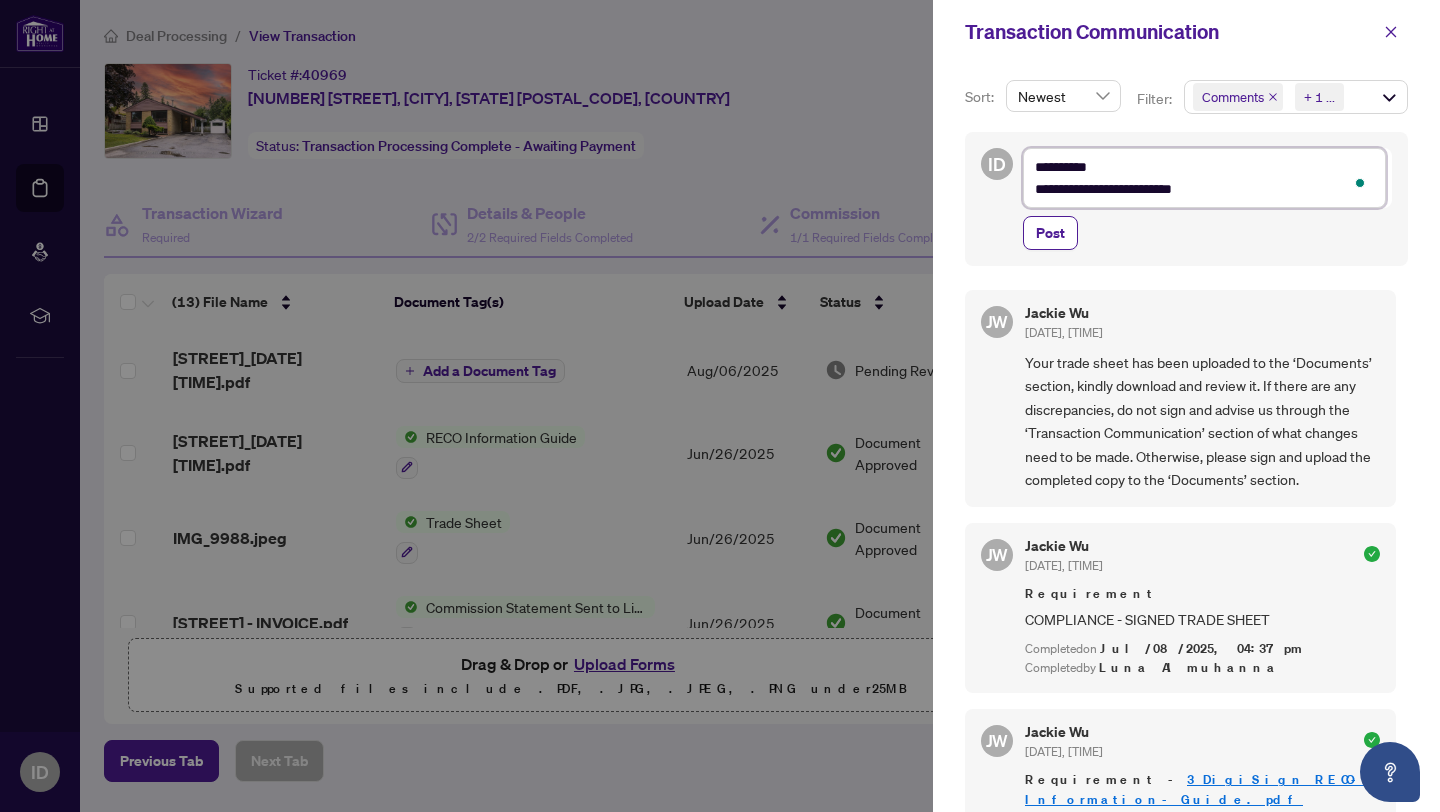 type on "**********" 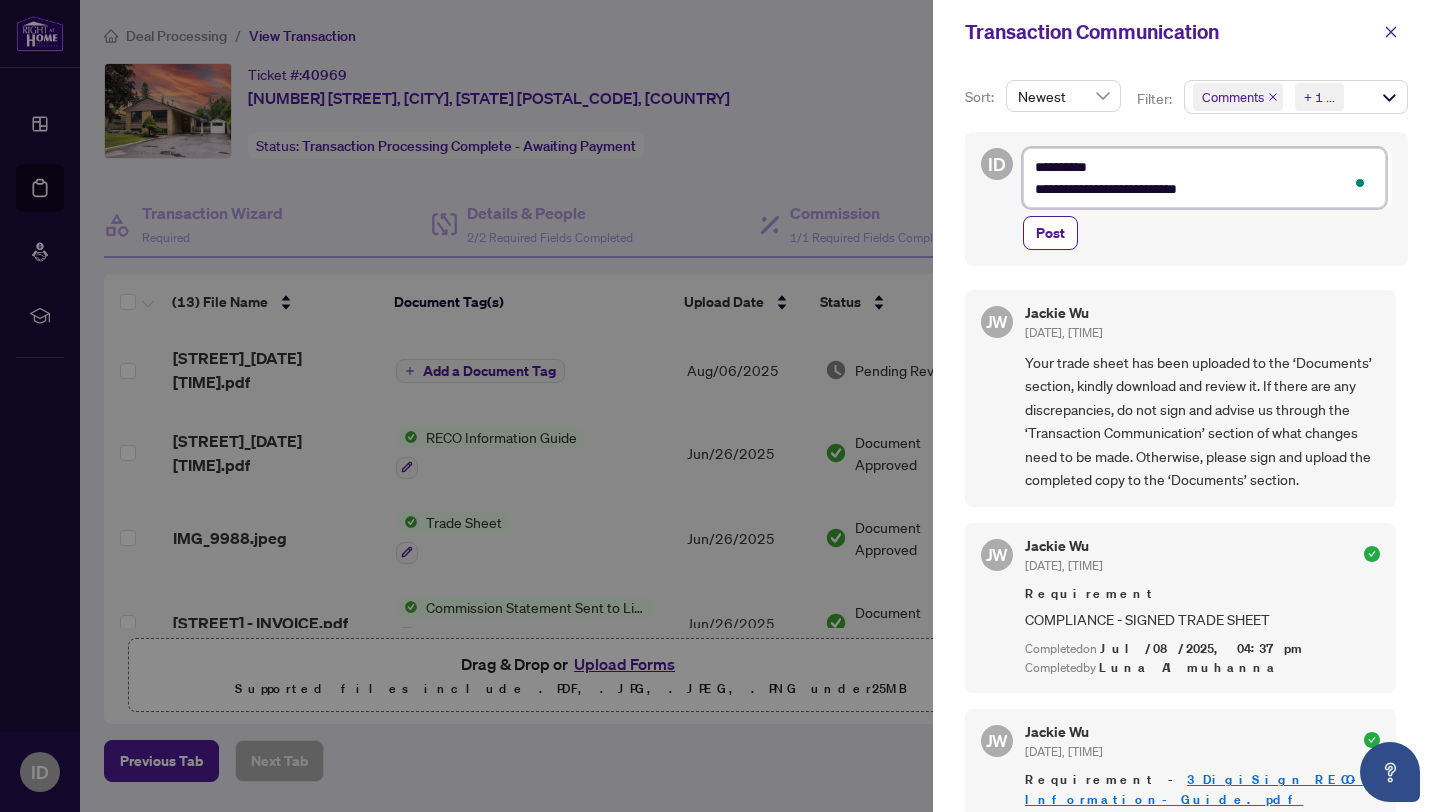 type on "**********" 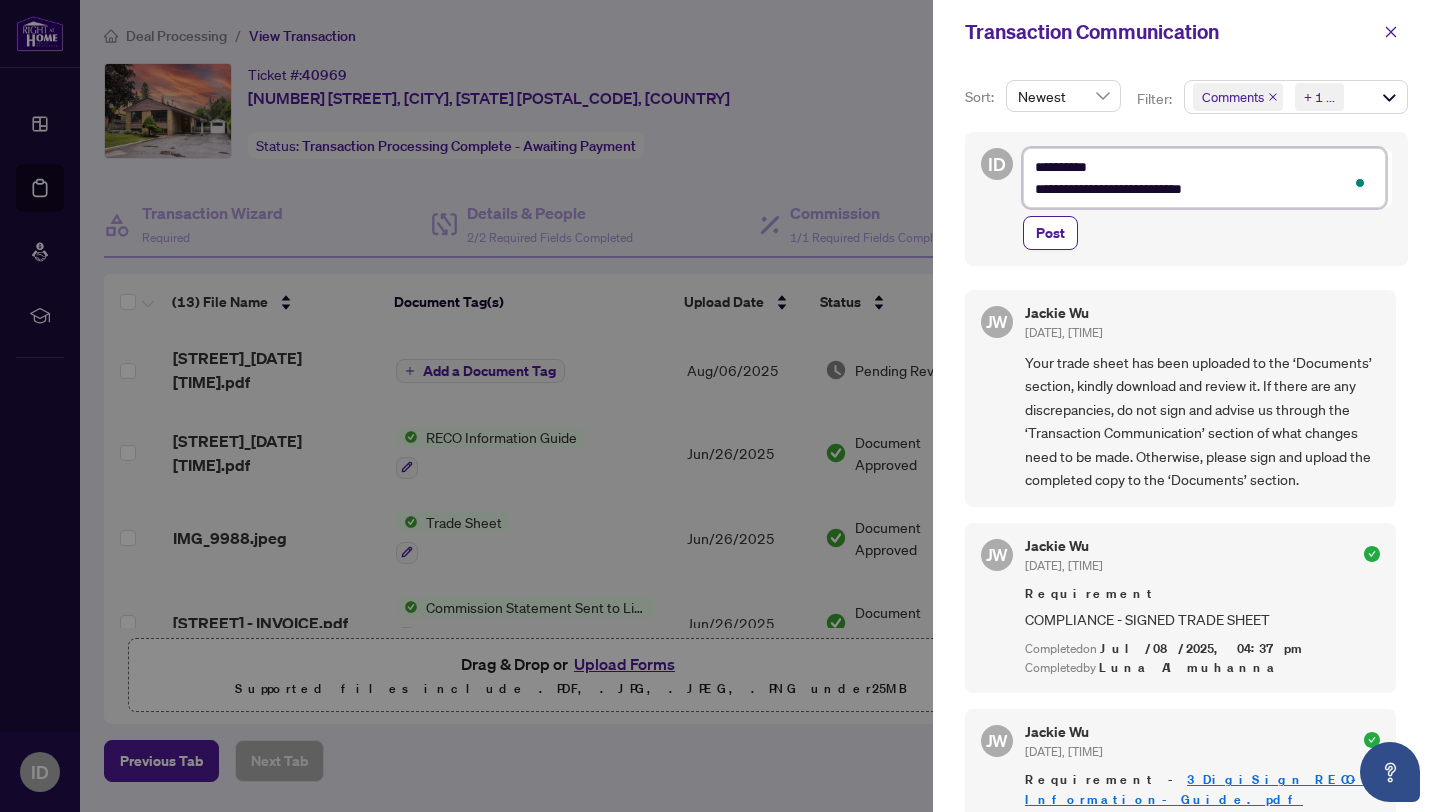 type on "**********" 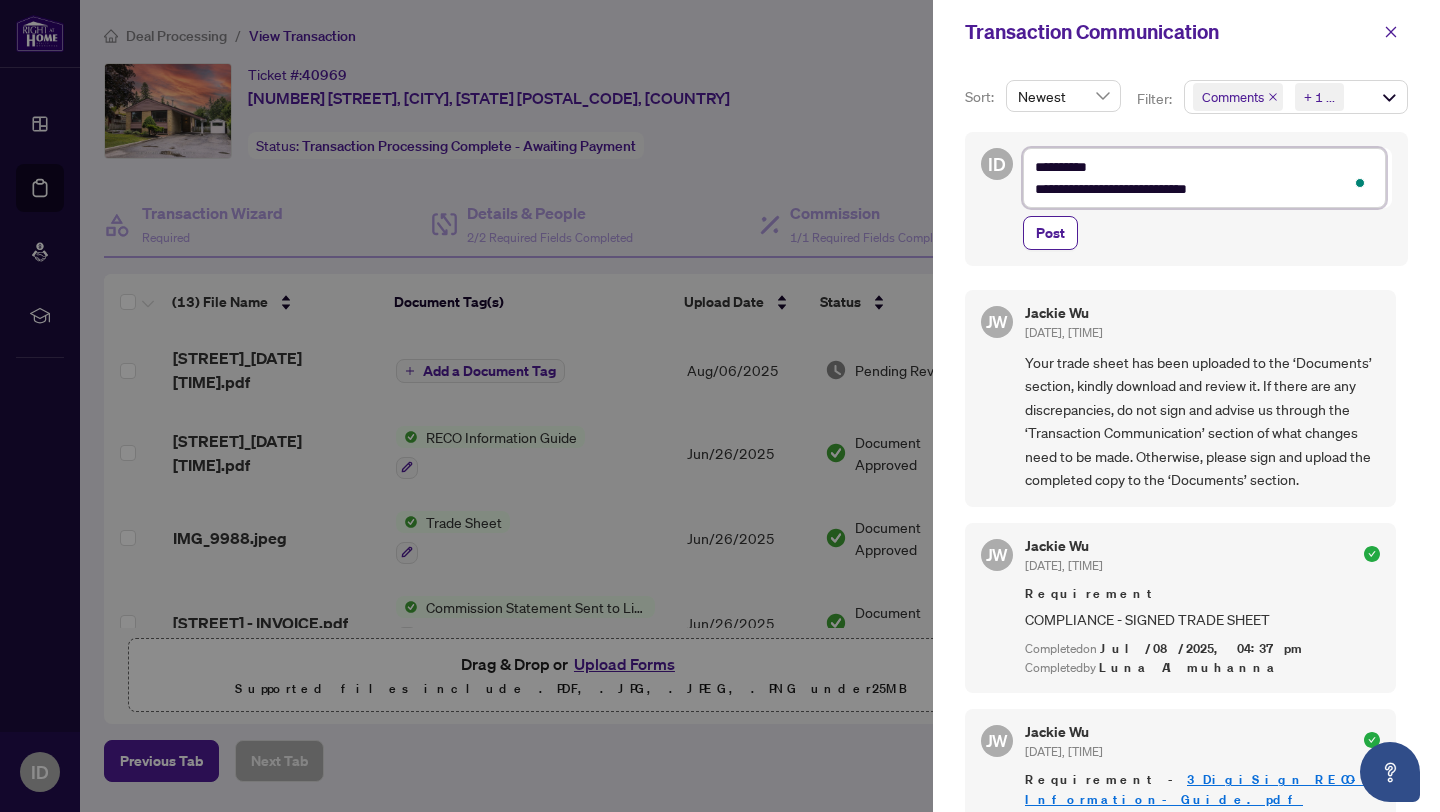 type on "**********" 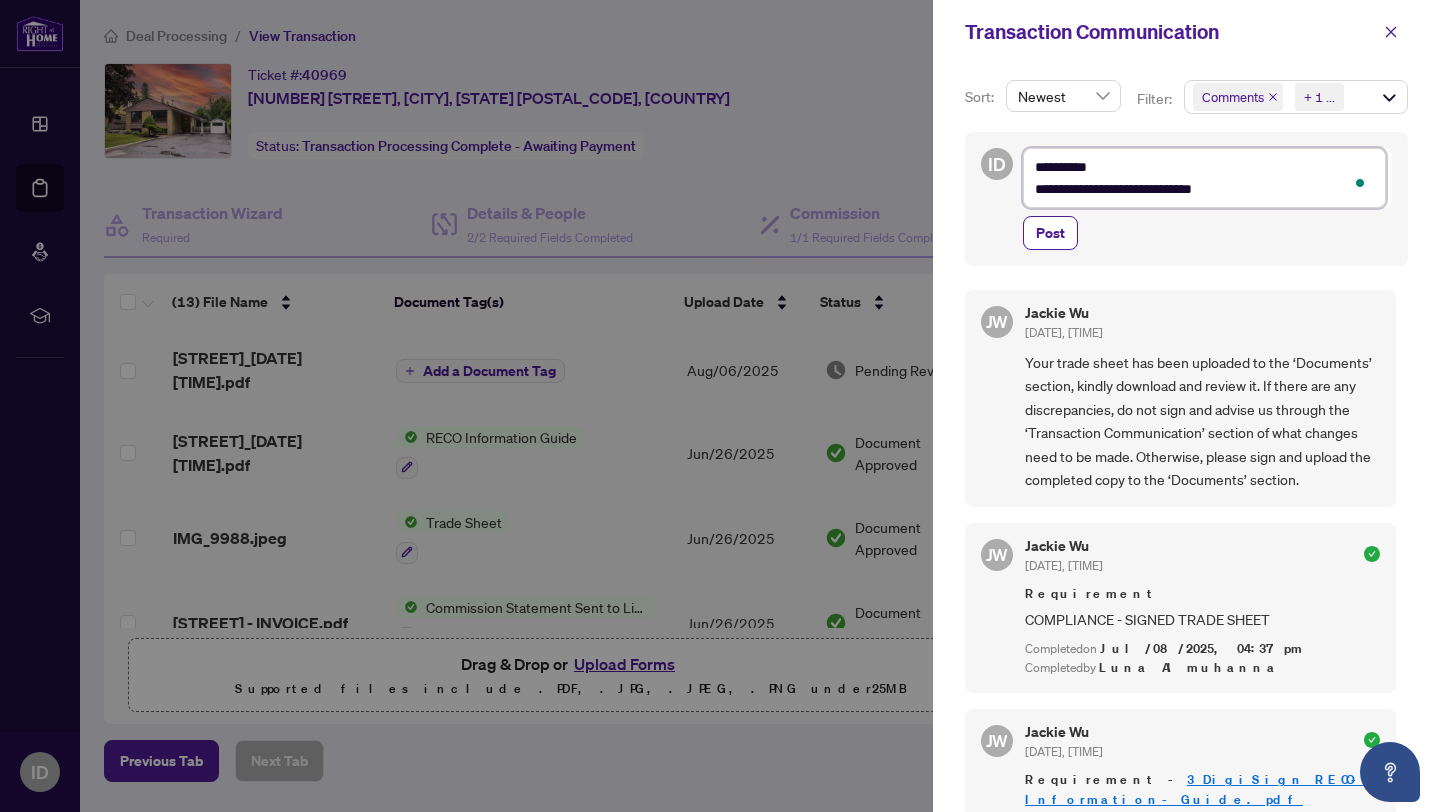 type on "**********" 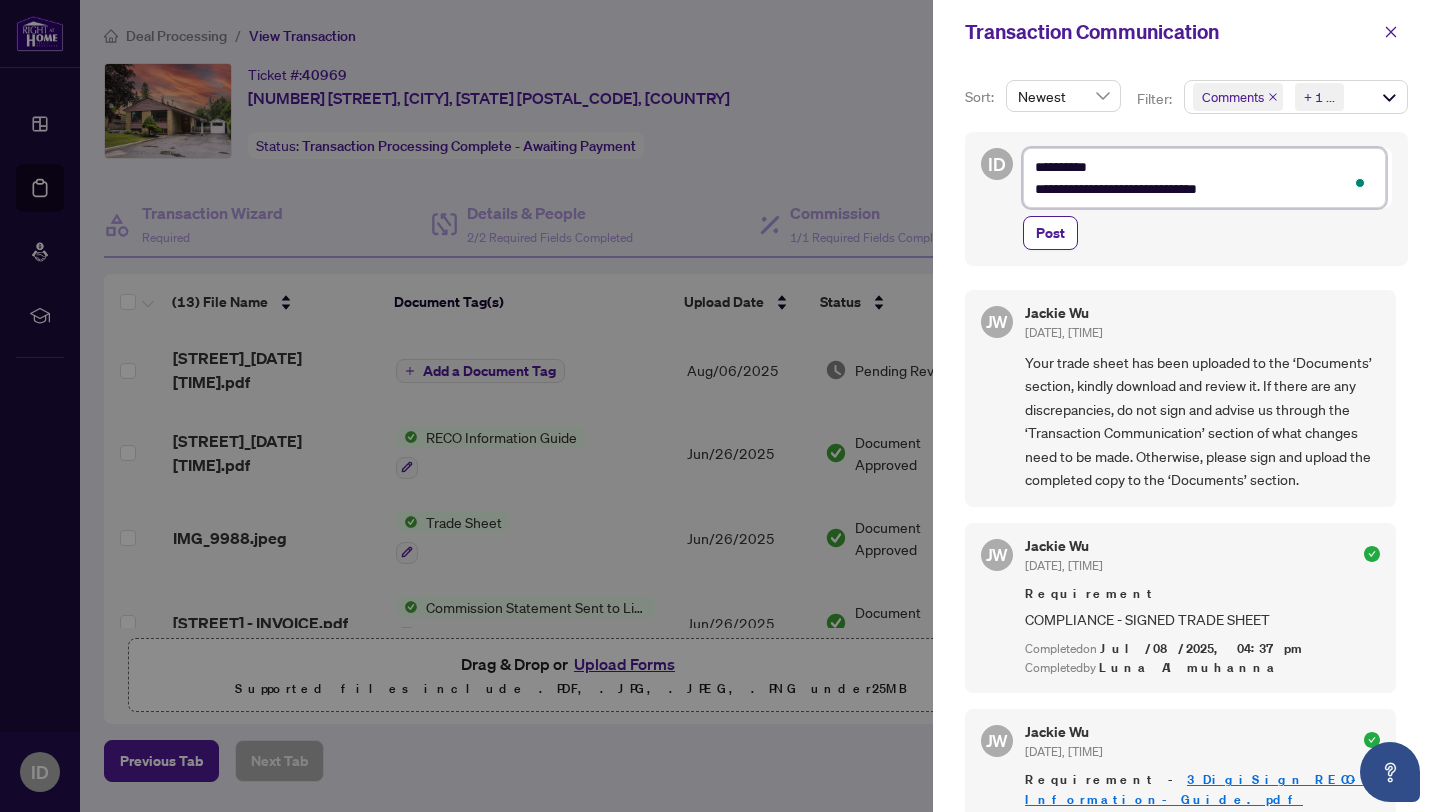 type on "**********" 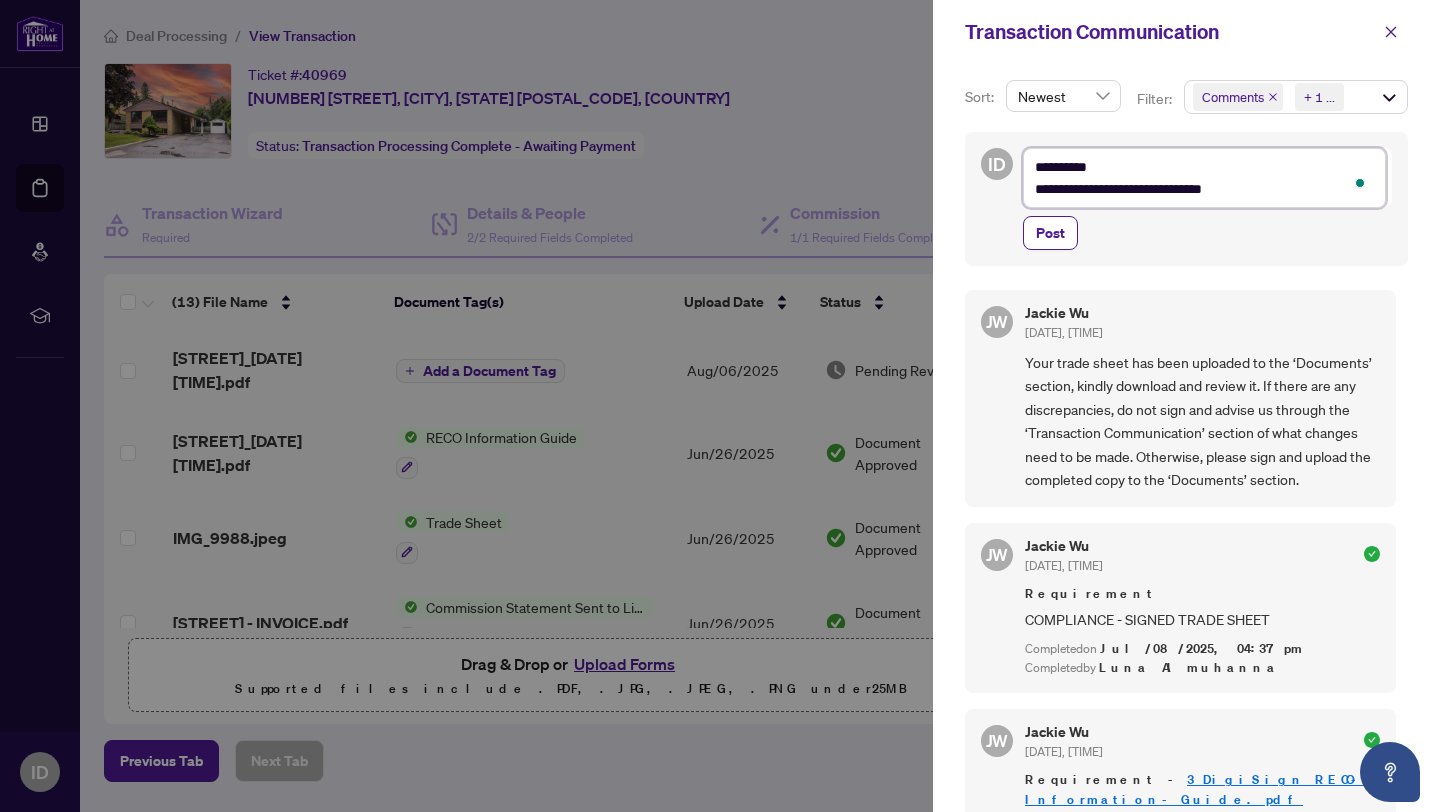 type on "**********" 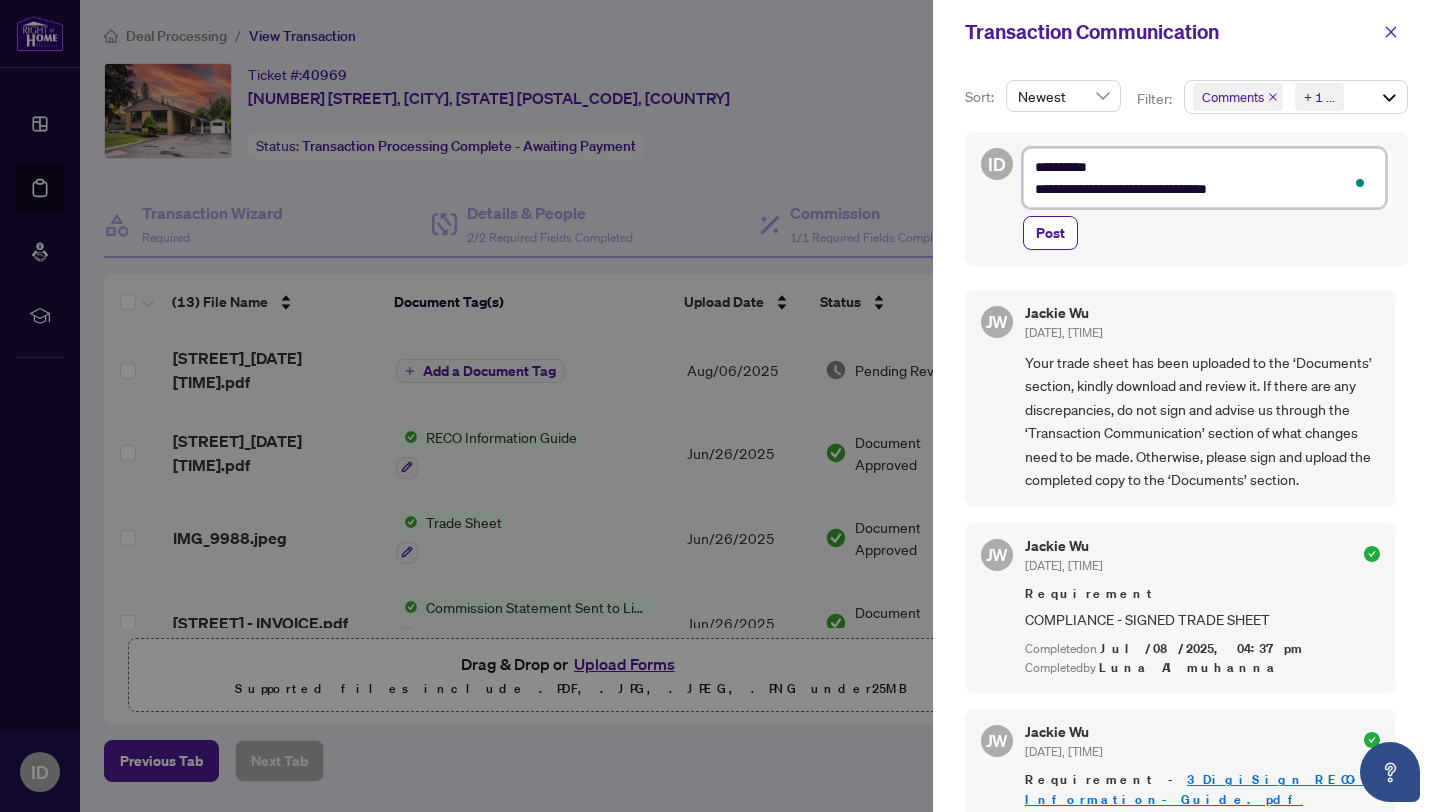 type on "**********" 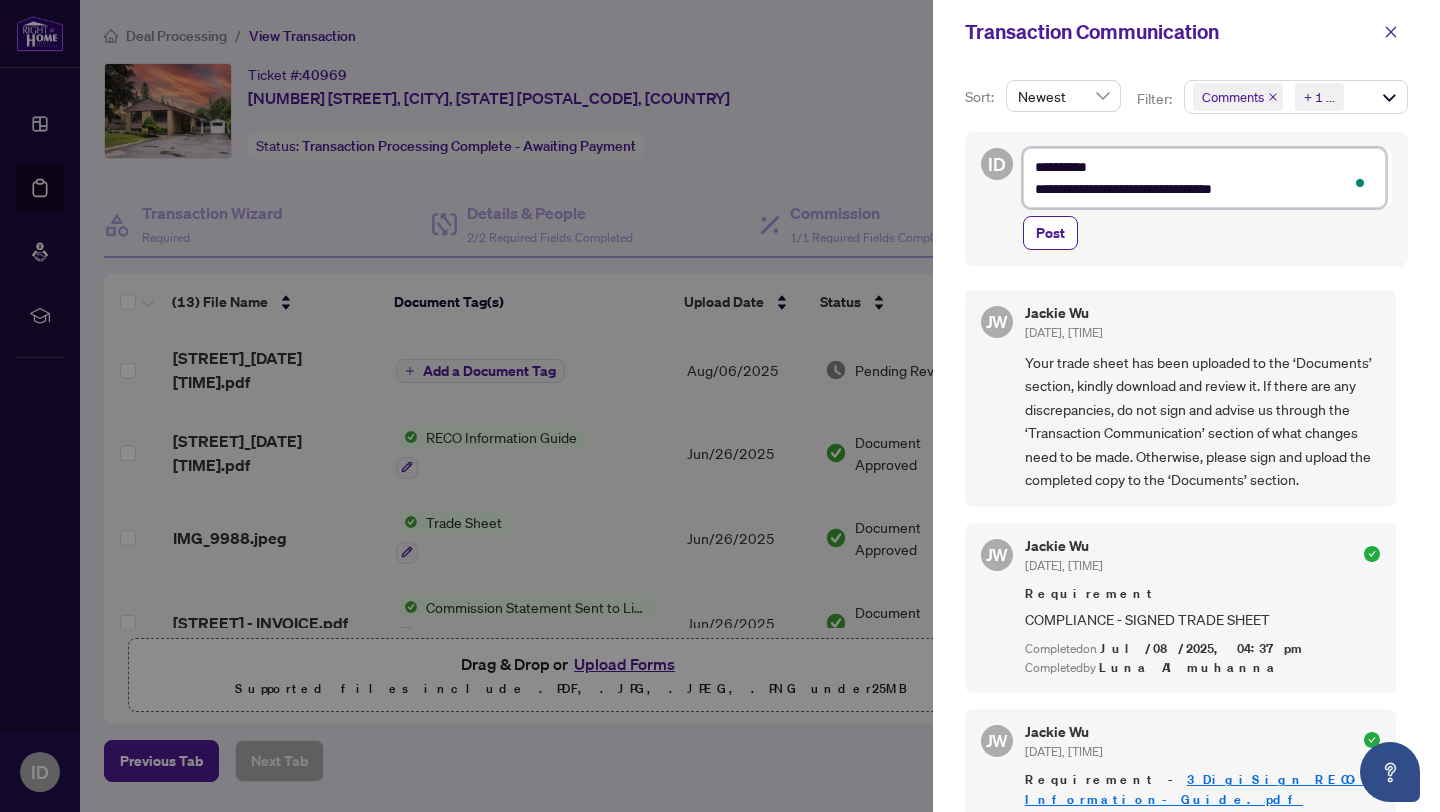 type on "**********" 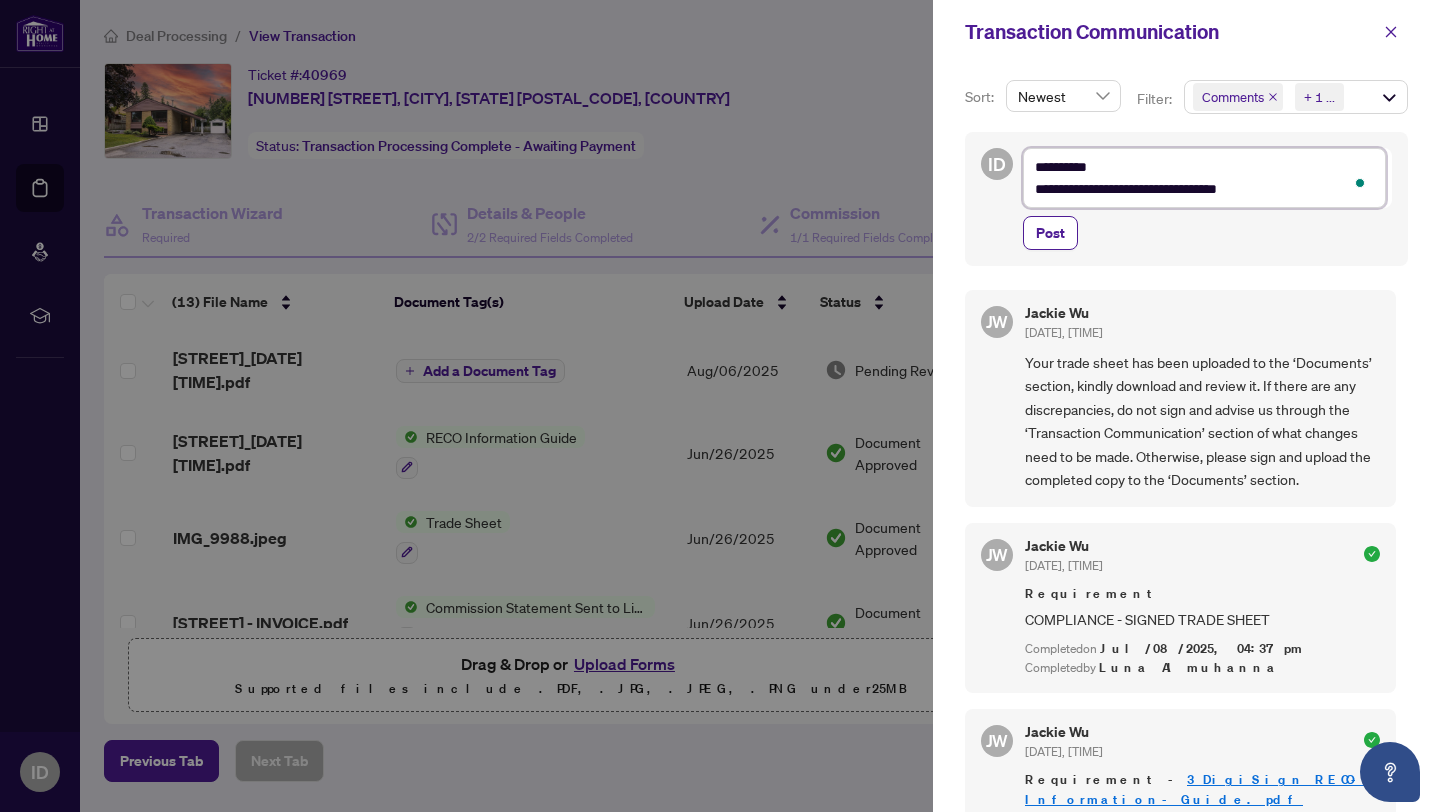 type on "**********" 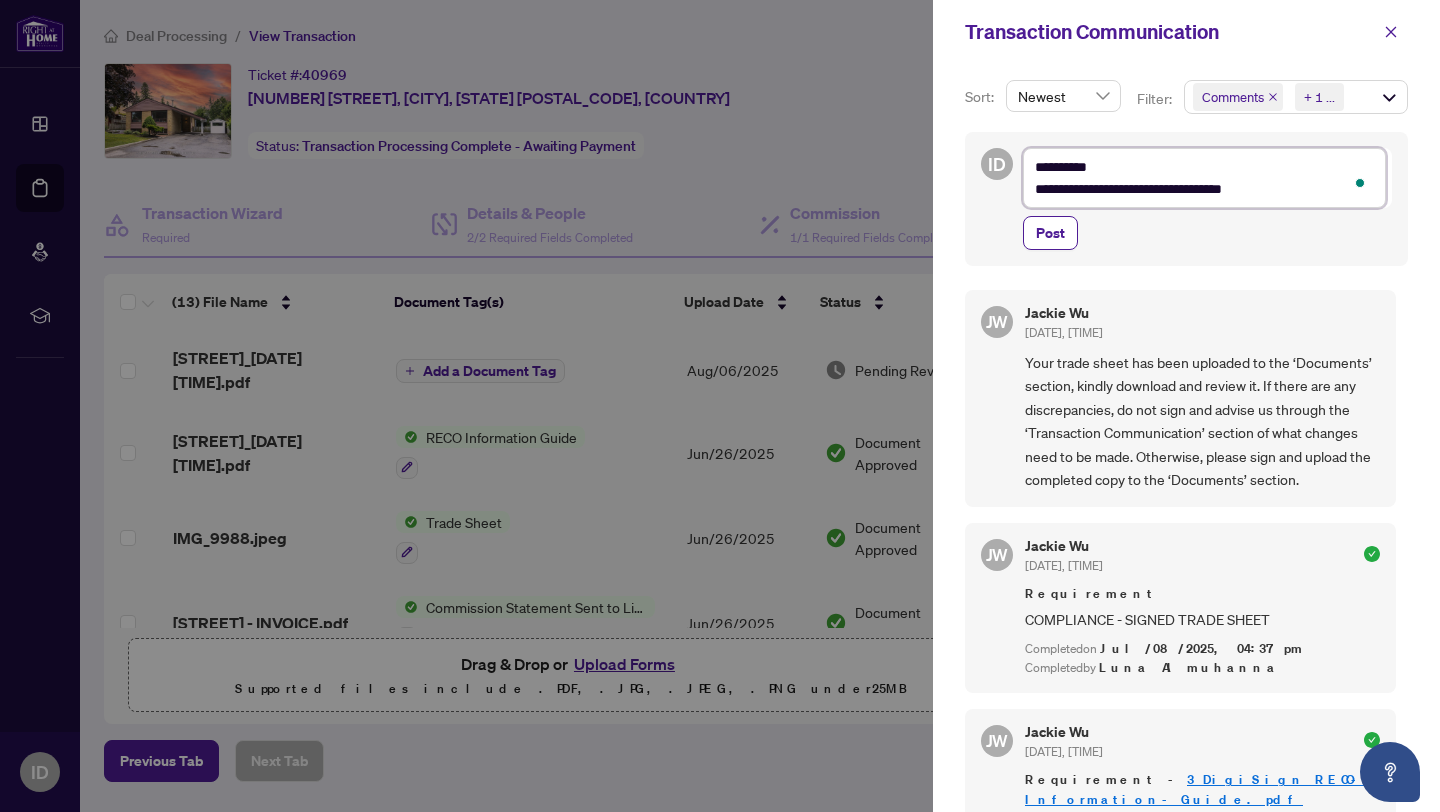 type on "**********" 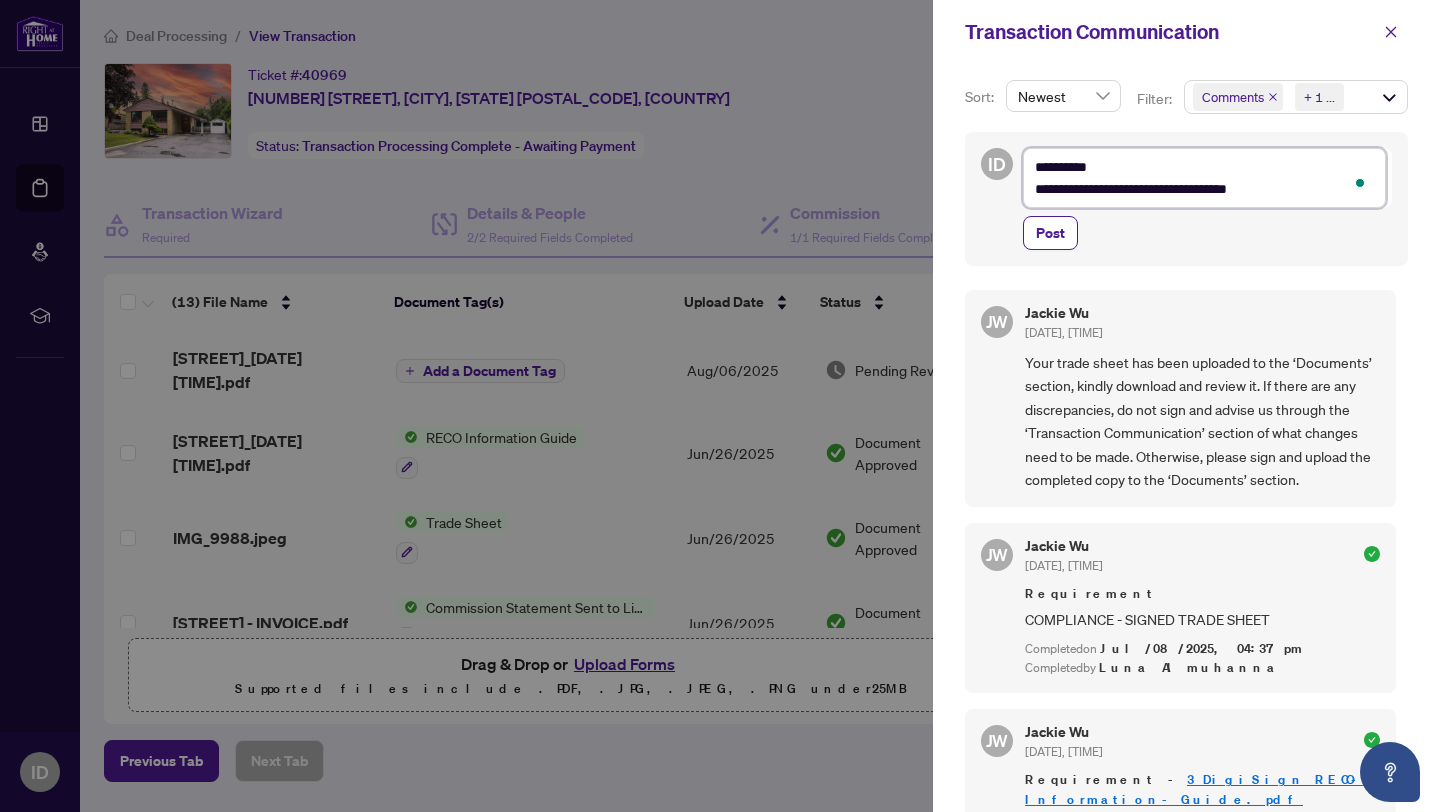type on "**********" 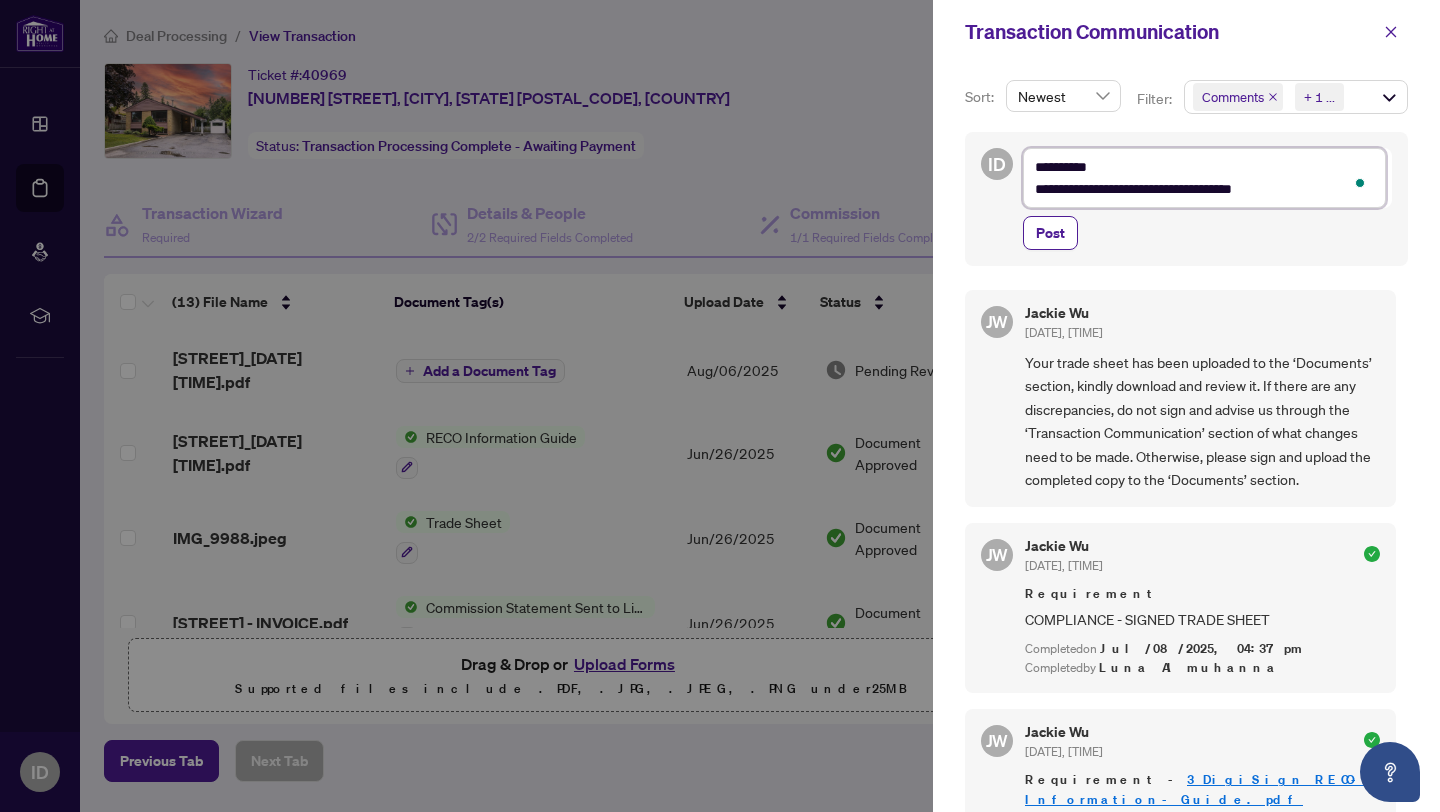 type on "**********" 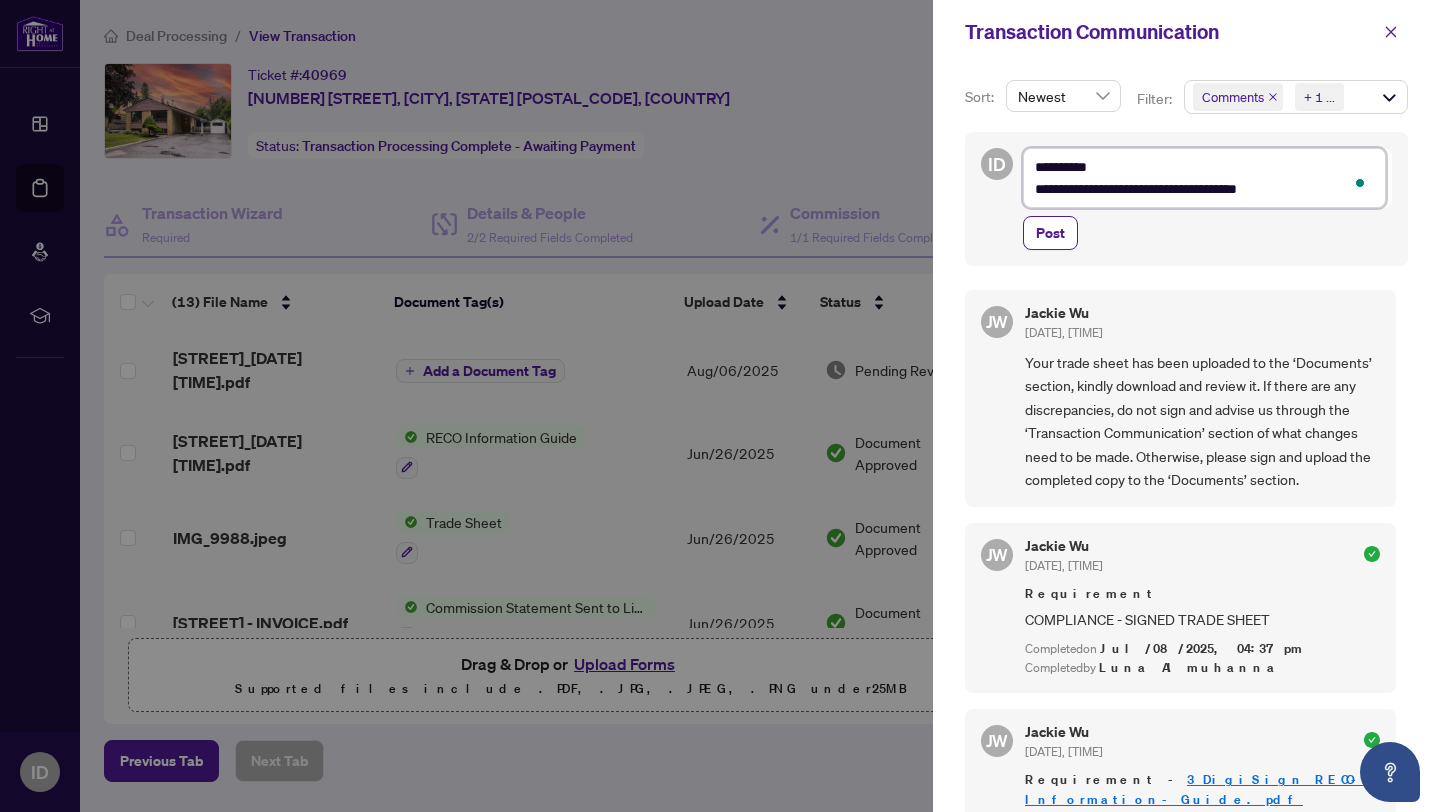 type on "**********" 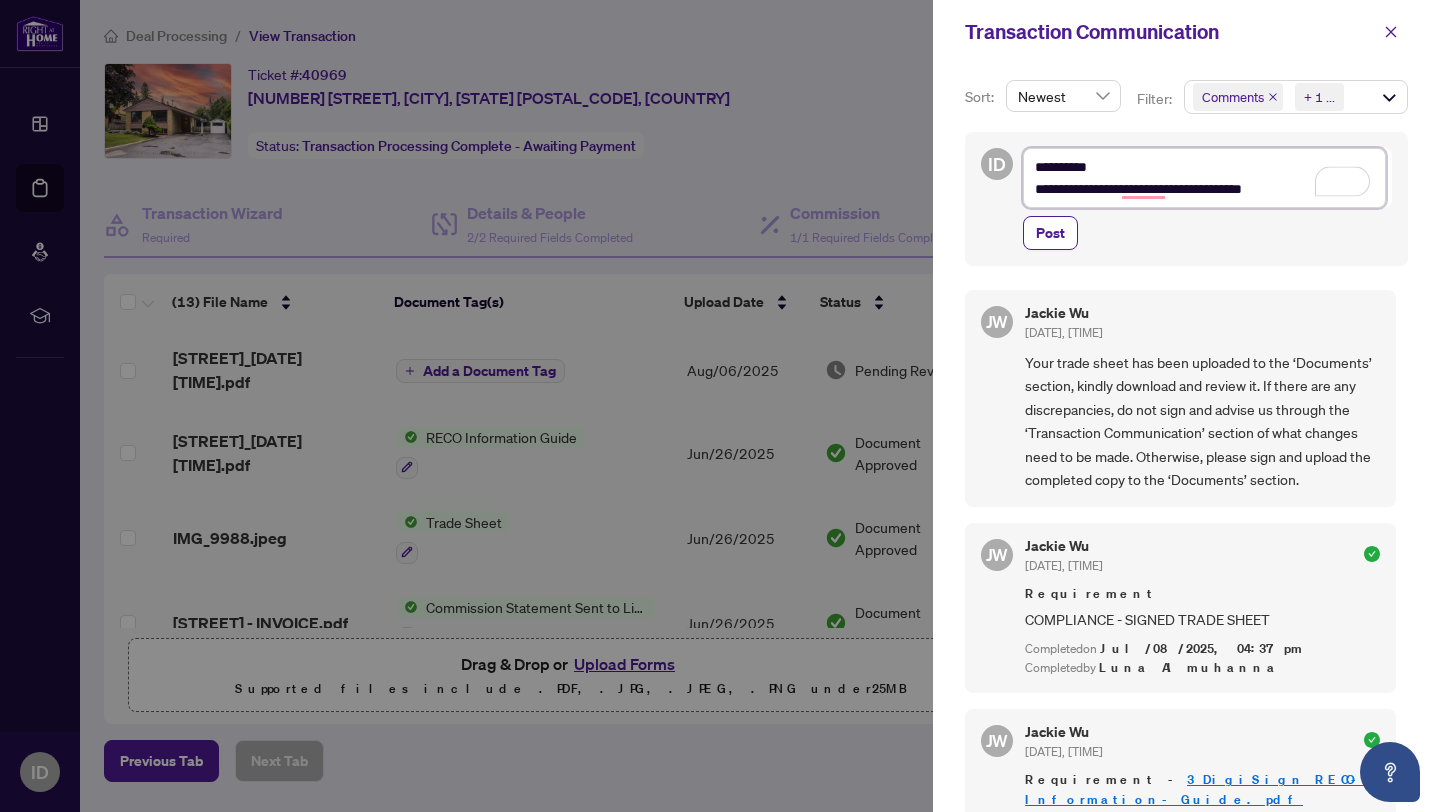 type on "**********" 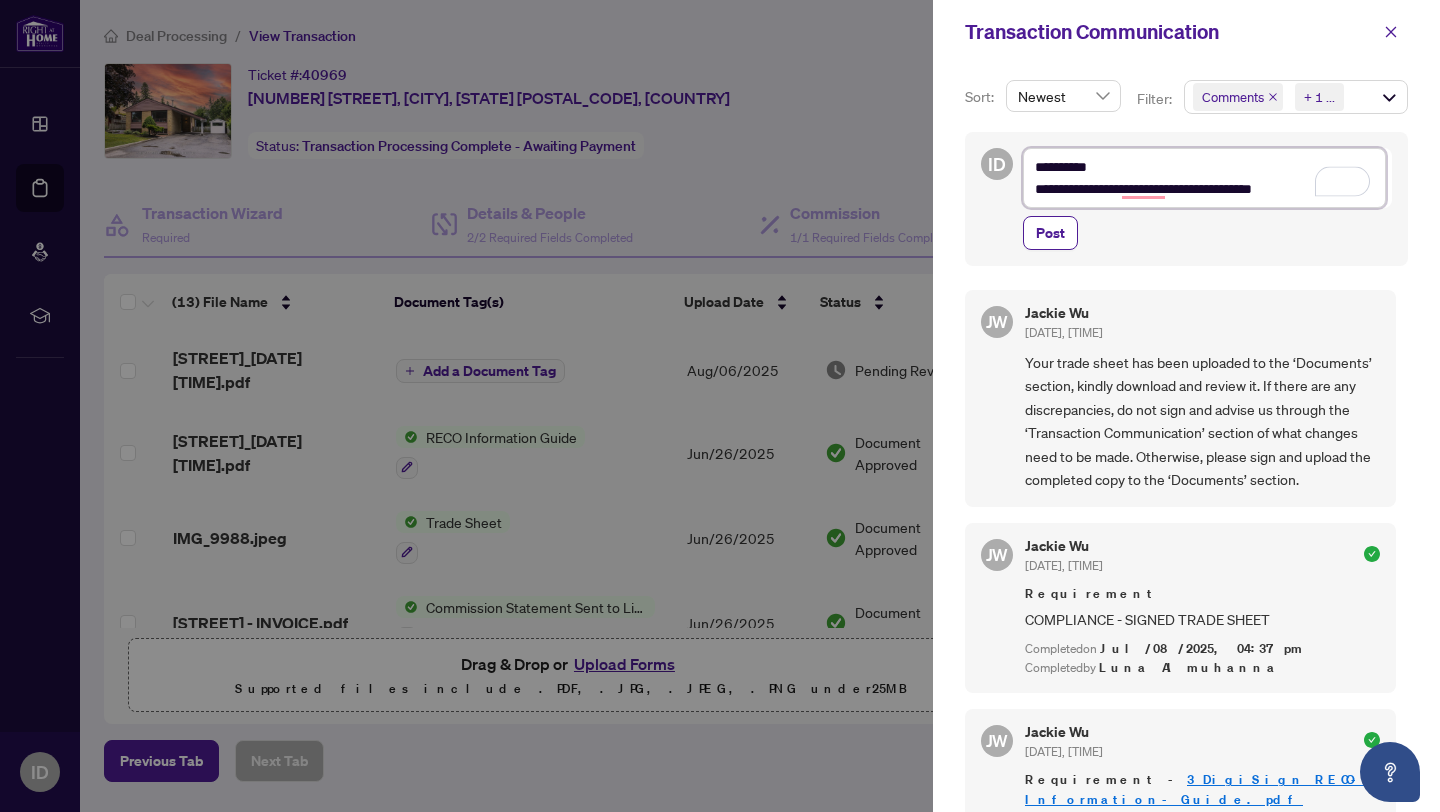 type on "**********" 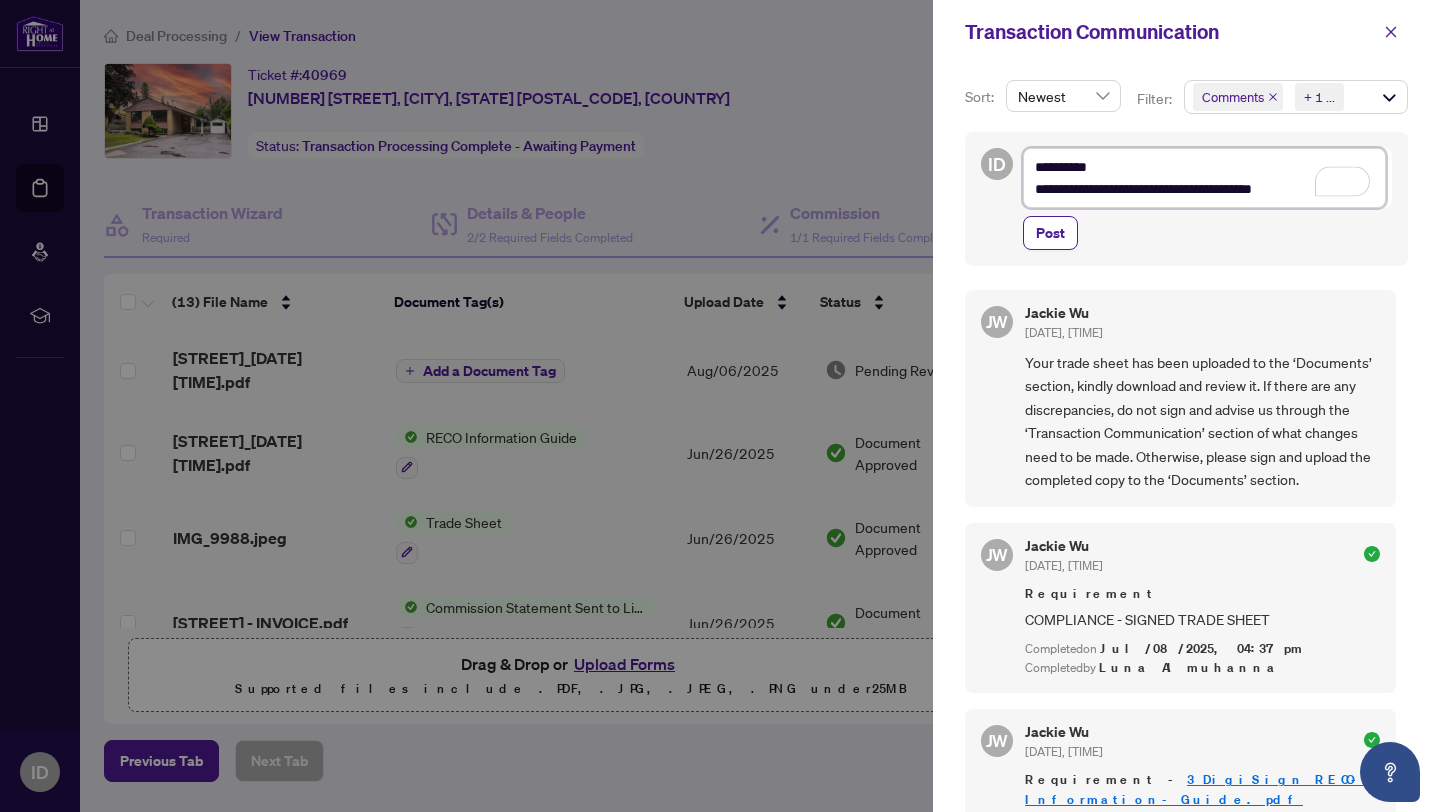 type on "**********" 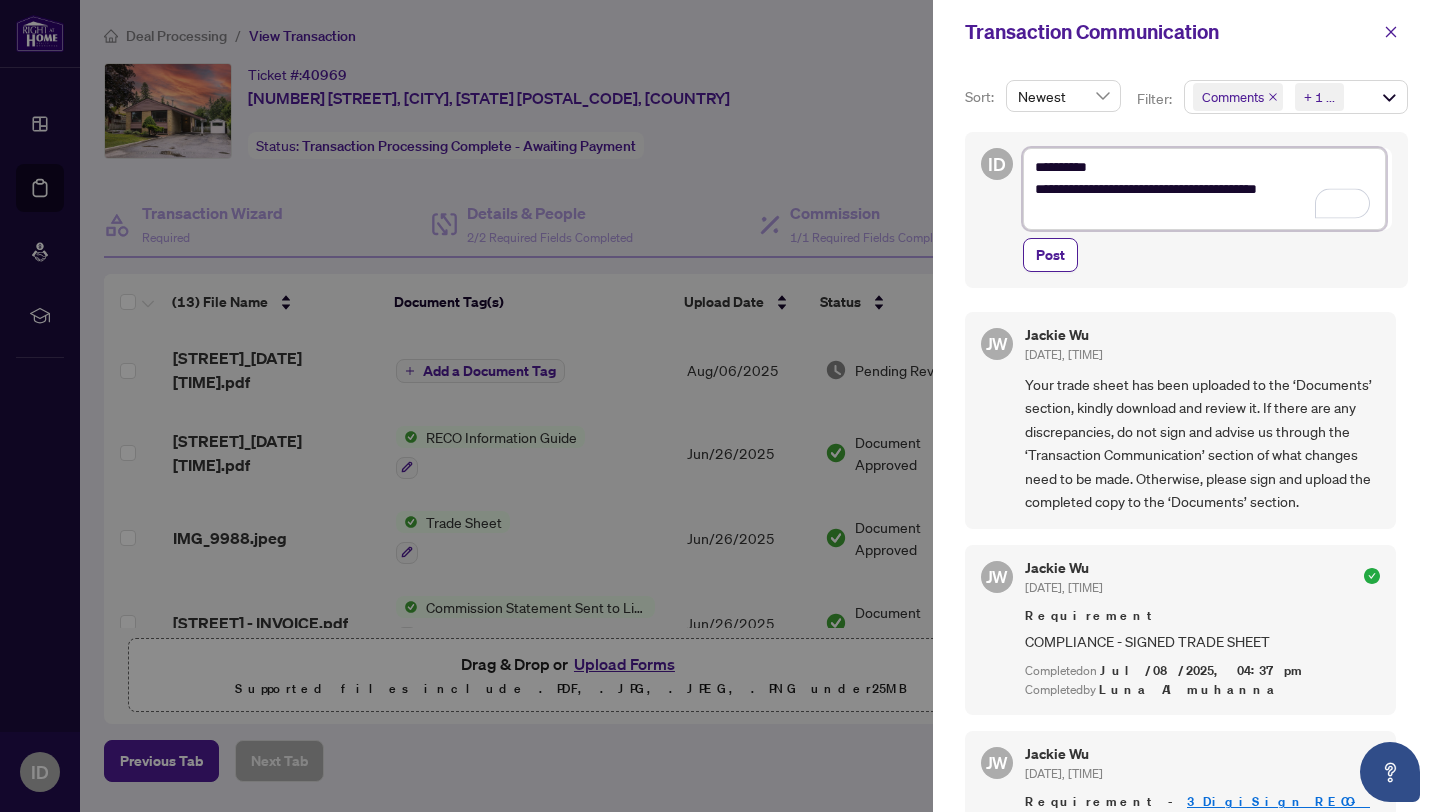 type on "**********" 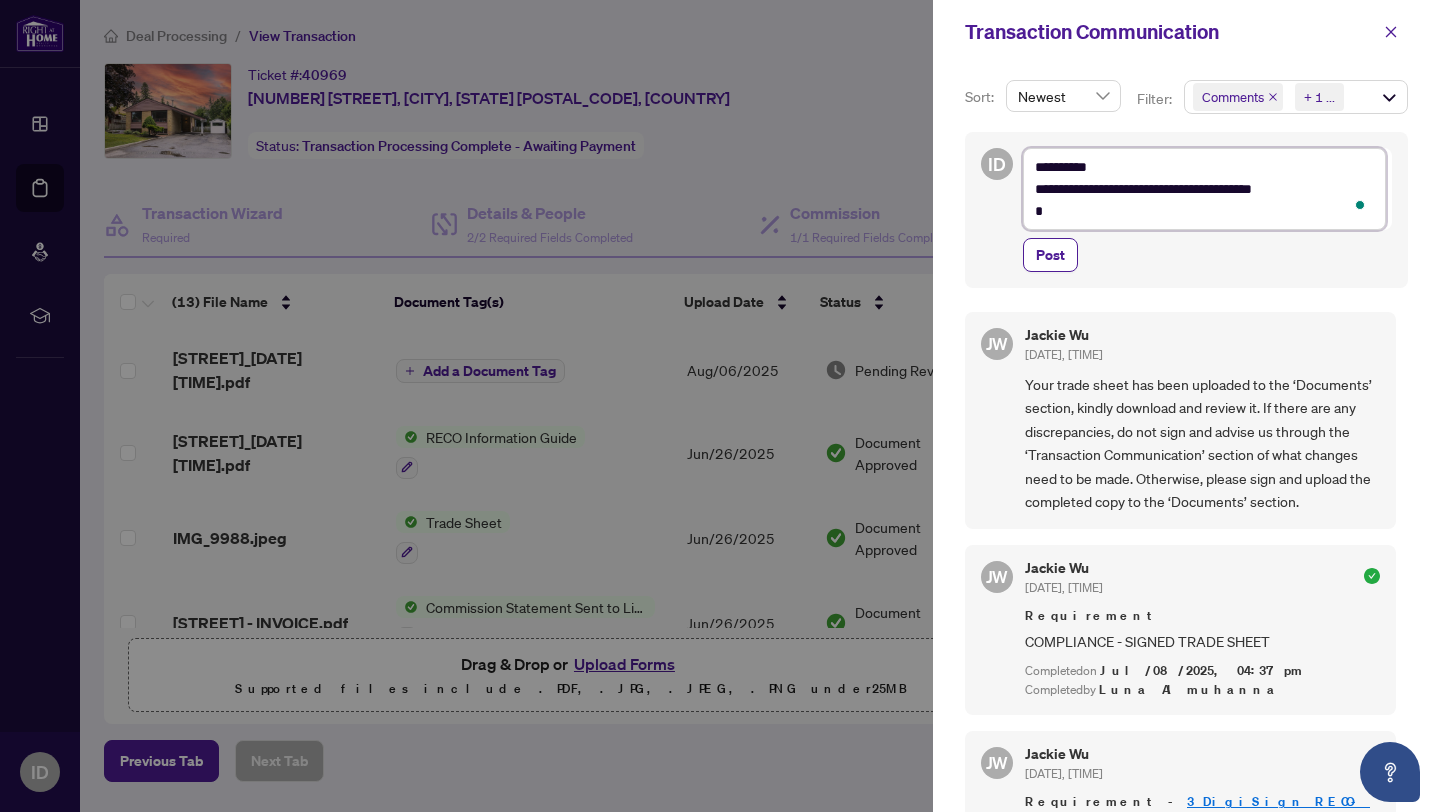 type on "**********" 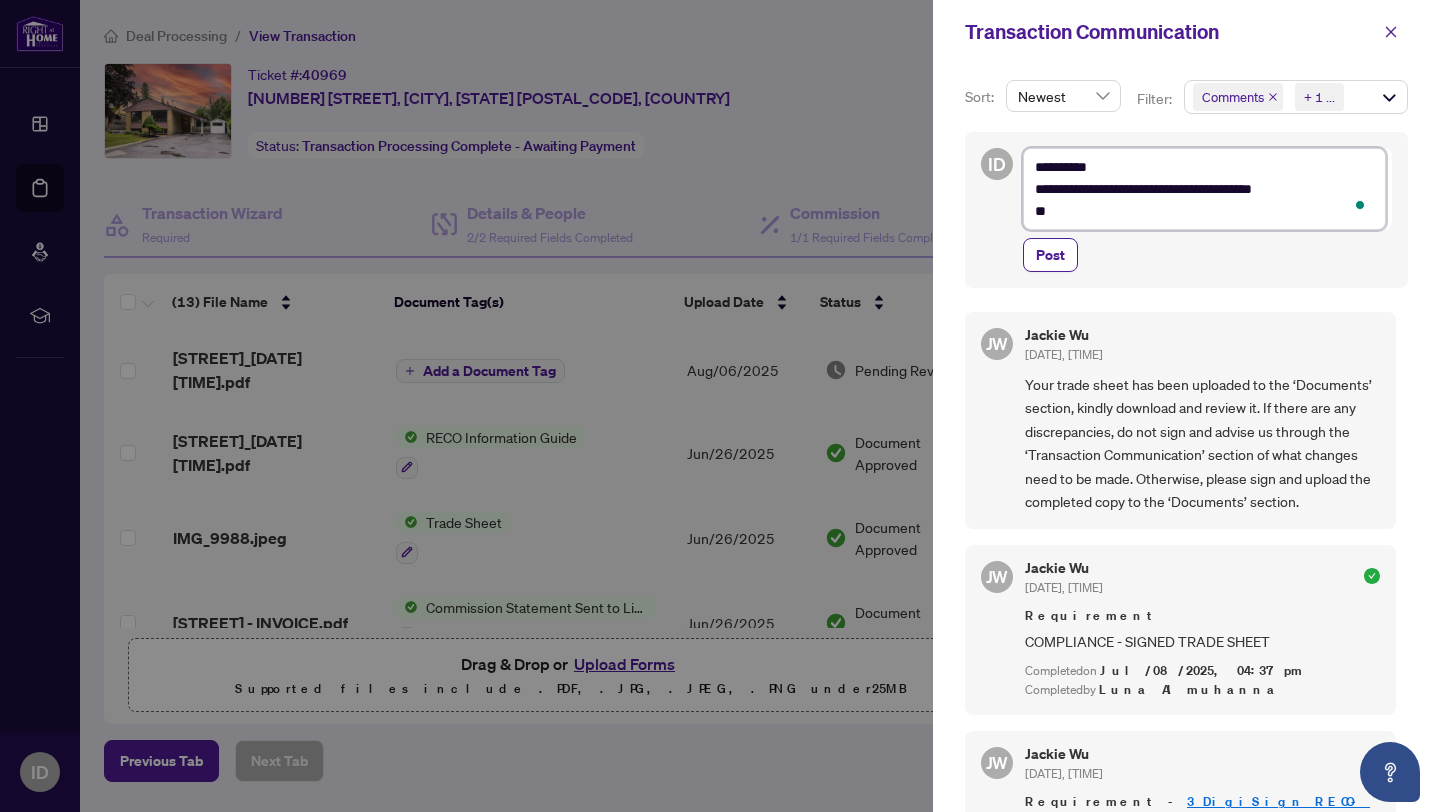 type on "**********" 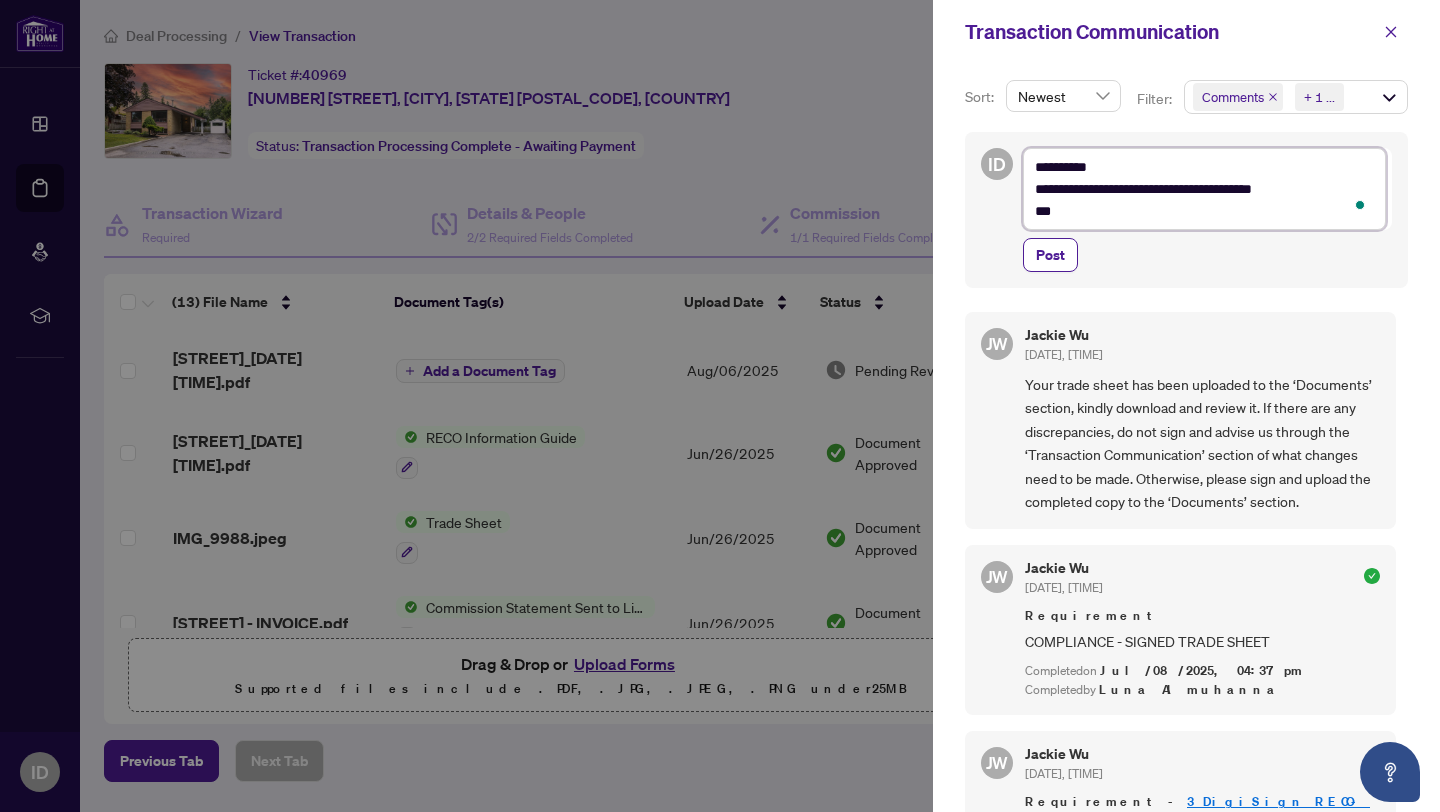 type on "**********" 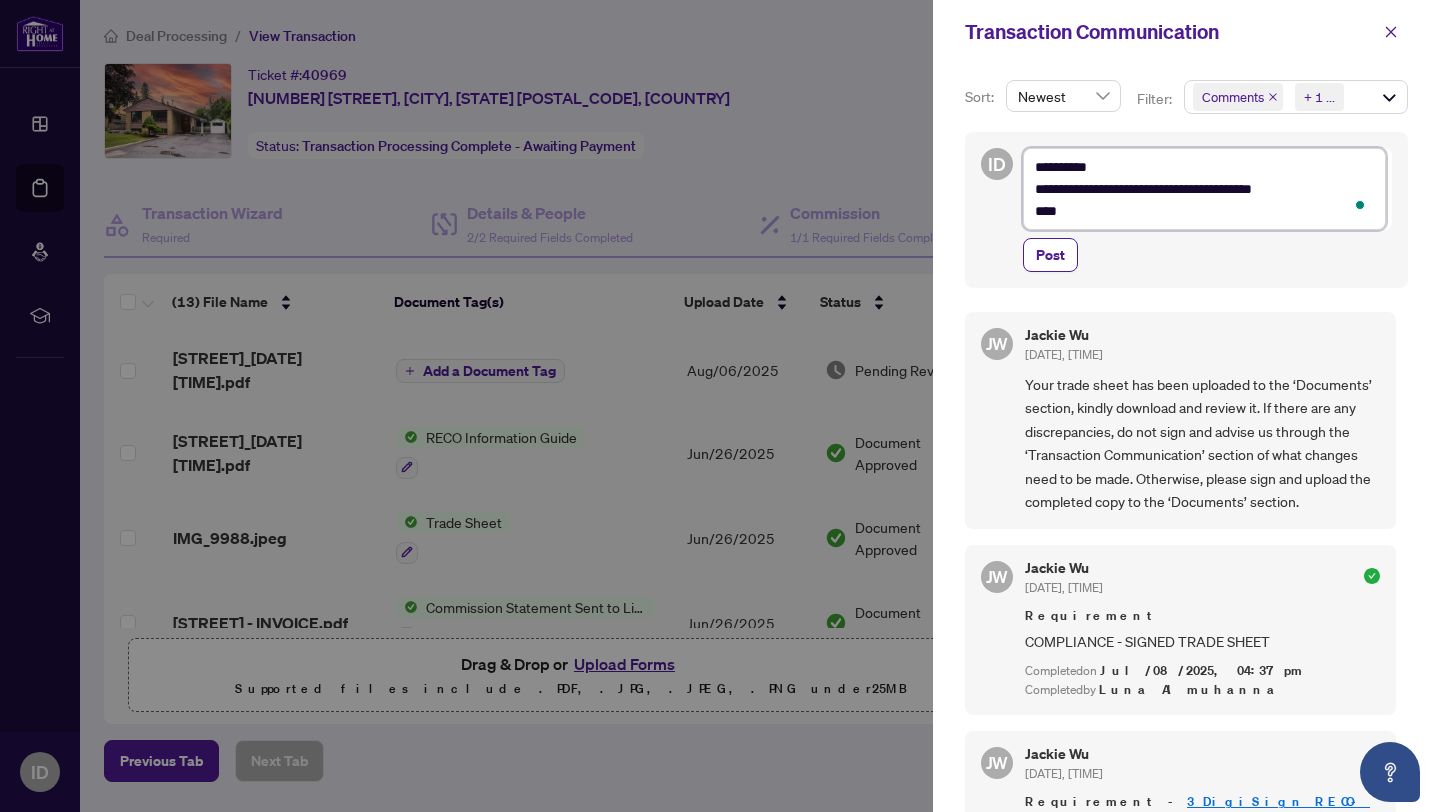 type on "**********" 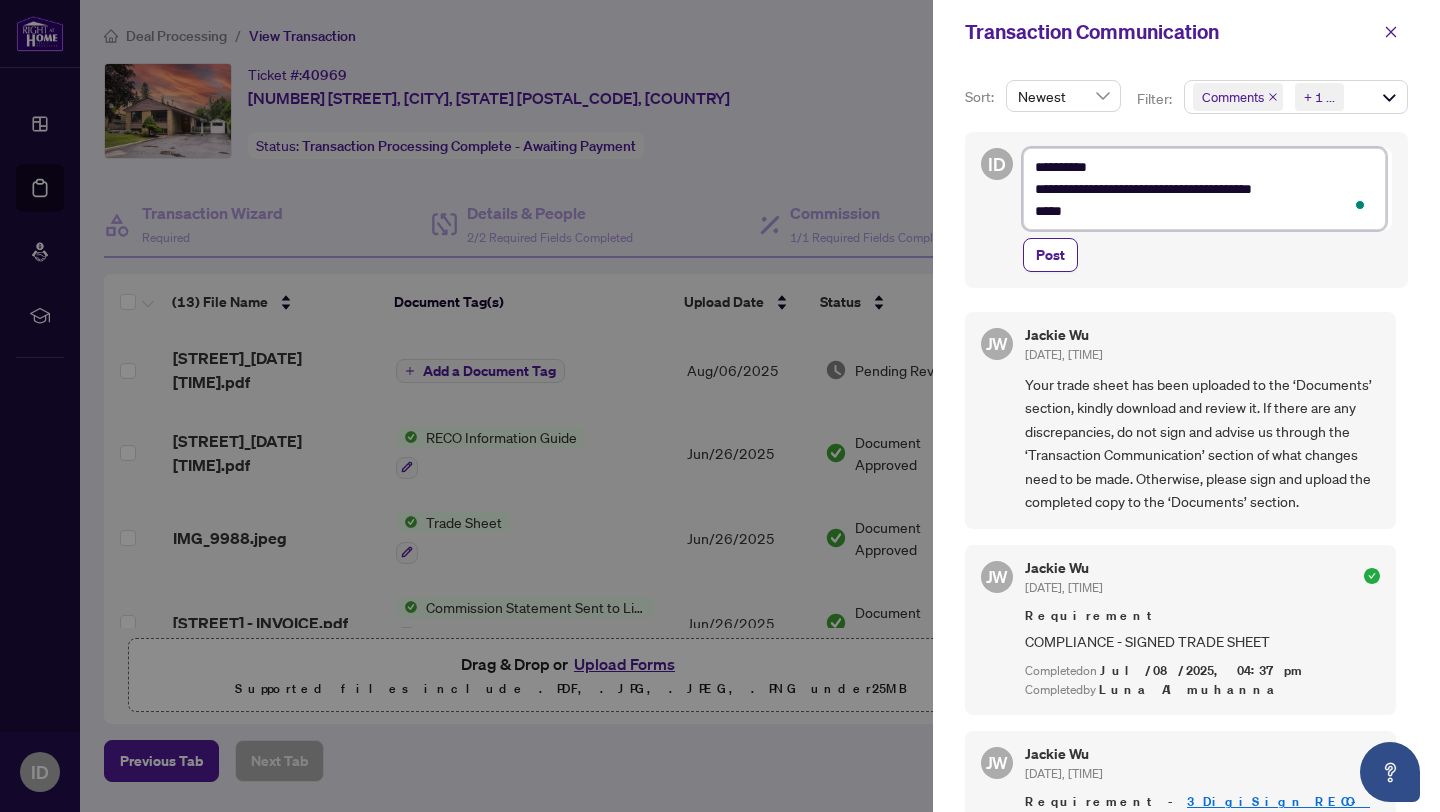 type on "**********" 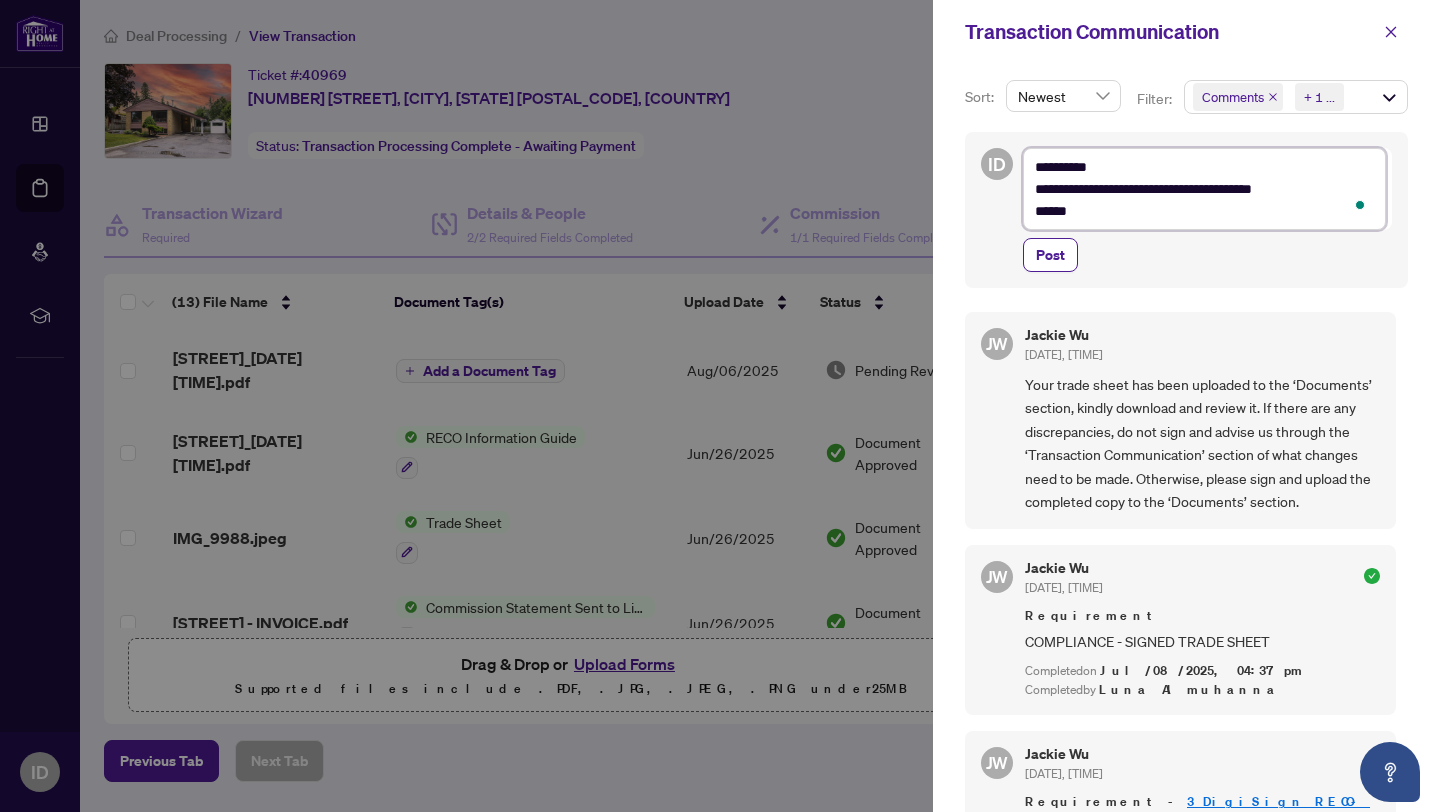 type on "**********" 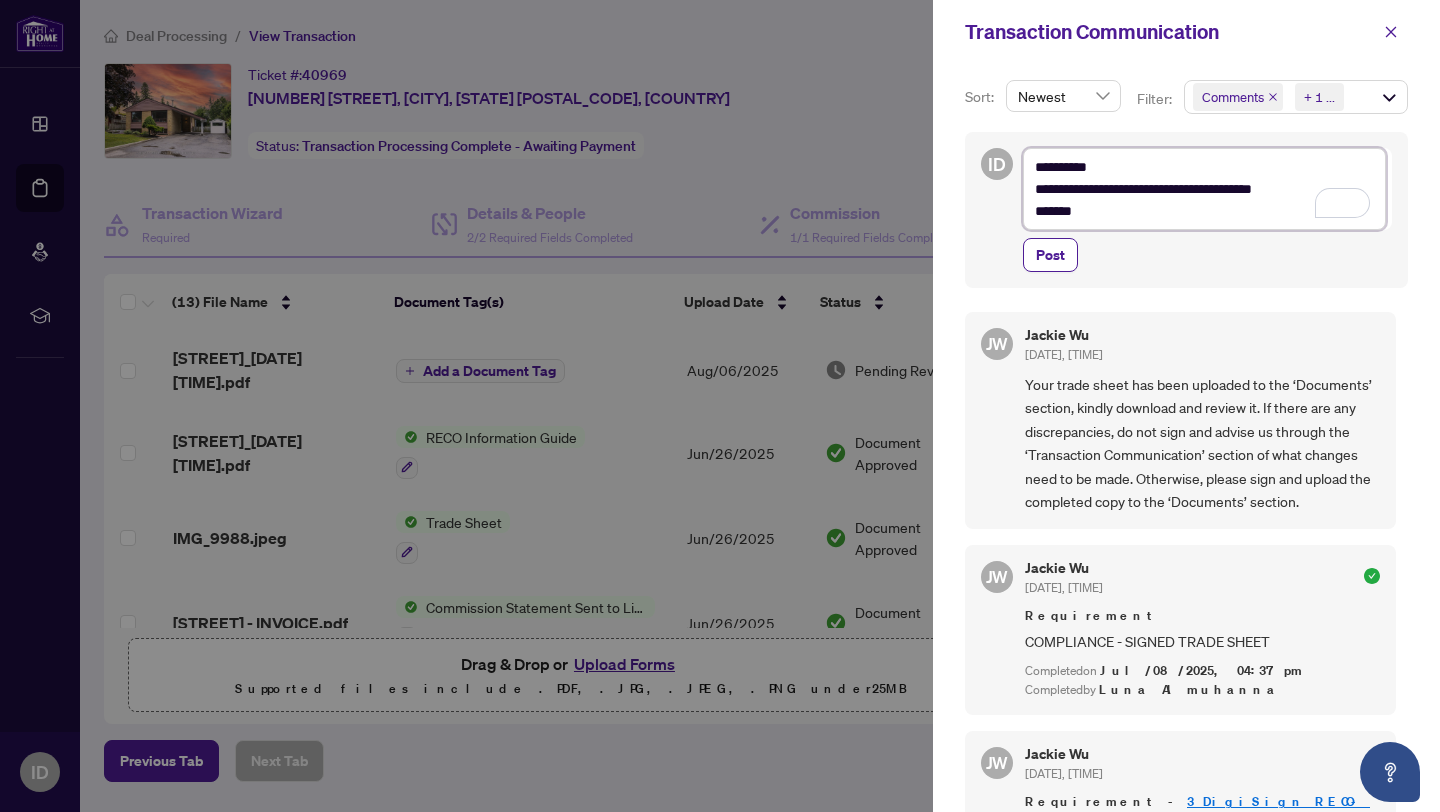 type on "**********" 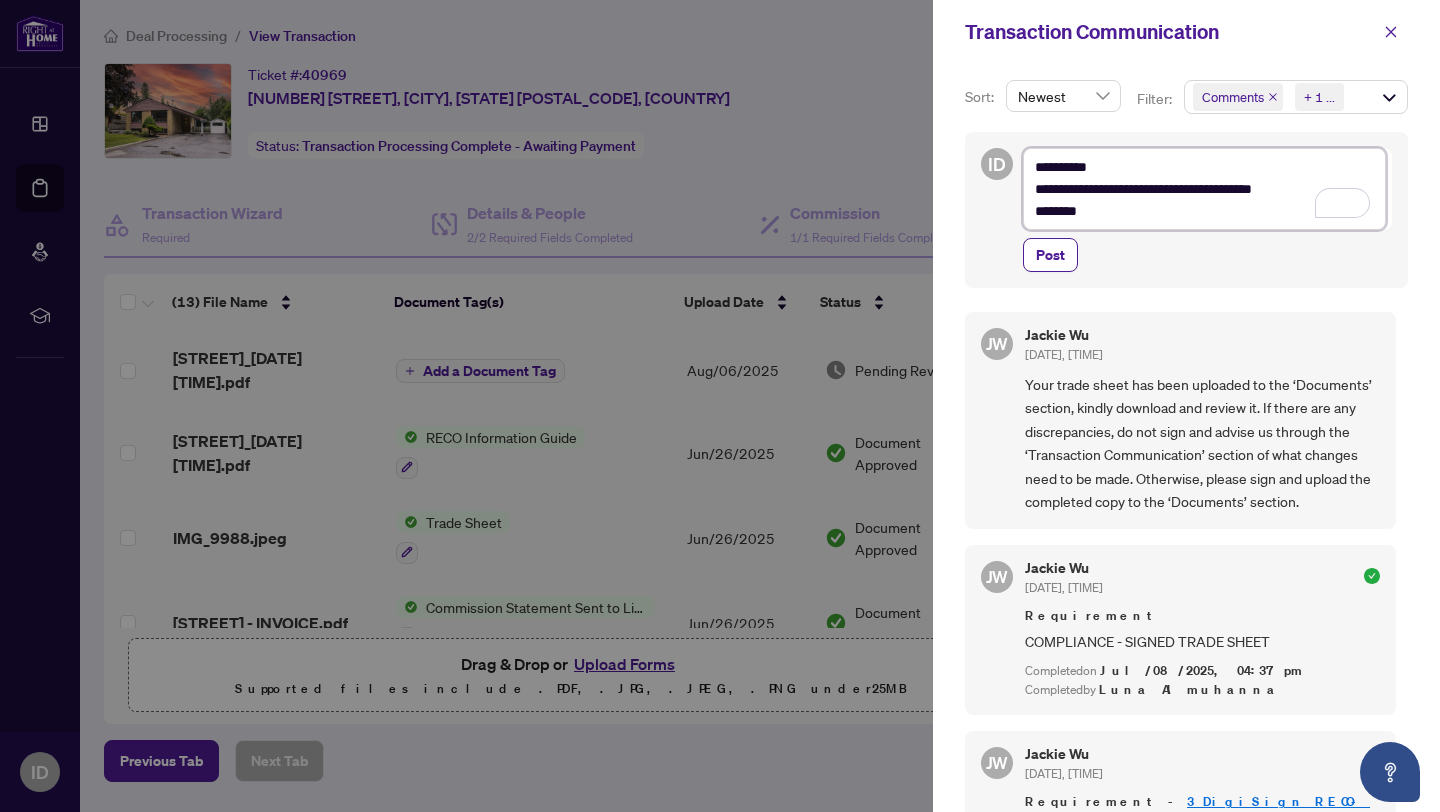 type on "**********" 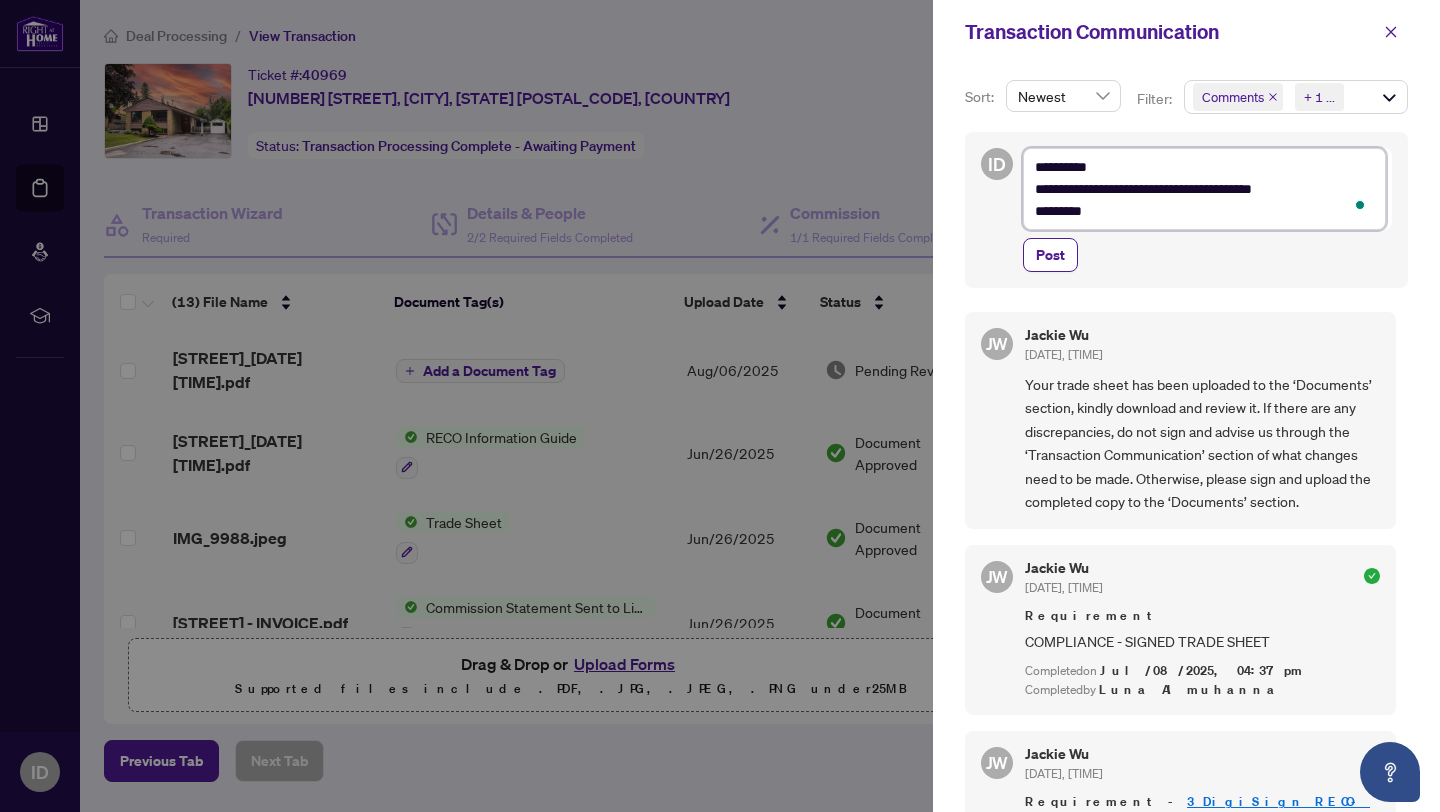 type on "**********" 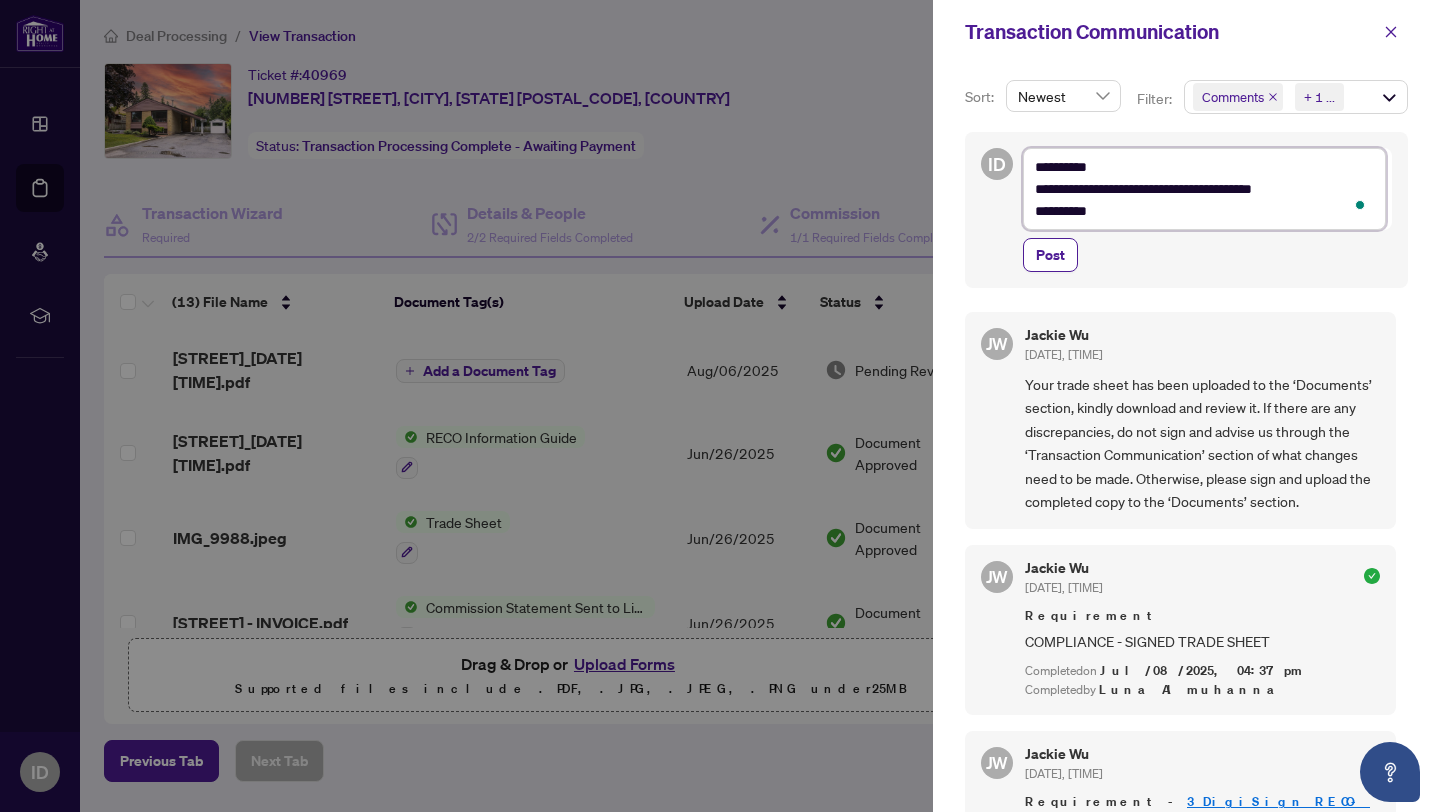 type on "**********" 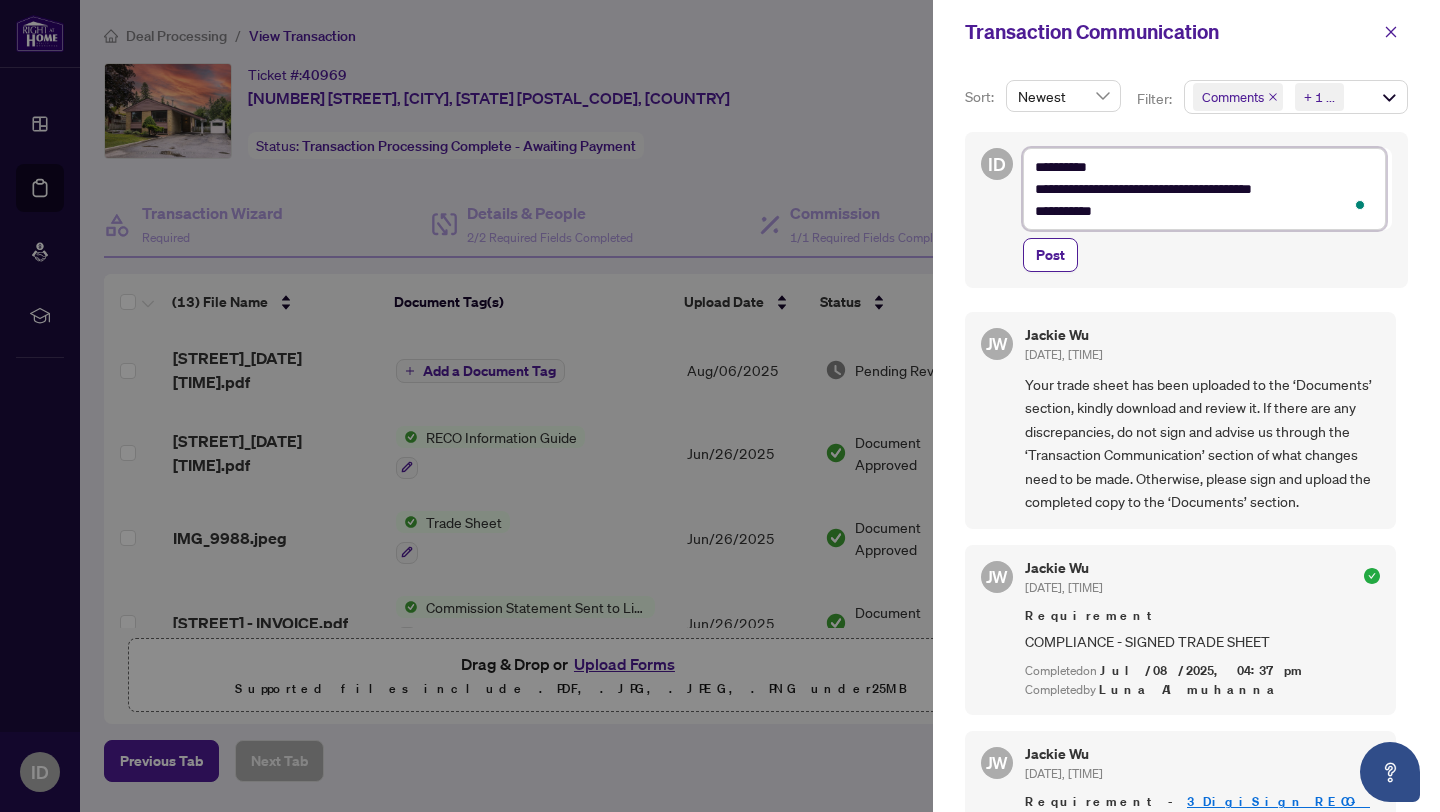 type on "**********" 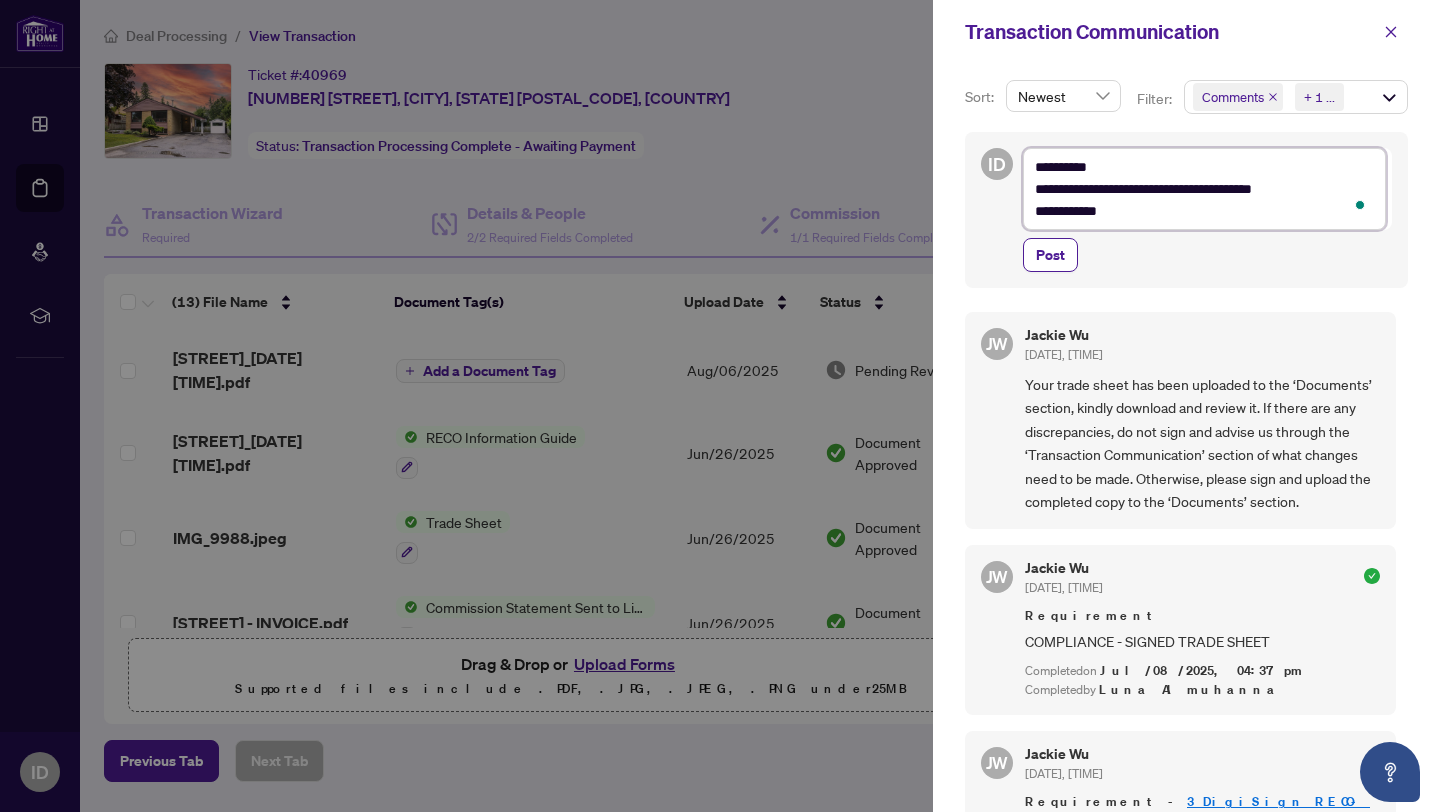 type on "**********" 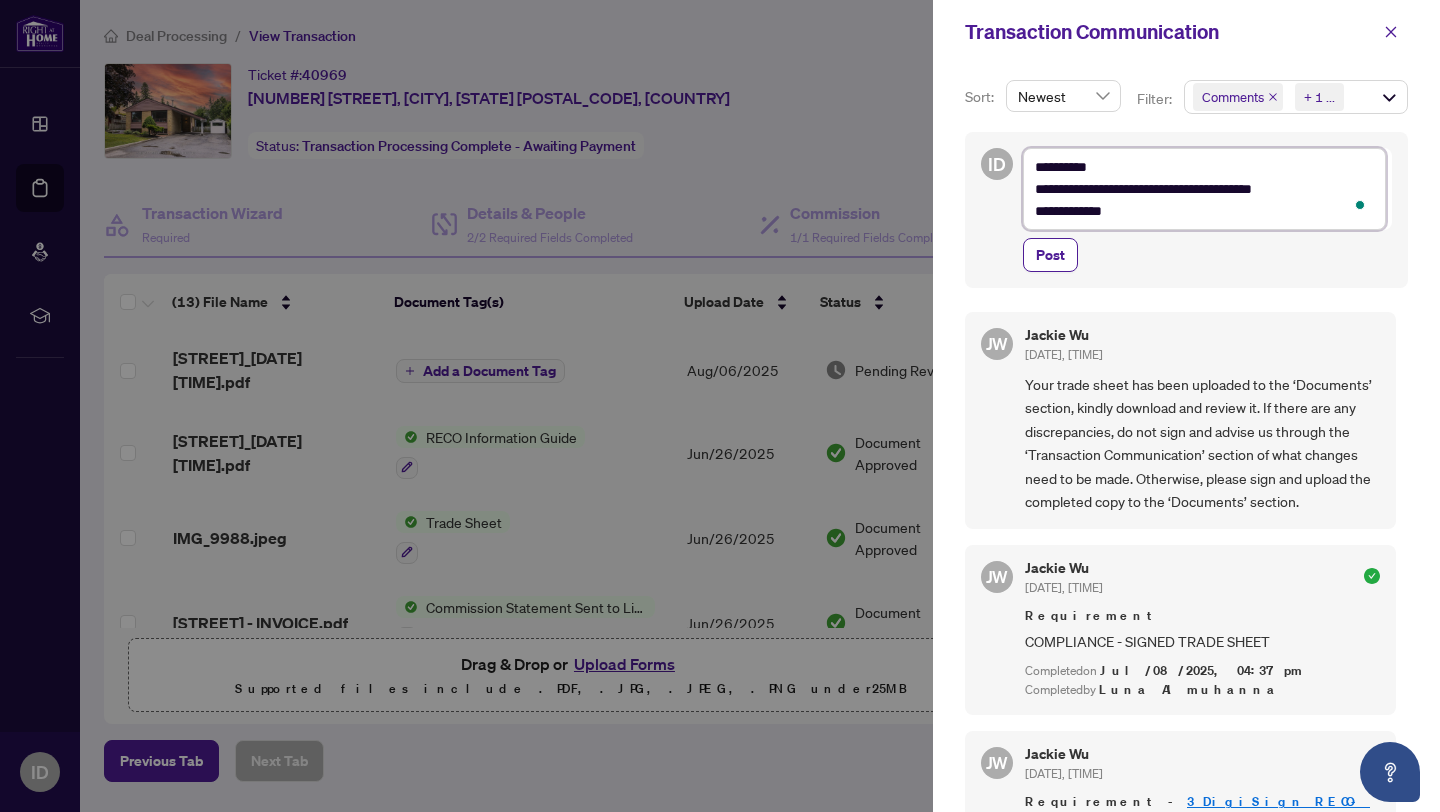 type on "**********" 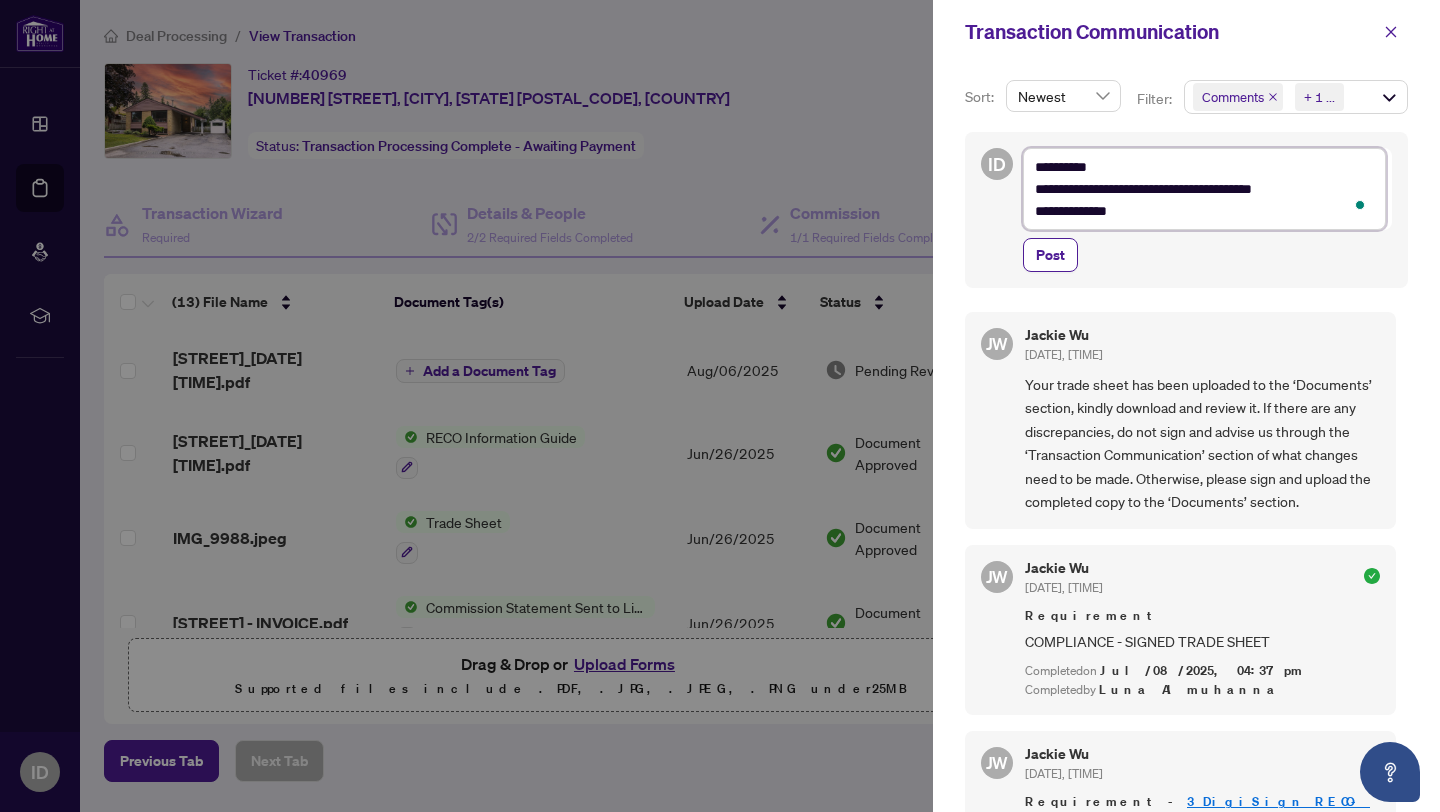 type on "**********" 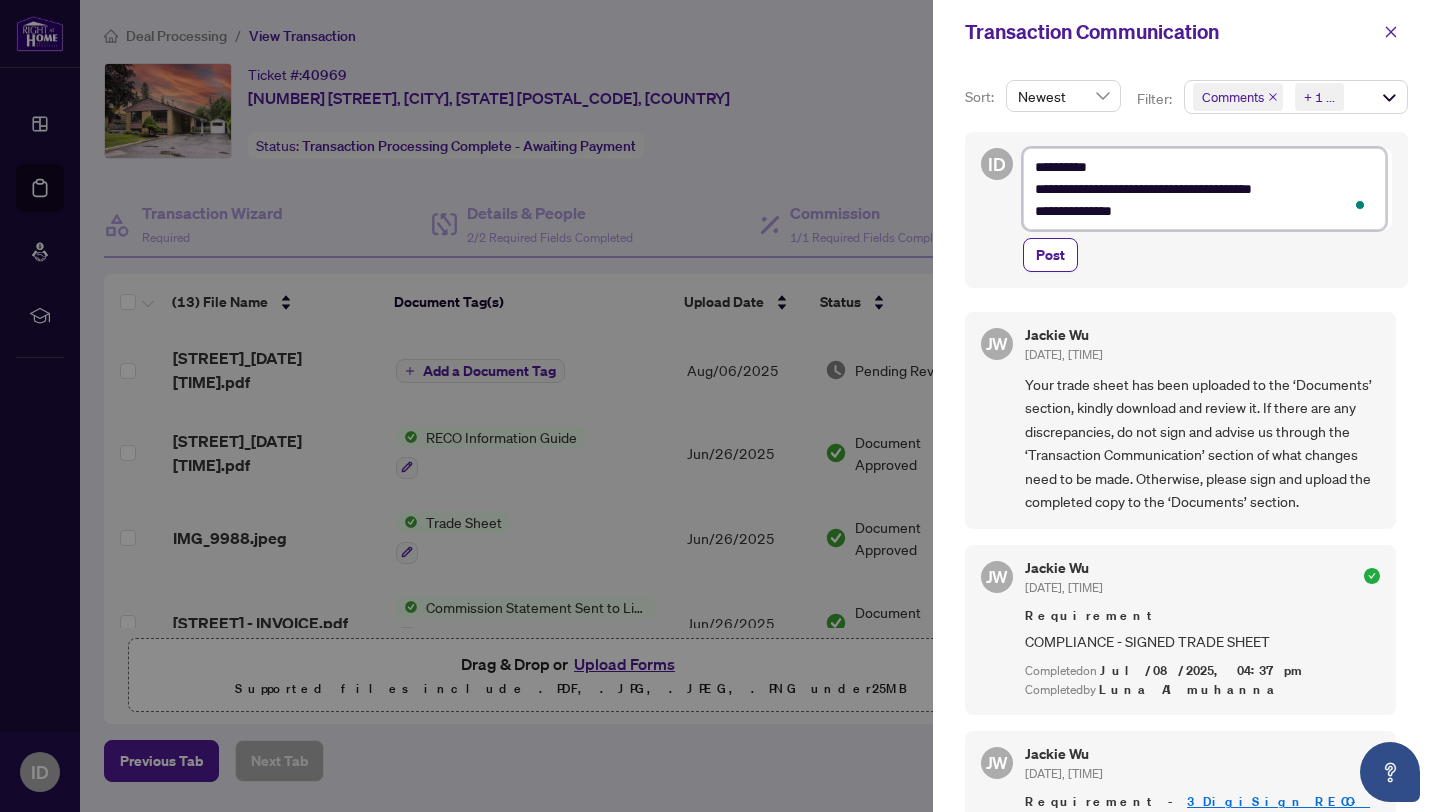 type on "**********" 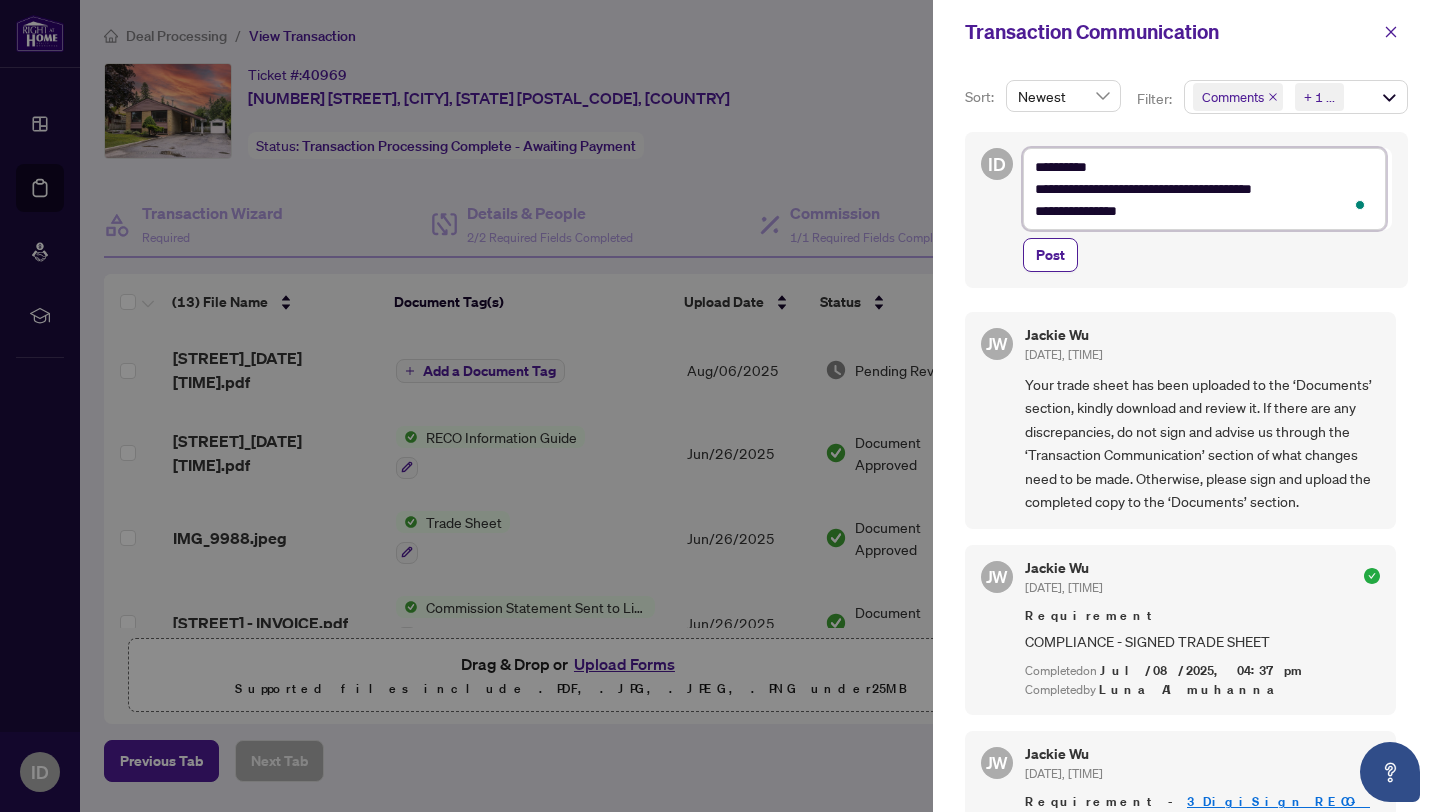 type on "**********" 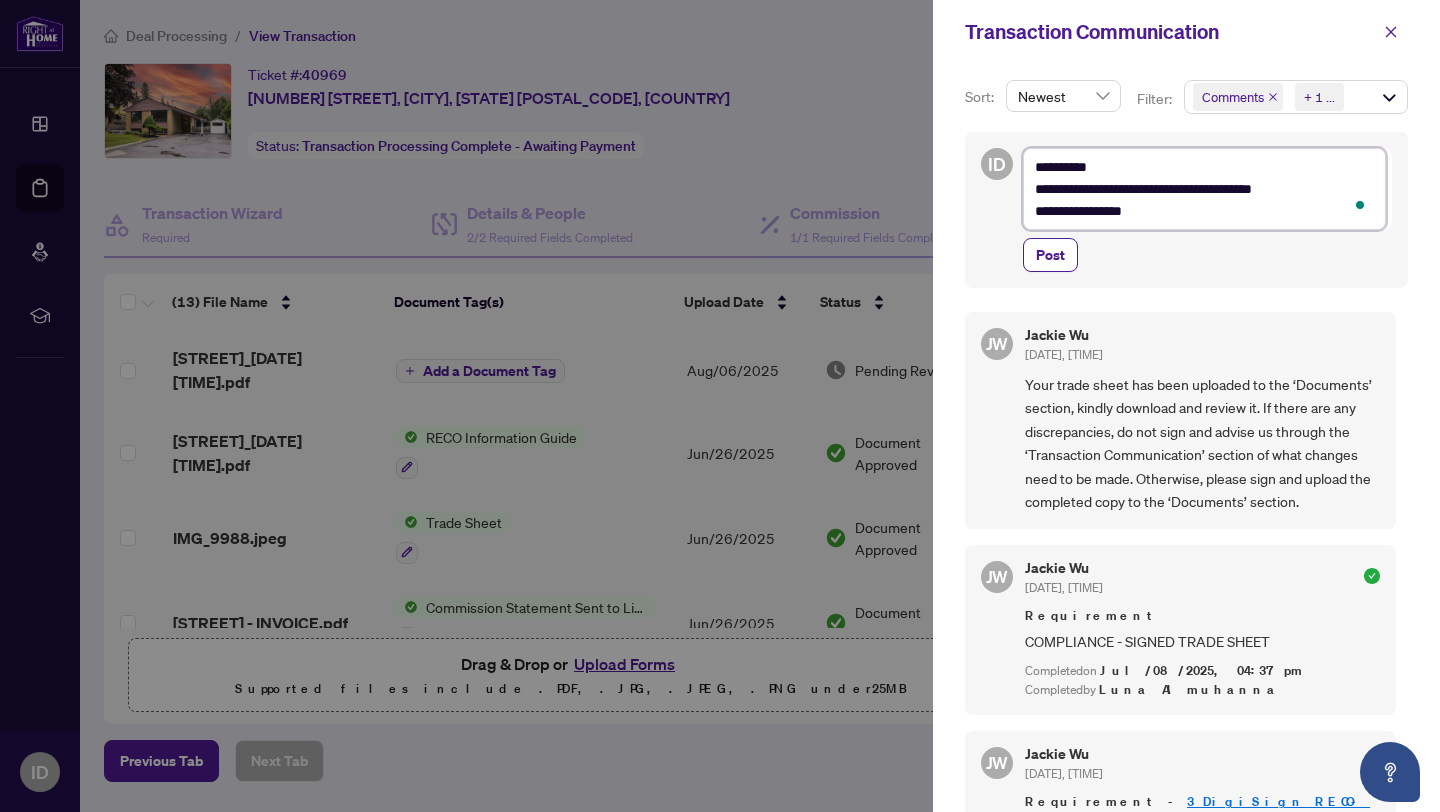 type on "**********" 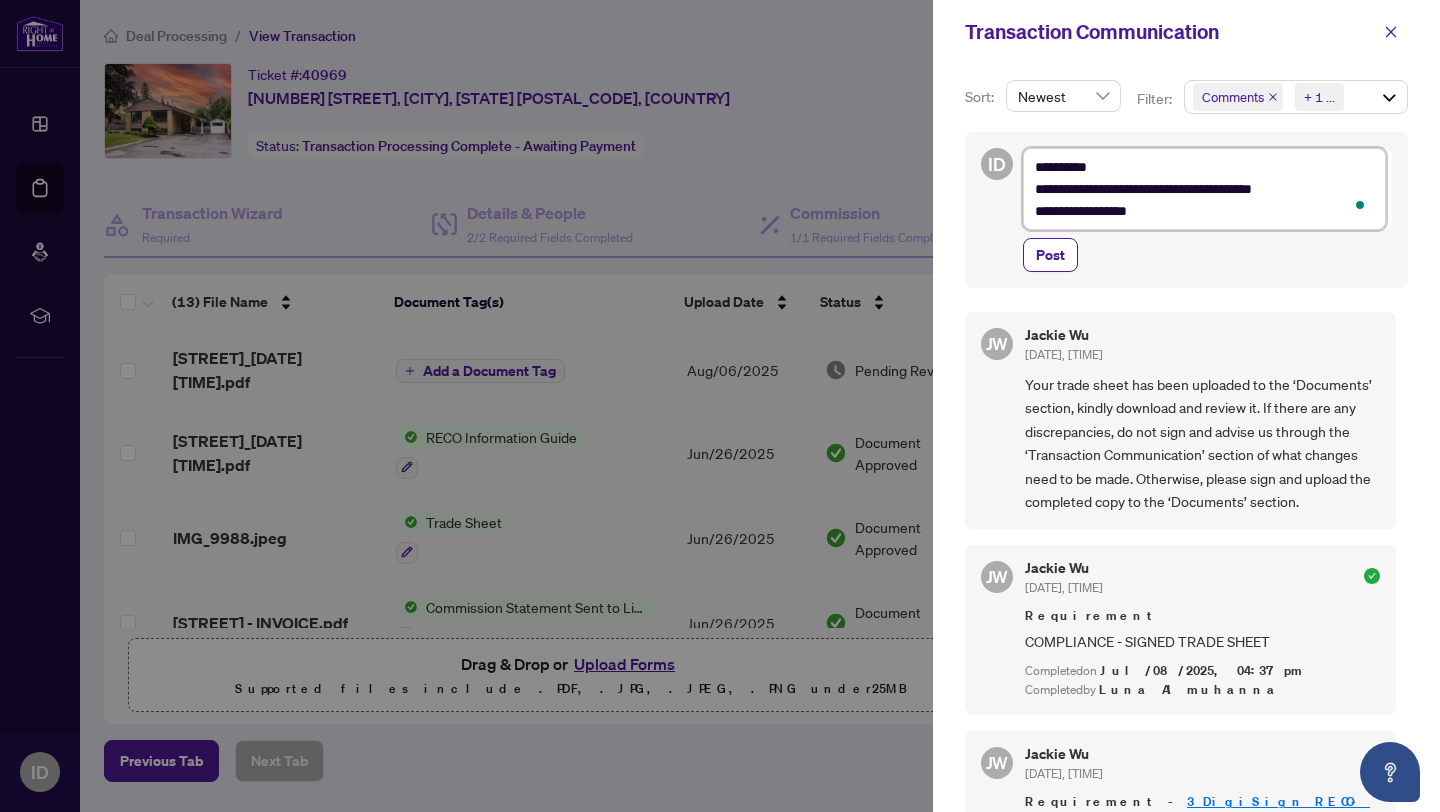 type on "**********" 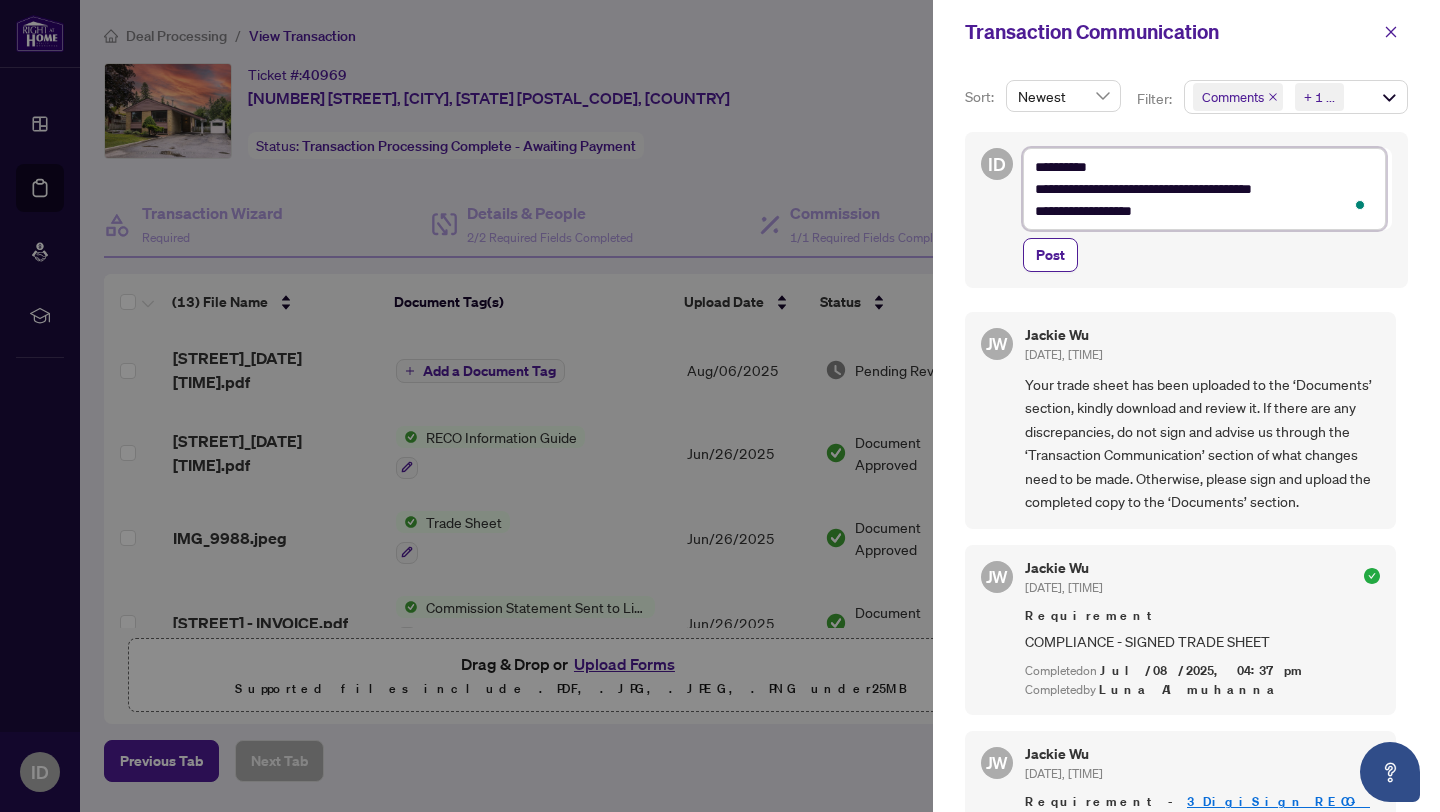 type on "**********" 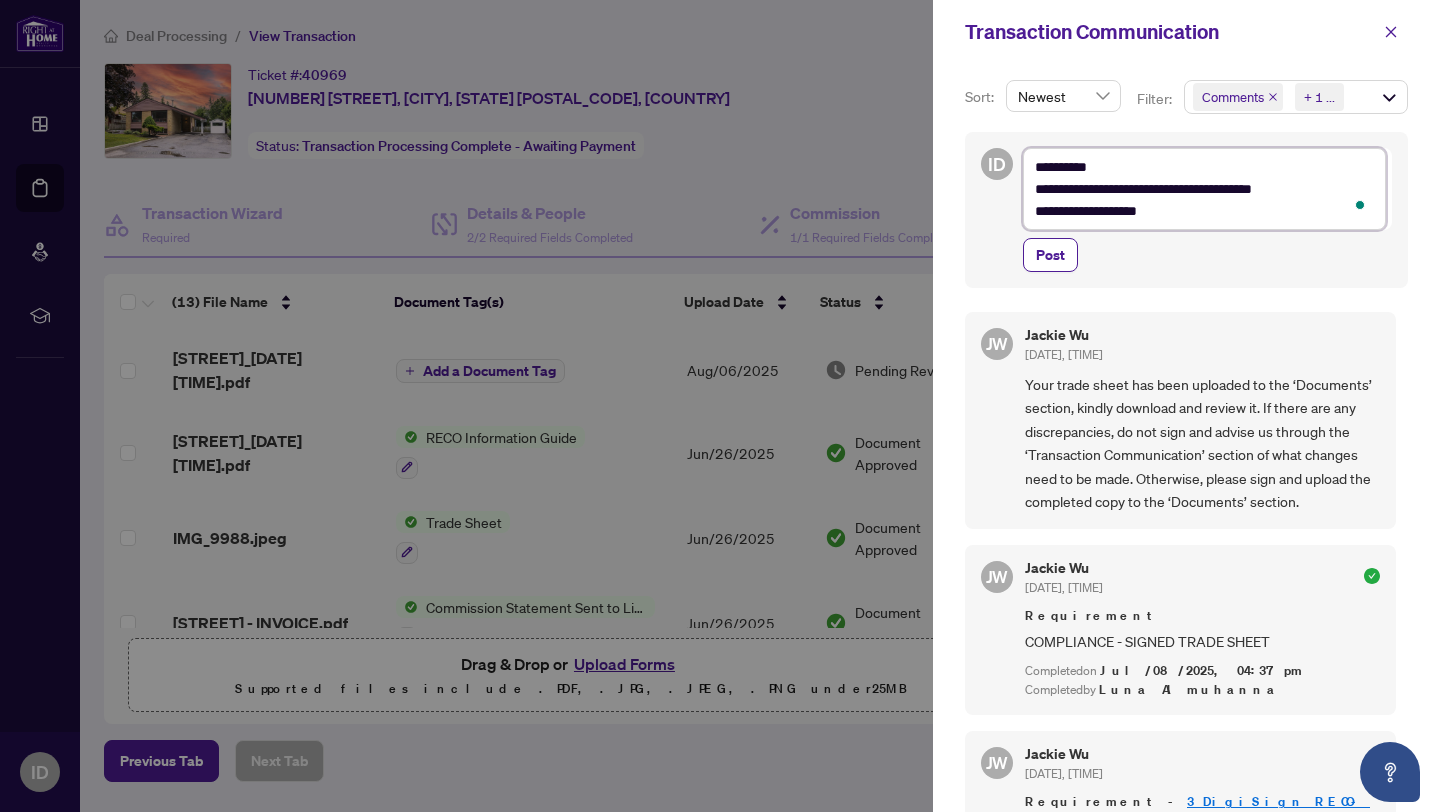 type on "**********" 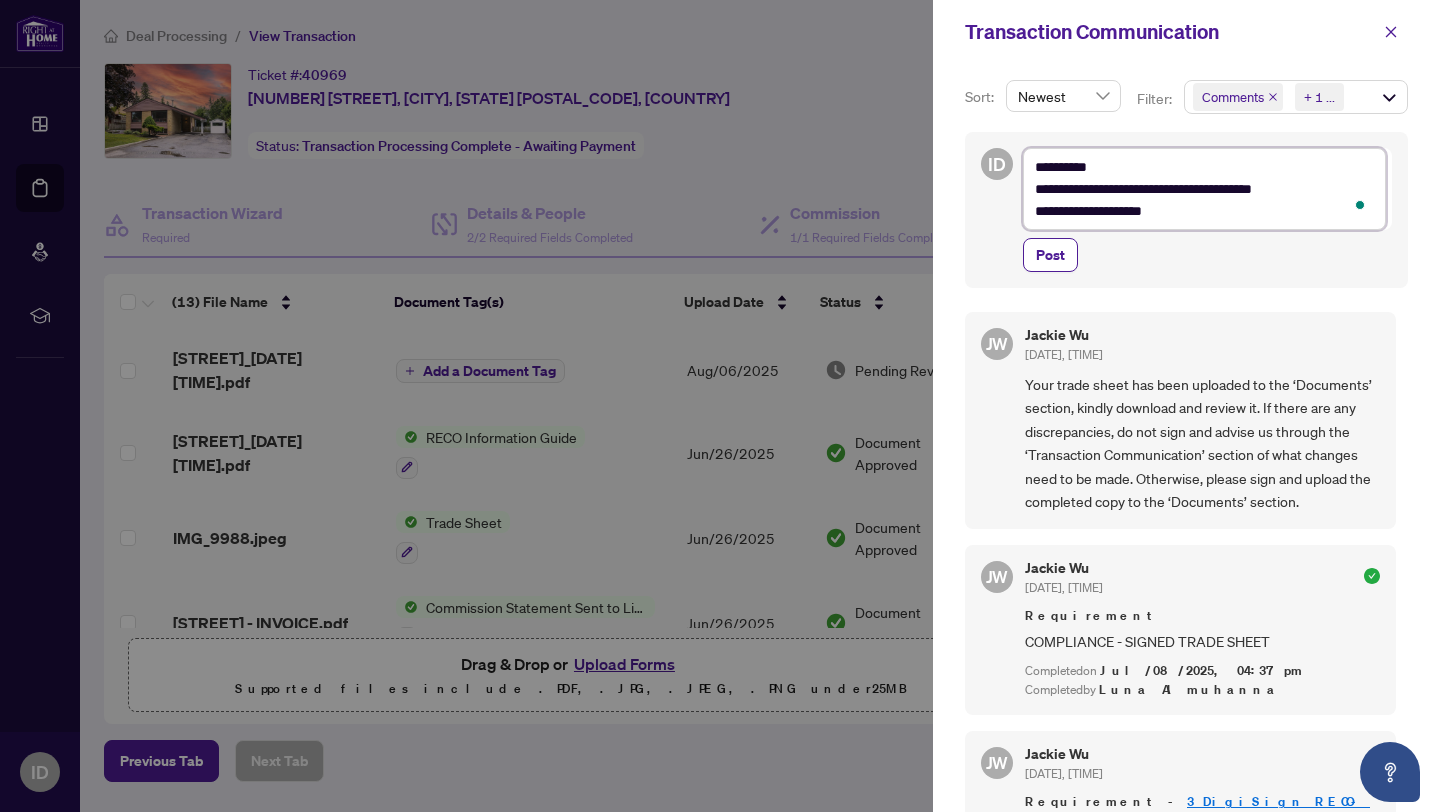 type on "**********" 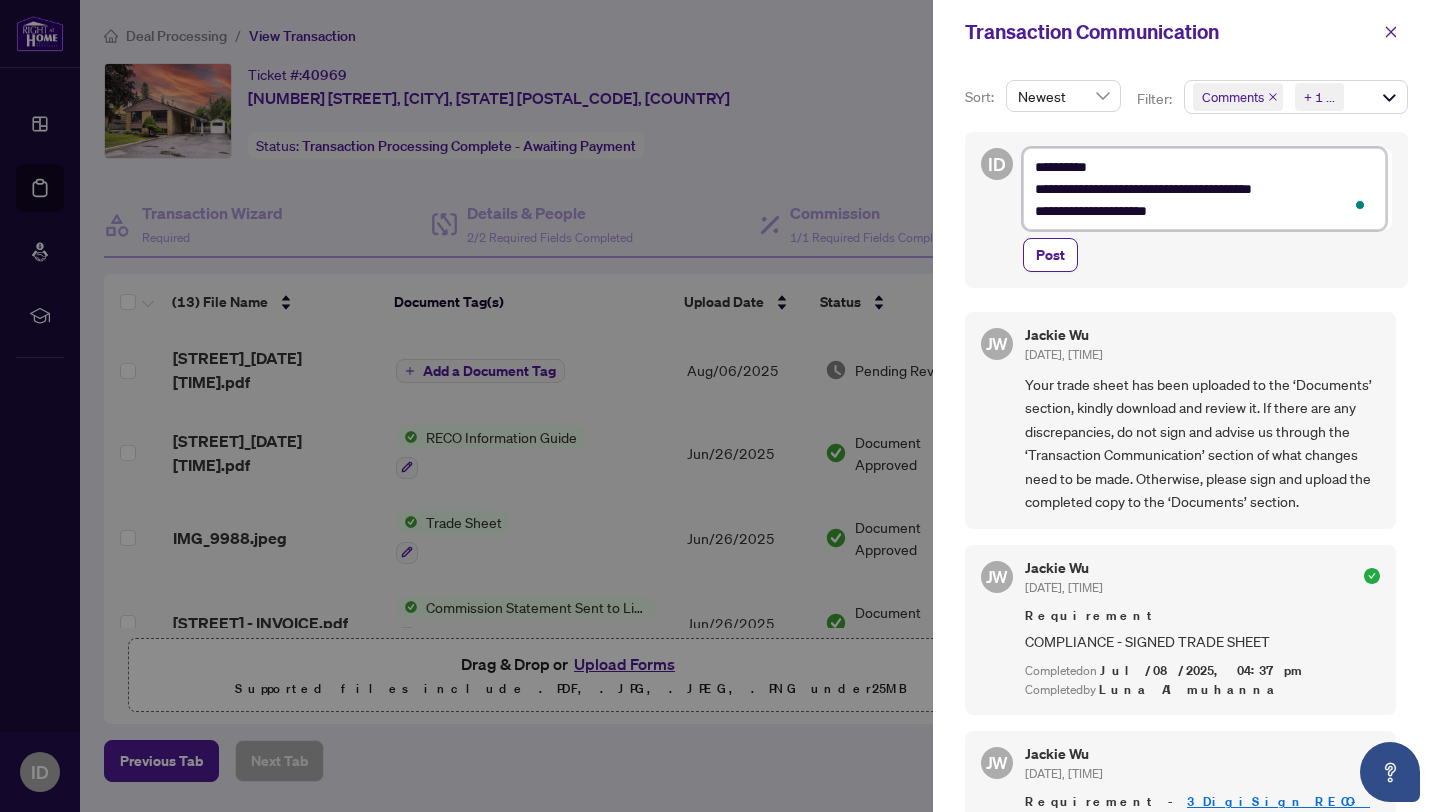 type on "**********" 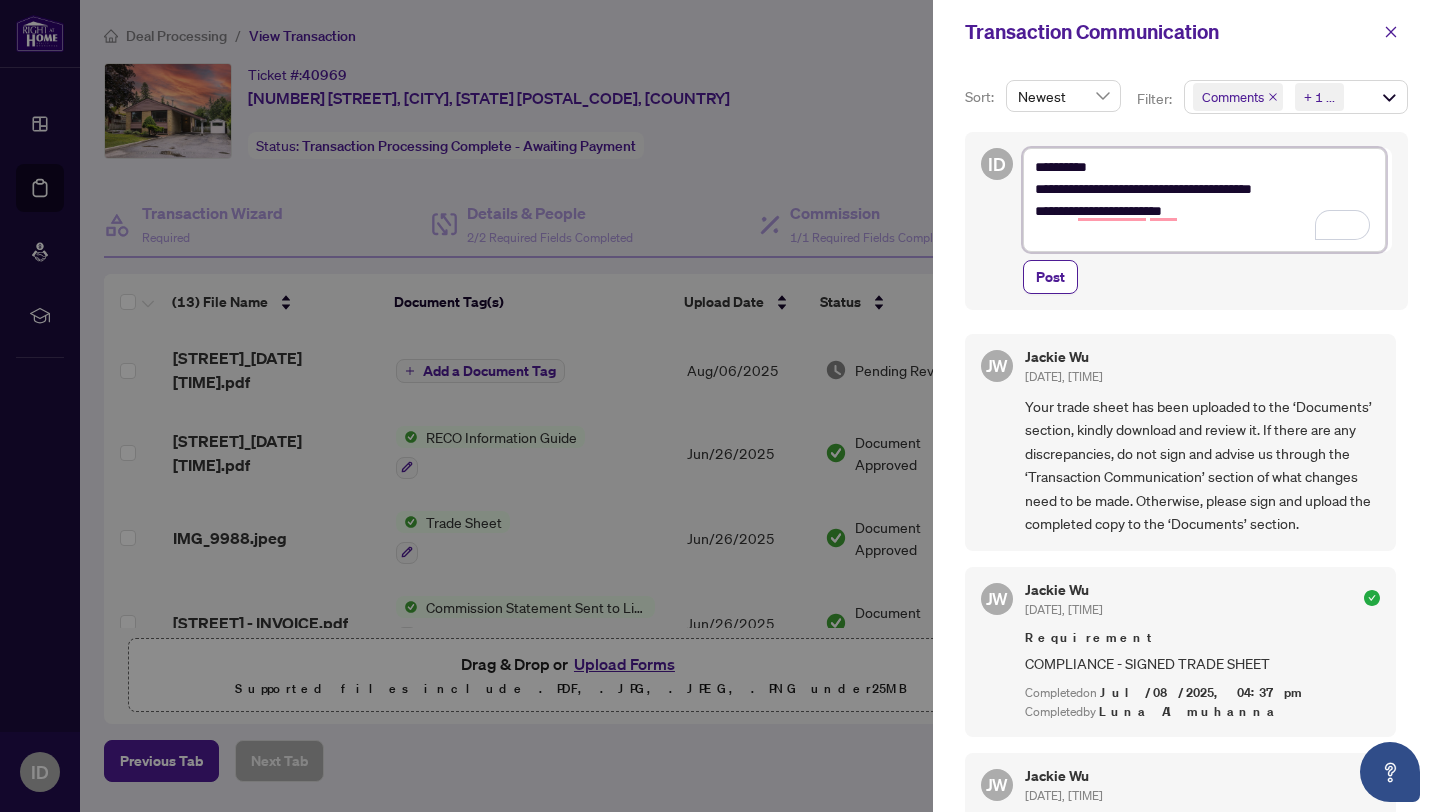 type on "**********" 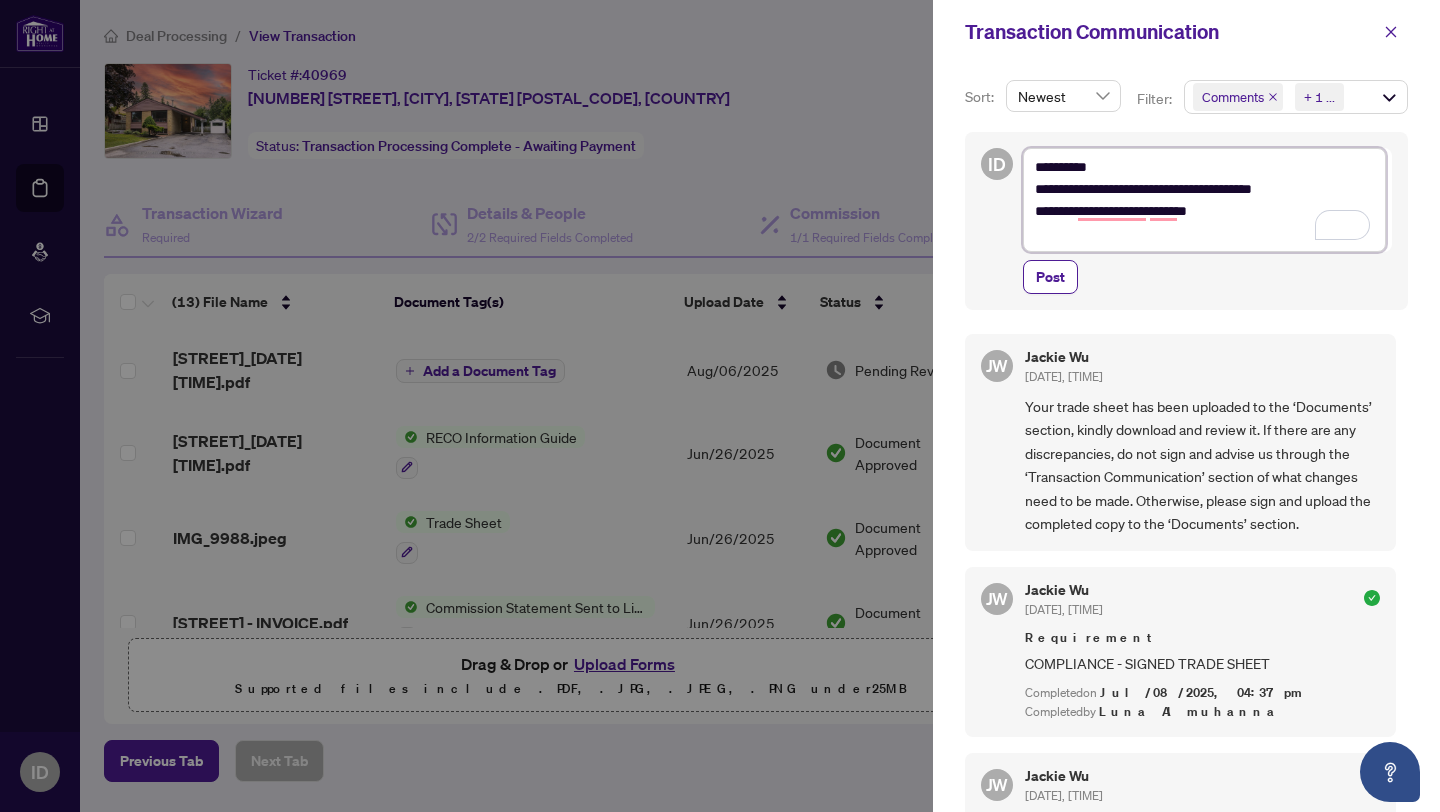 type on "**********" 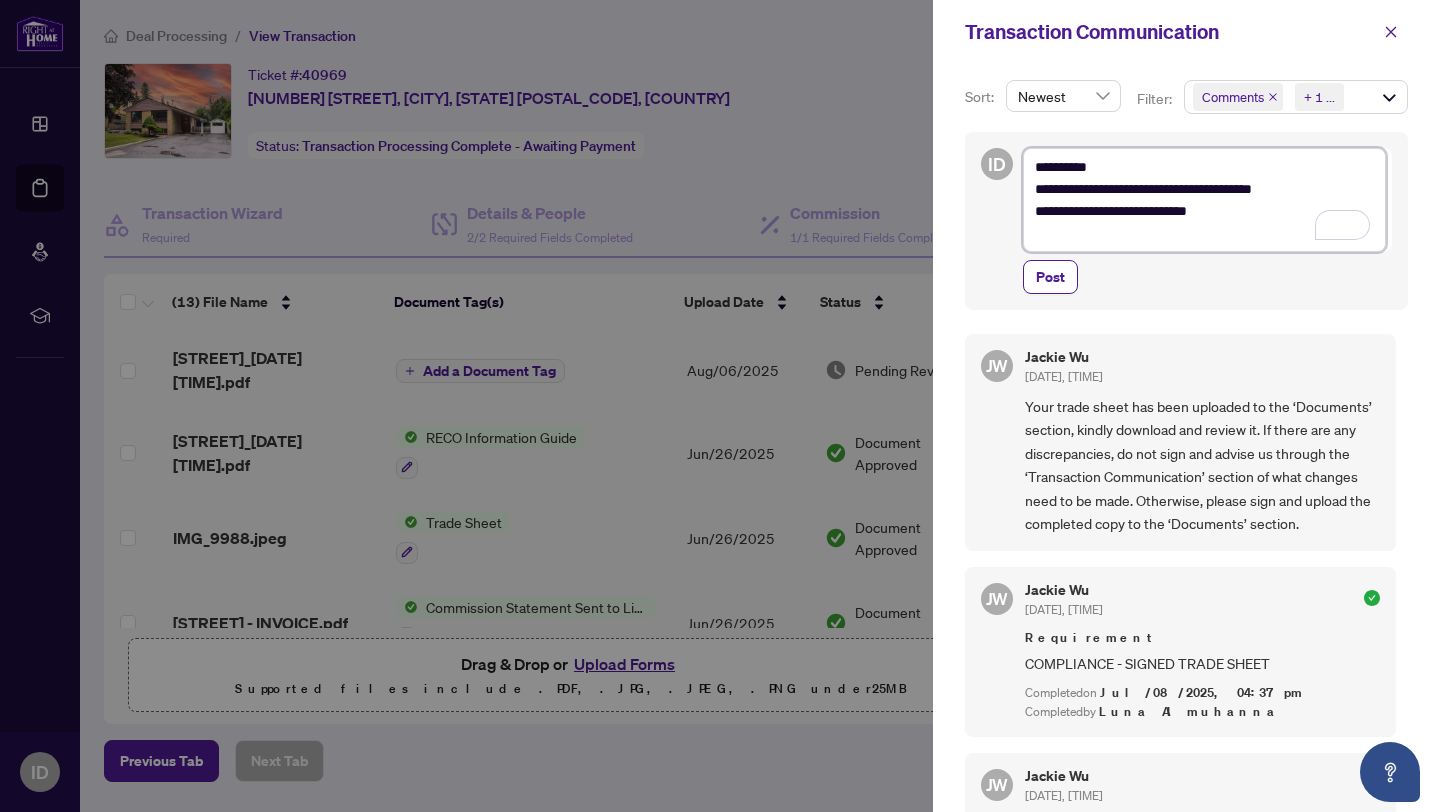 type on "**********" 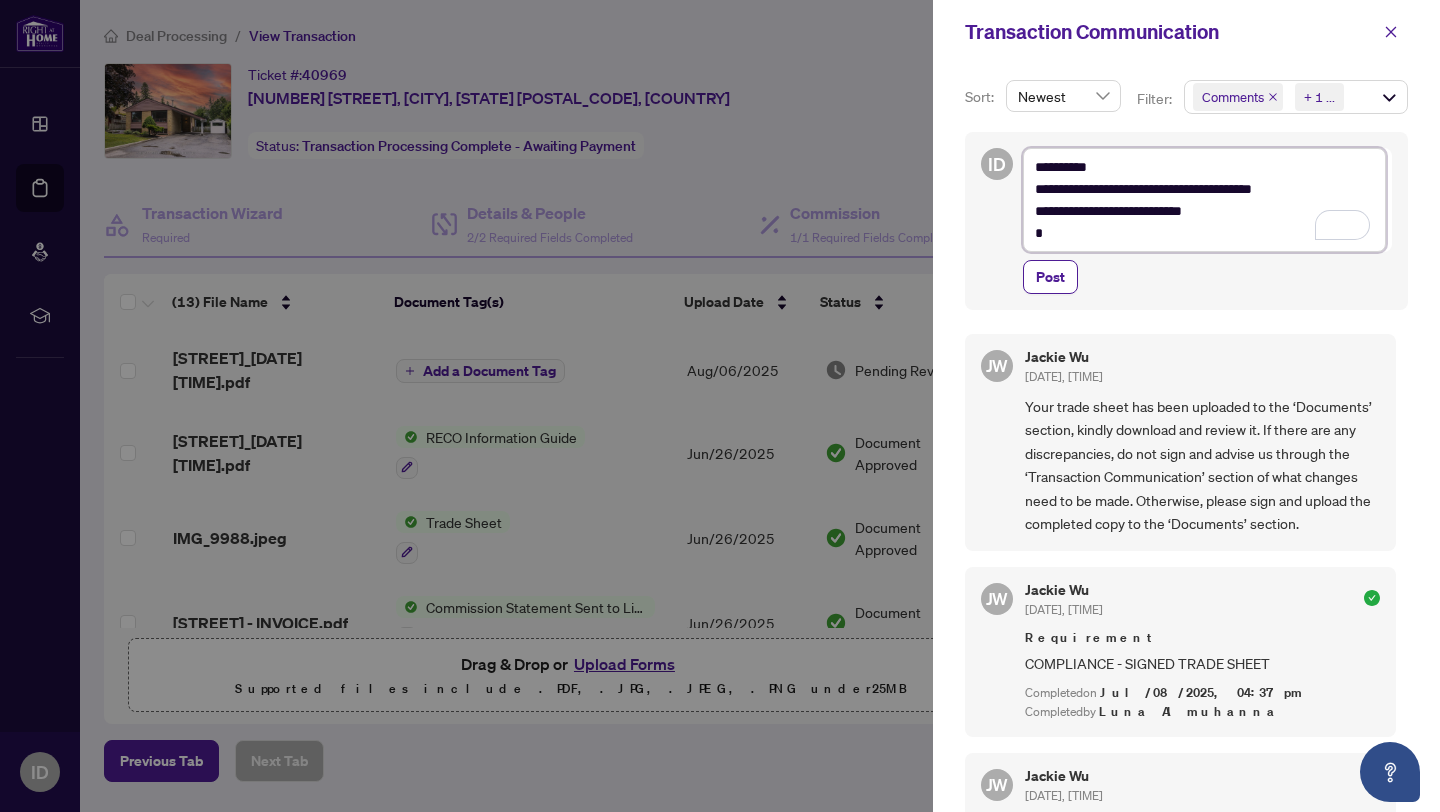 type on "**********" 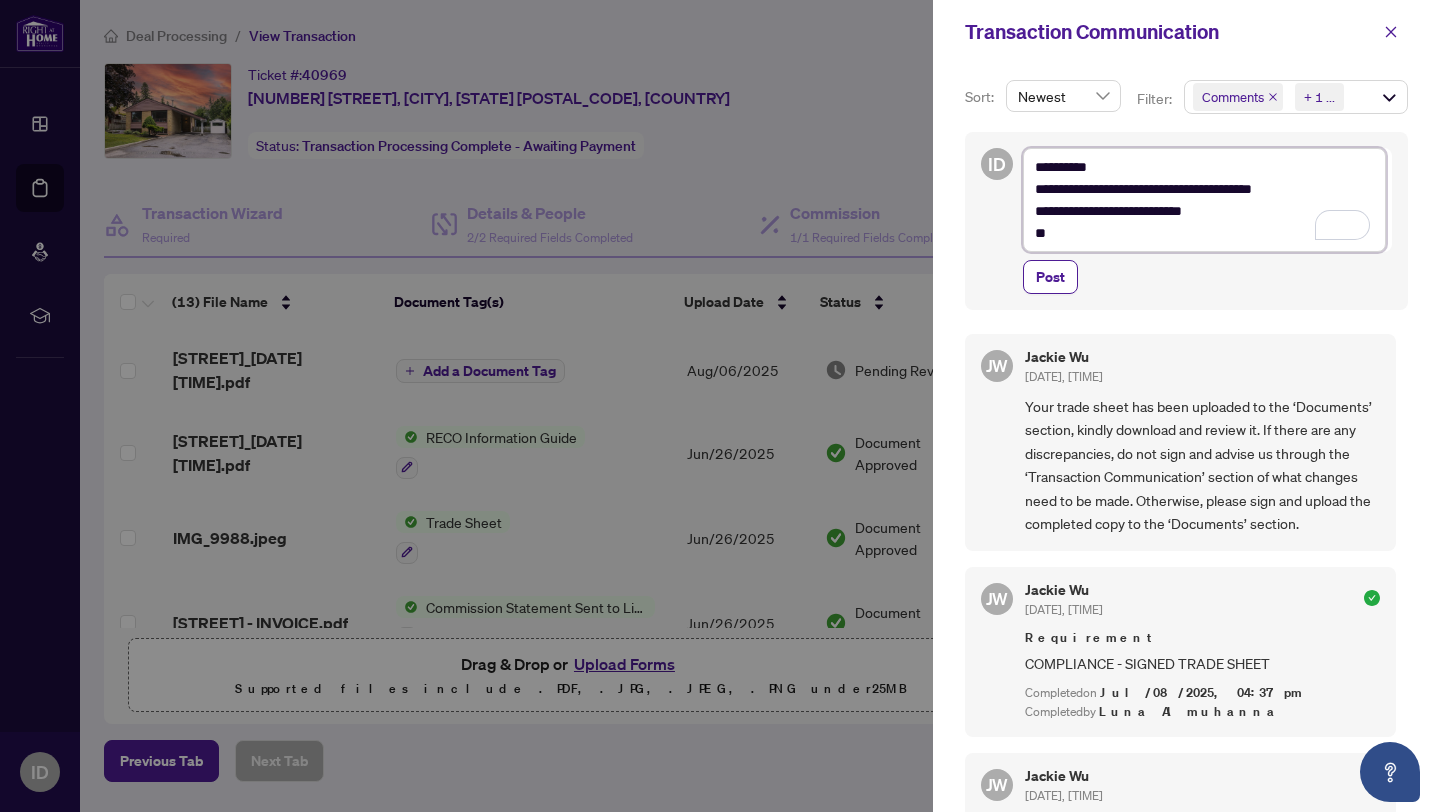type on "**********" 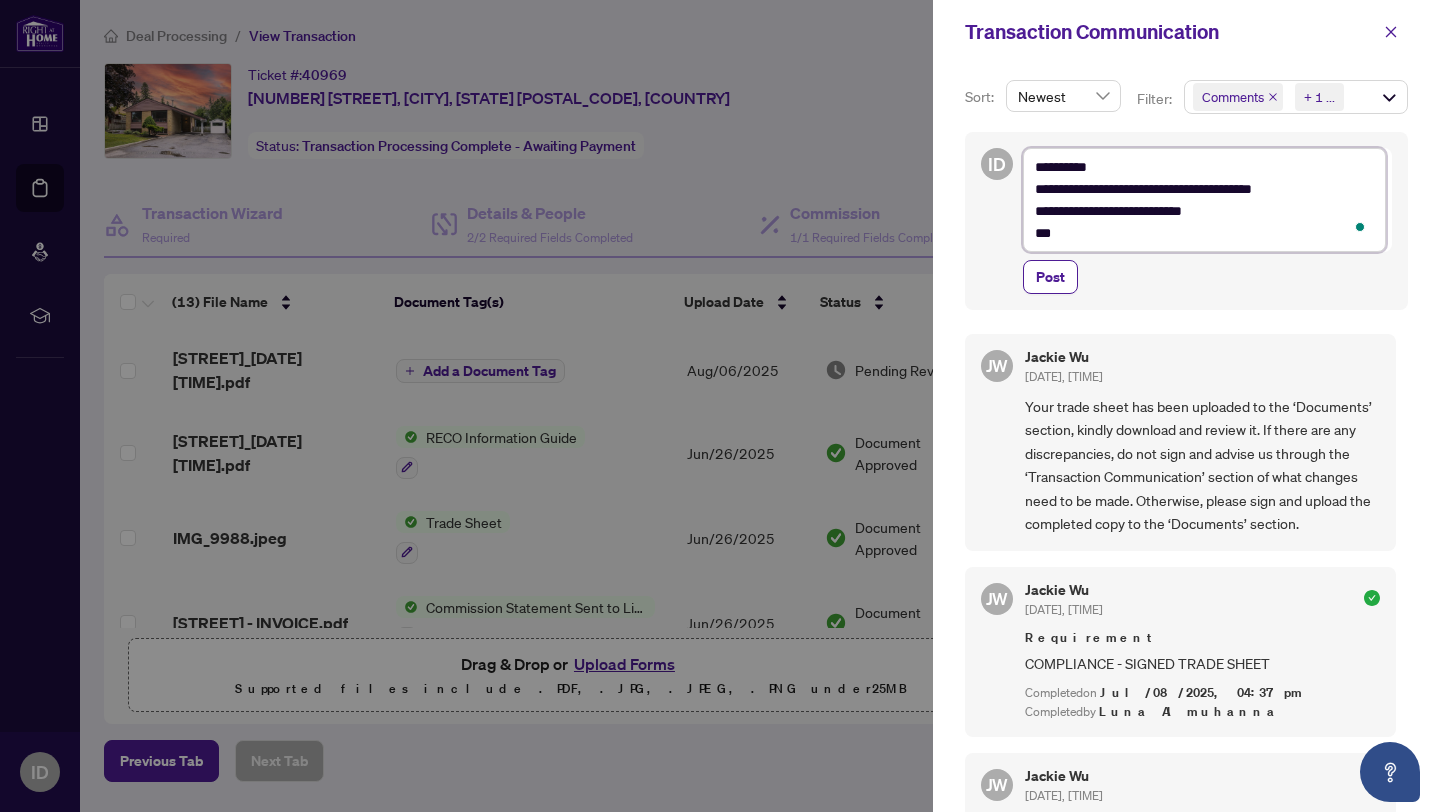 type on "**********" 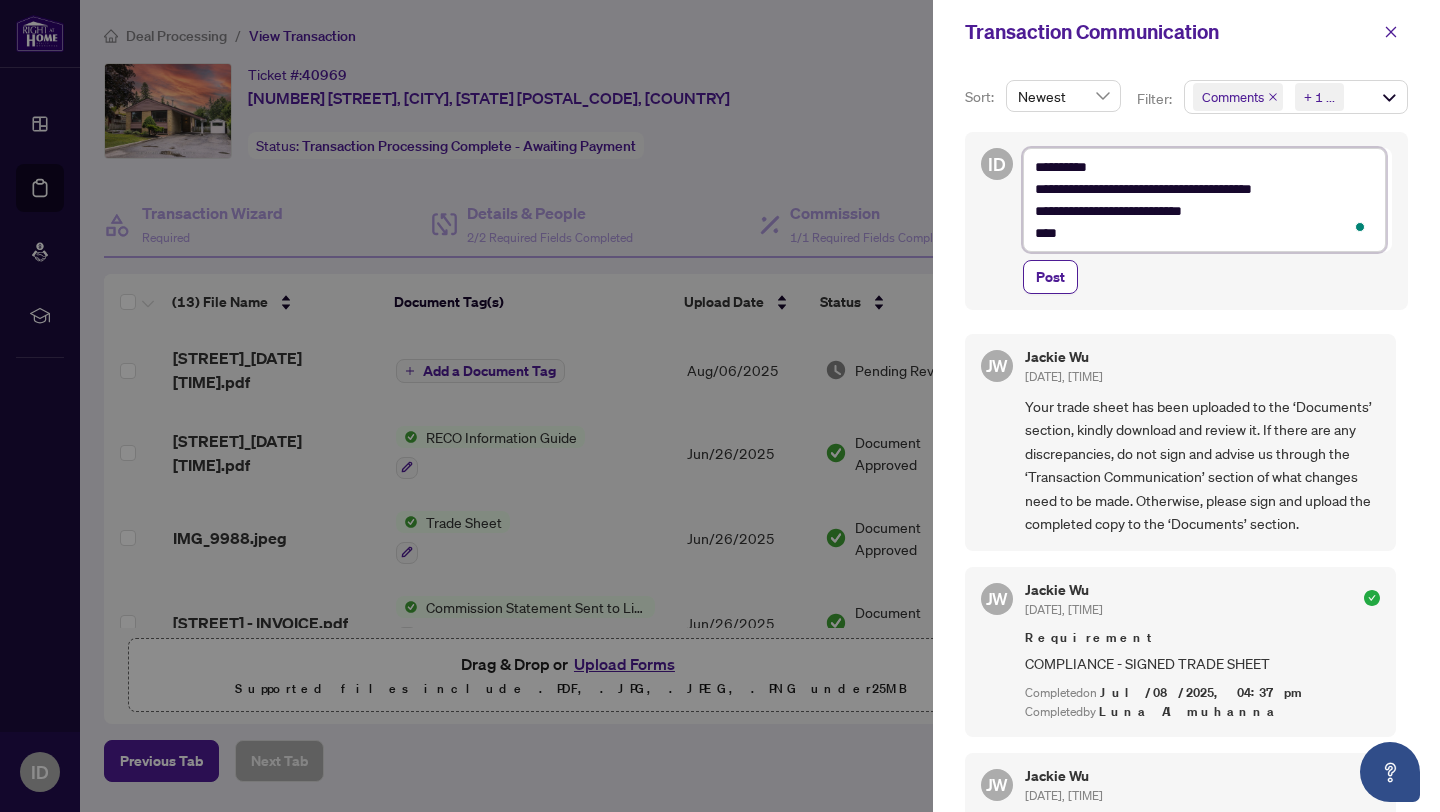 type on "**********" 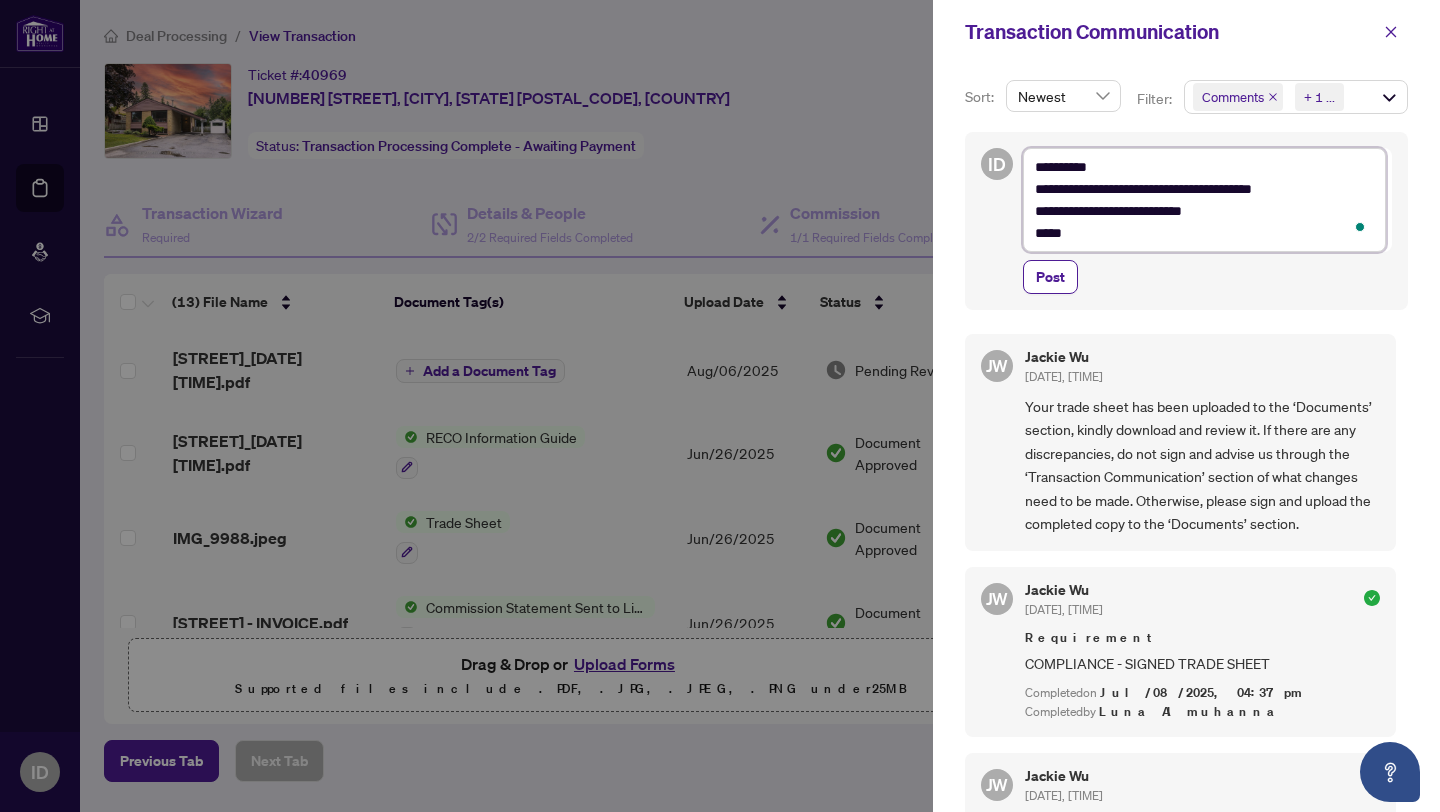 type on "**********" 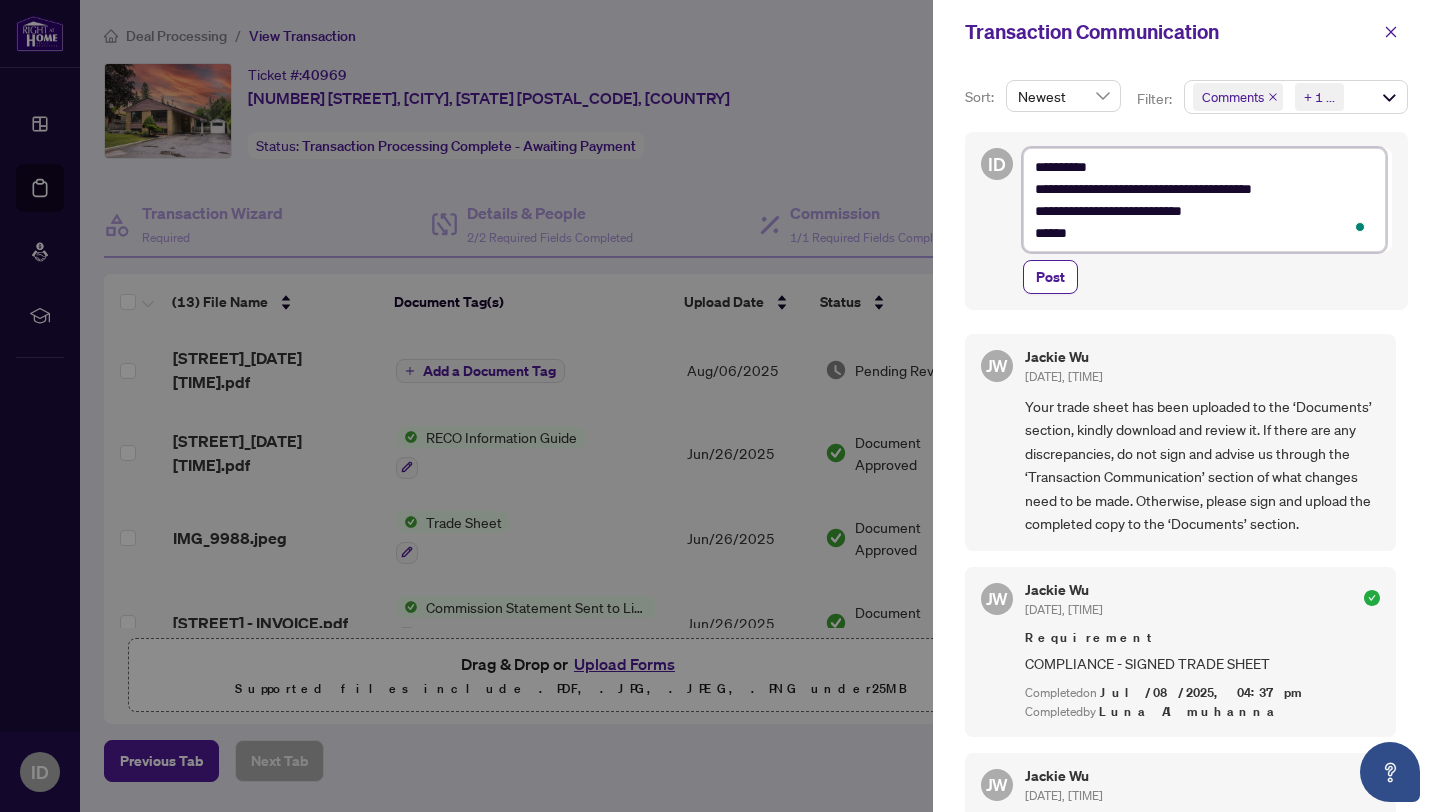 type on "**********" 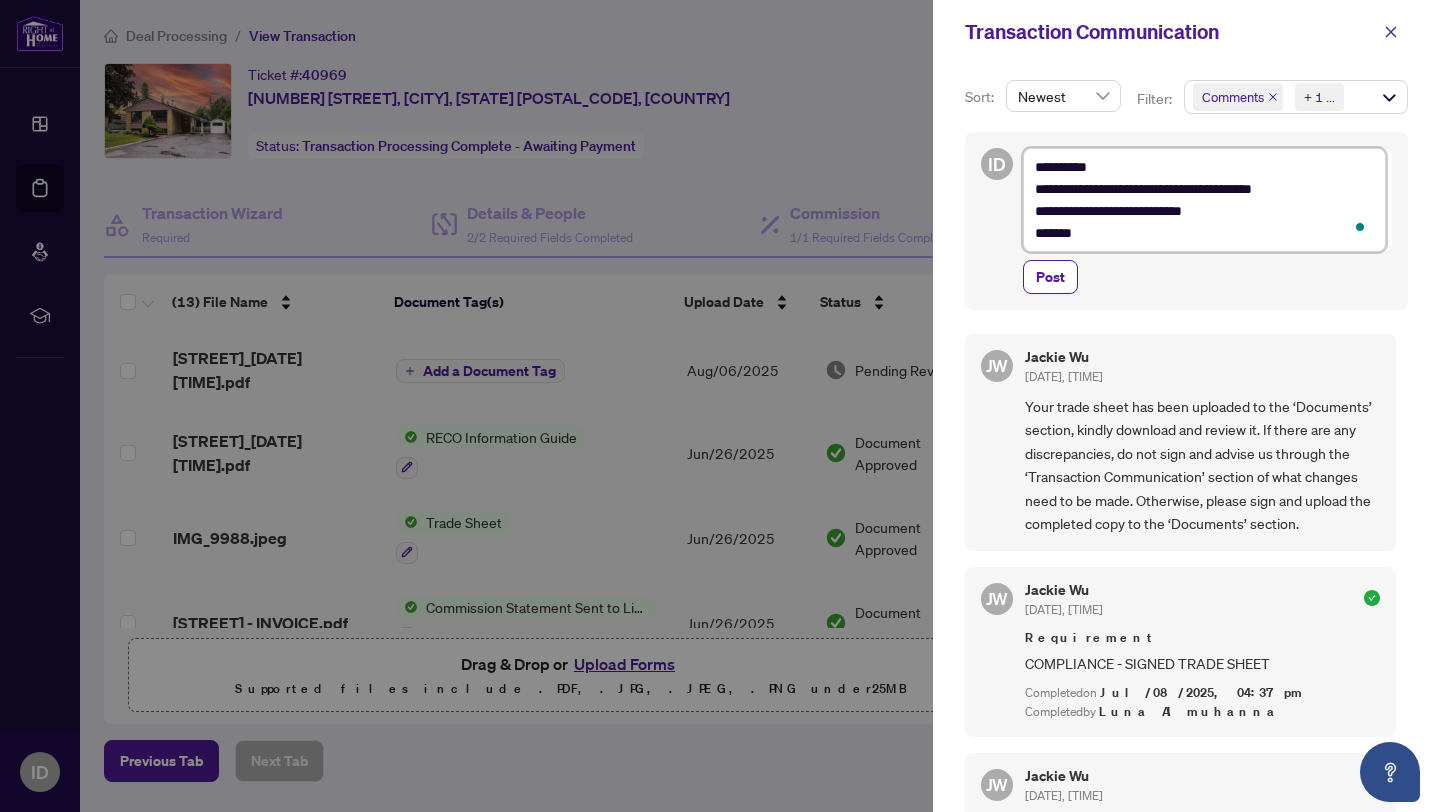 type on "**********" 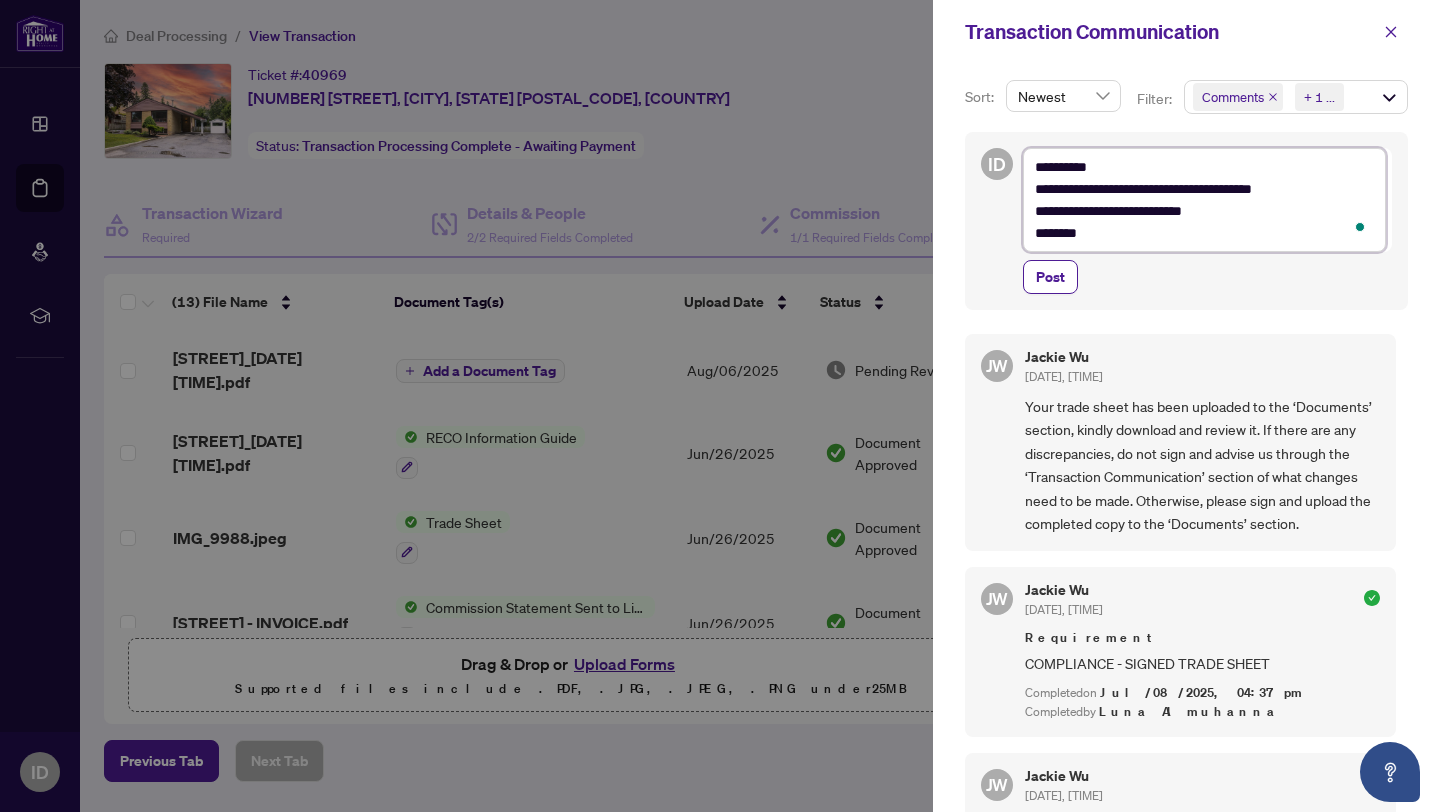 type on "**********" 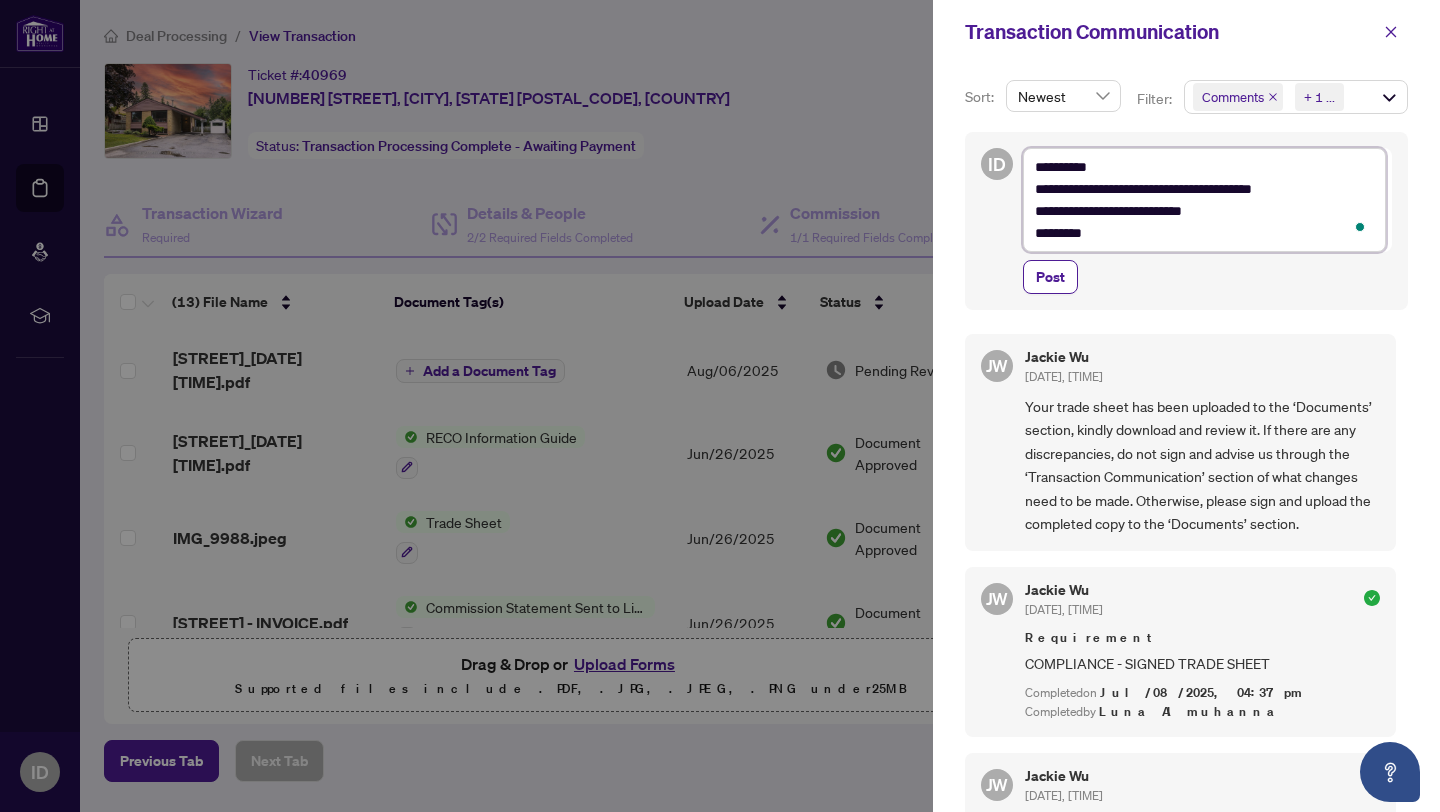 type on "**********" 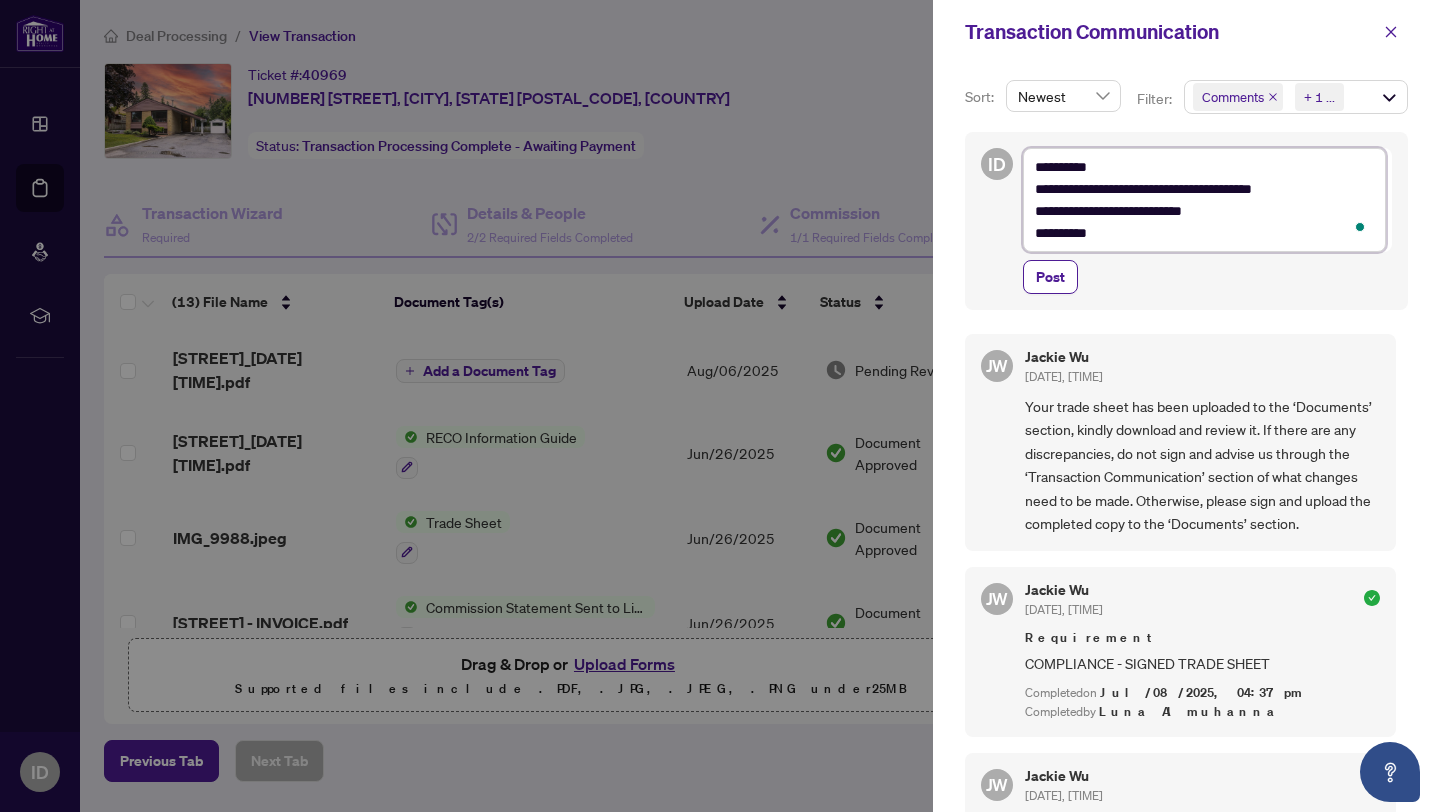 type on "**********" 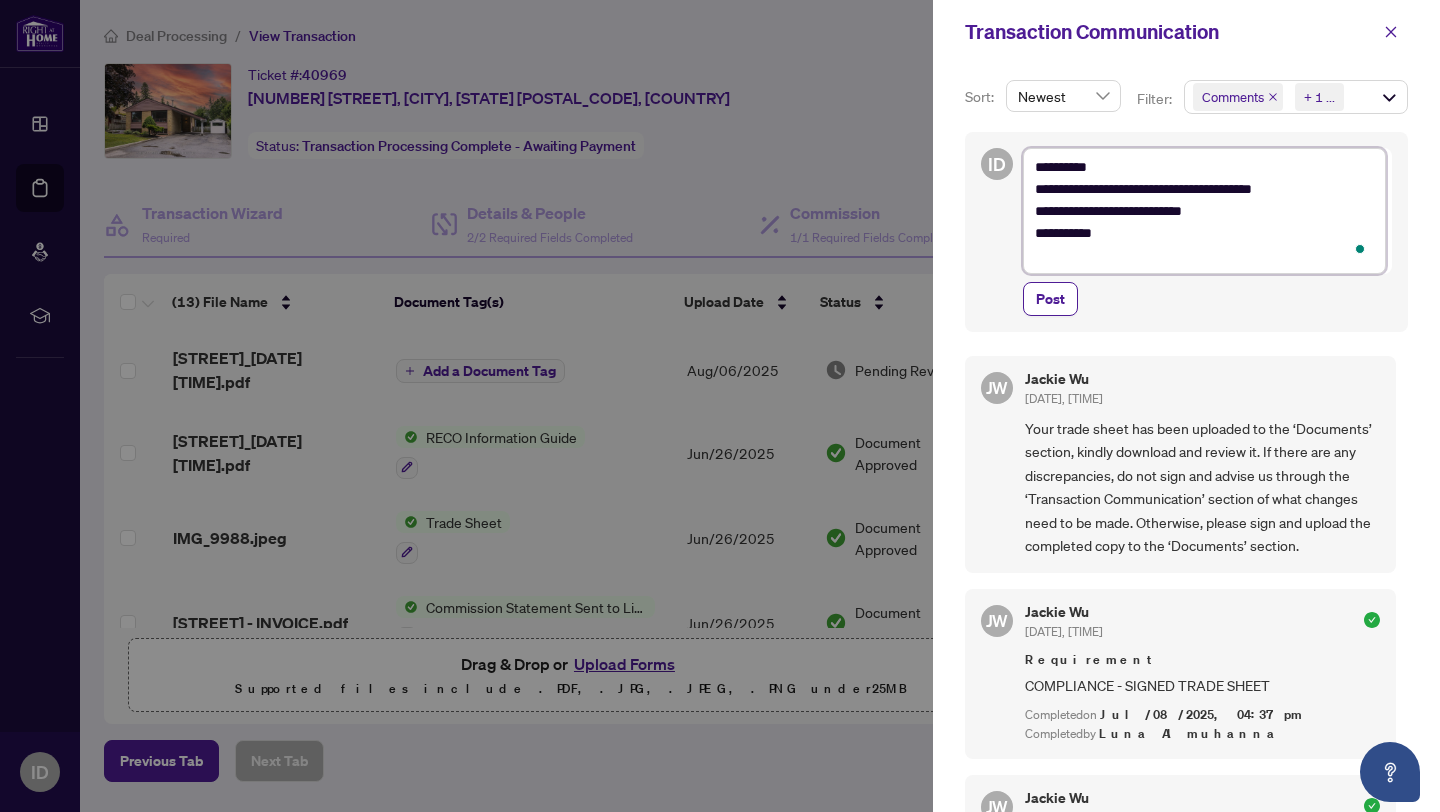 type on "**********" 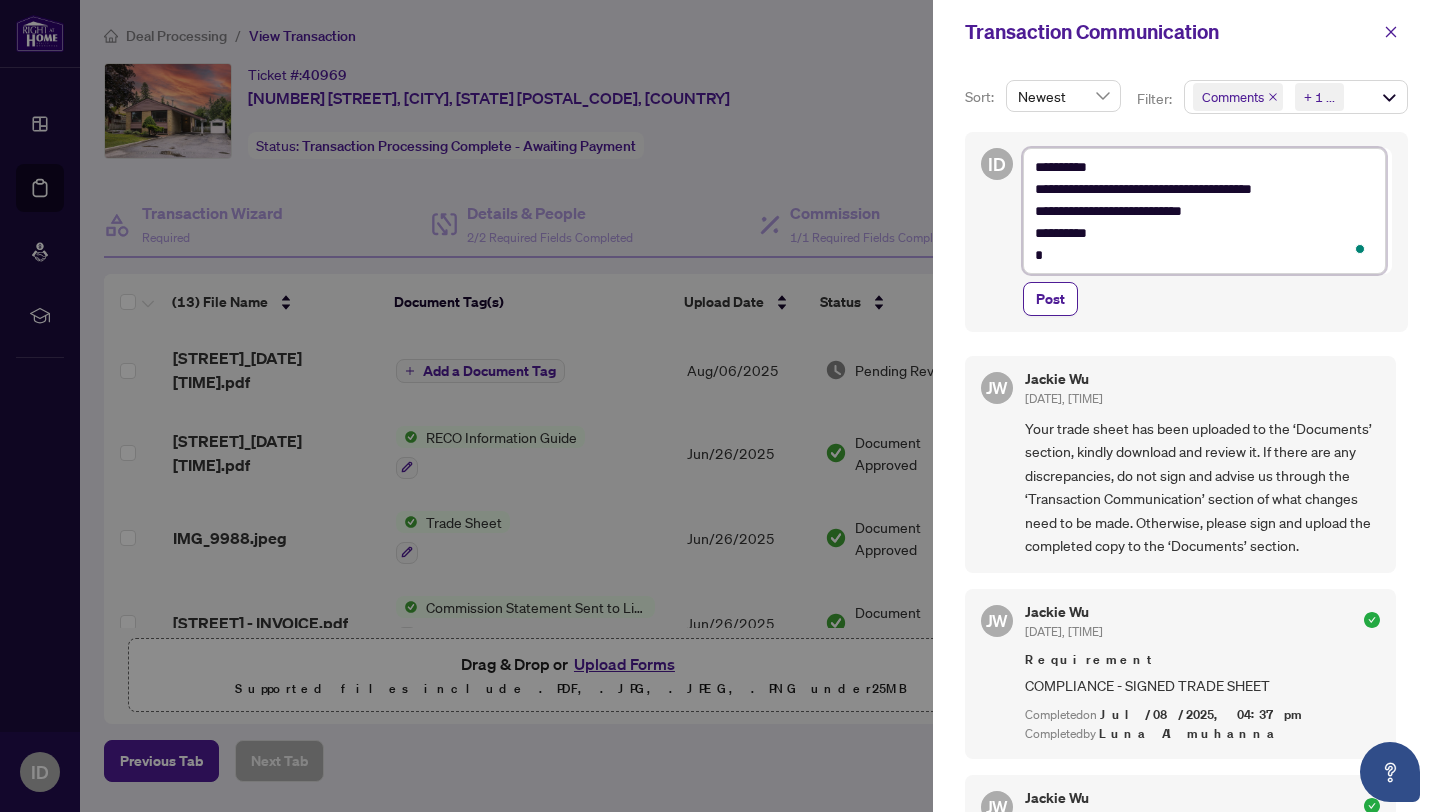 type on "**********" 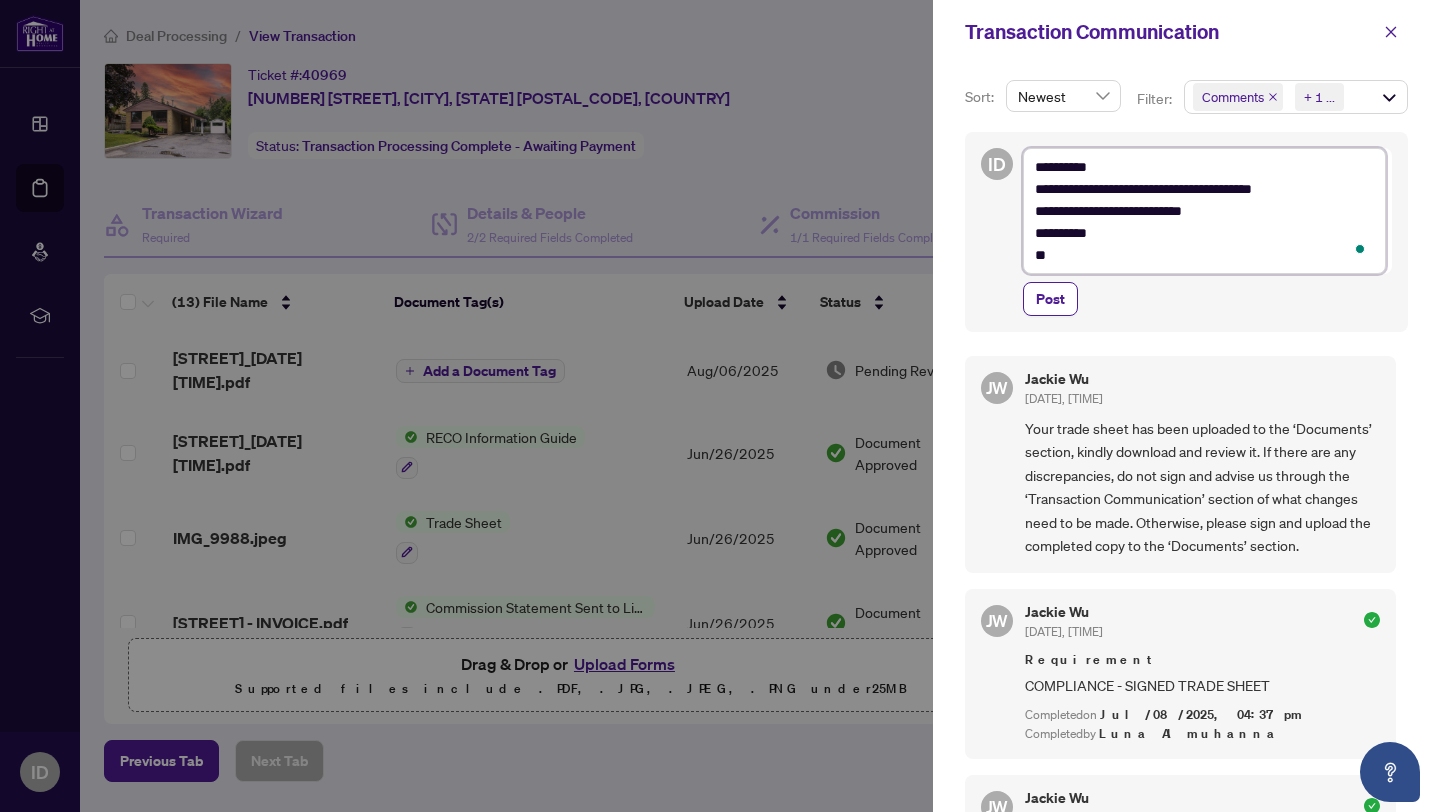 type on "**********" 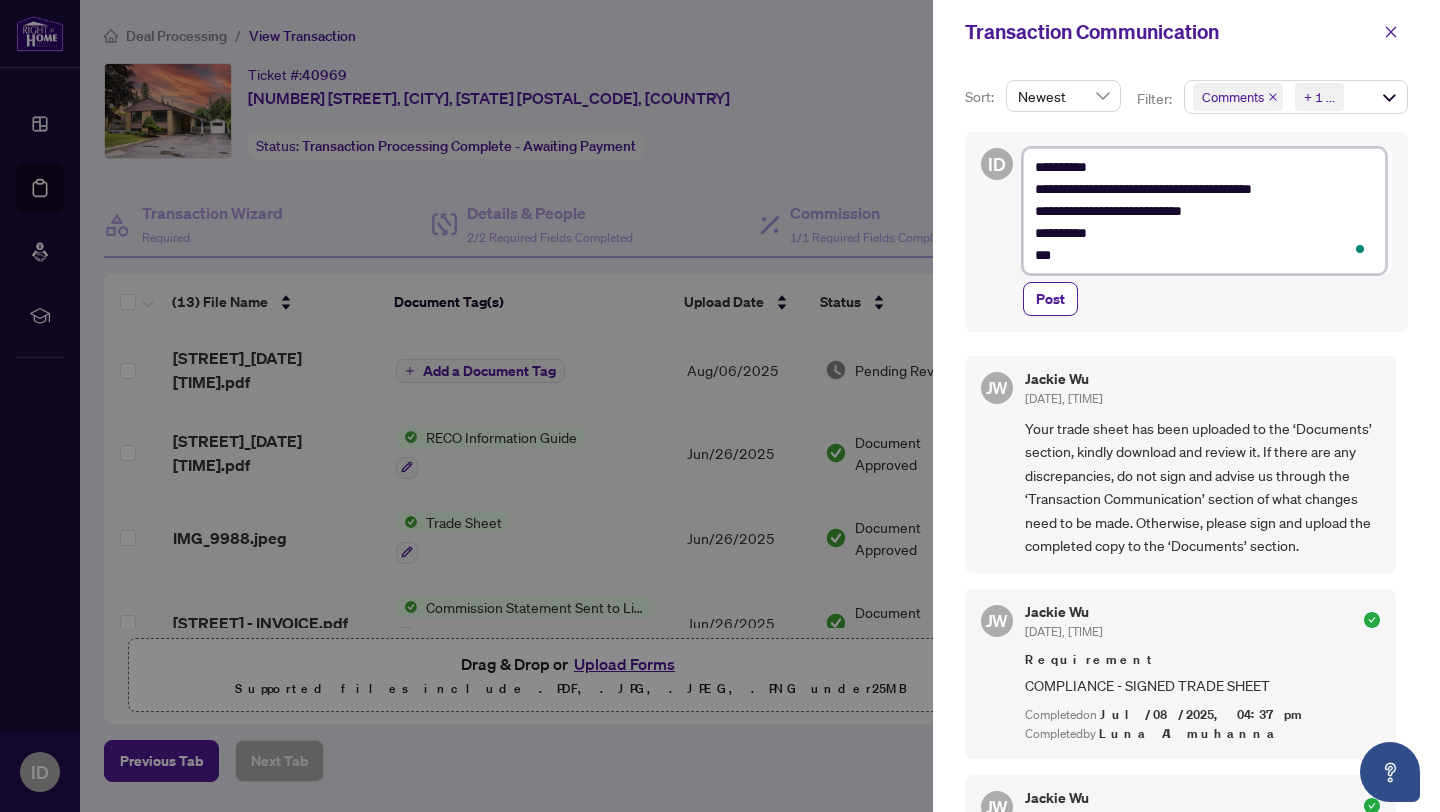 type on "**********" 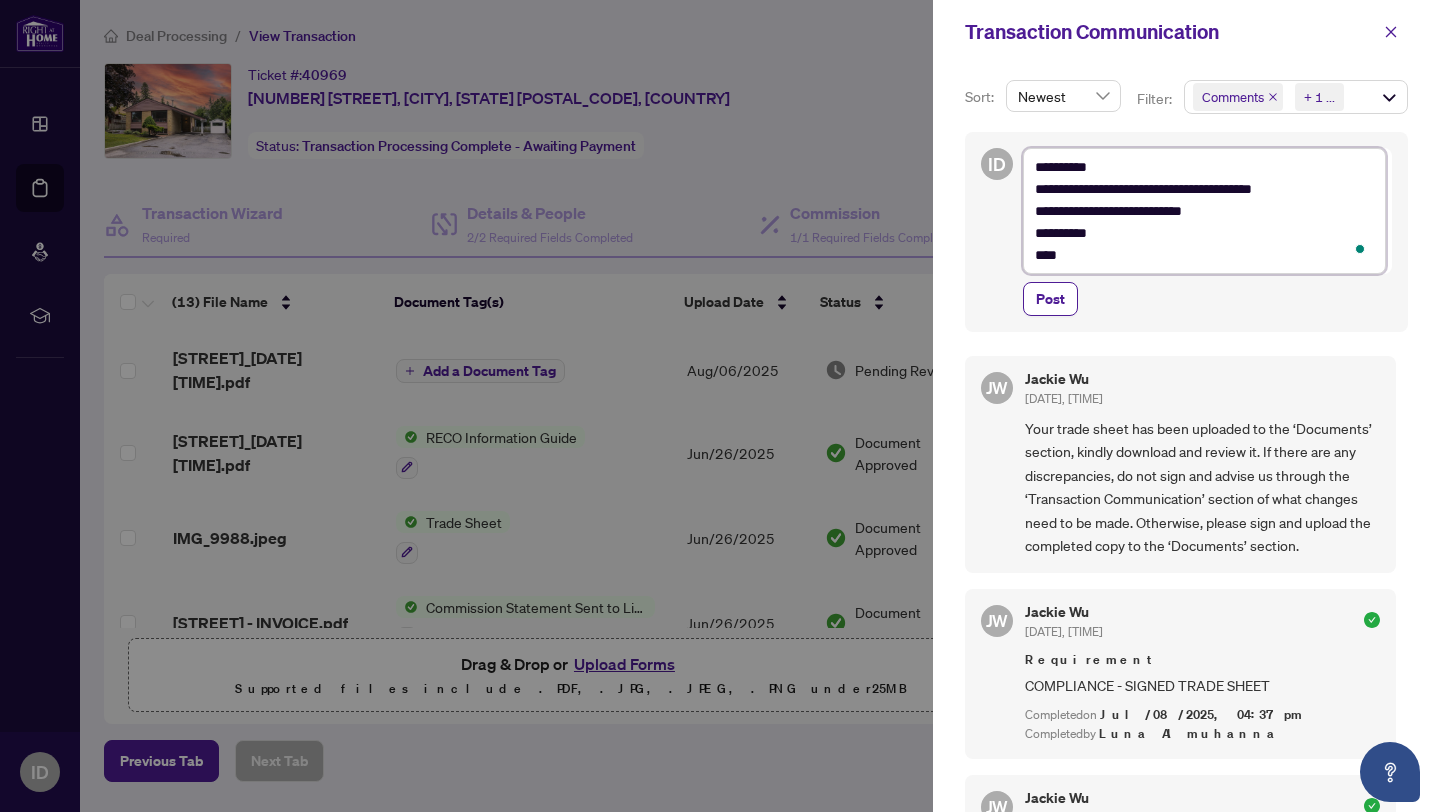 type on "**********" 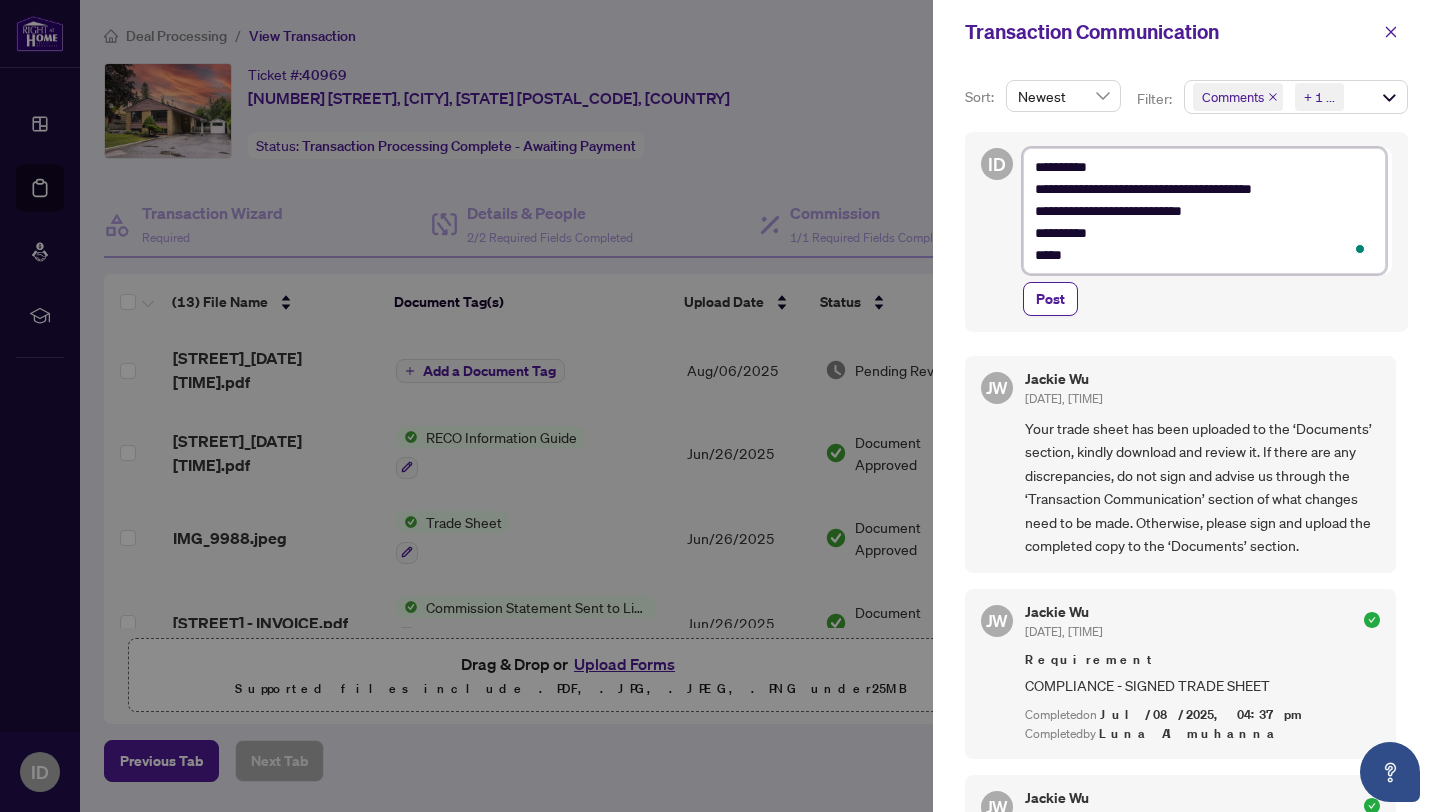 type on "**********" 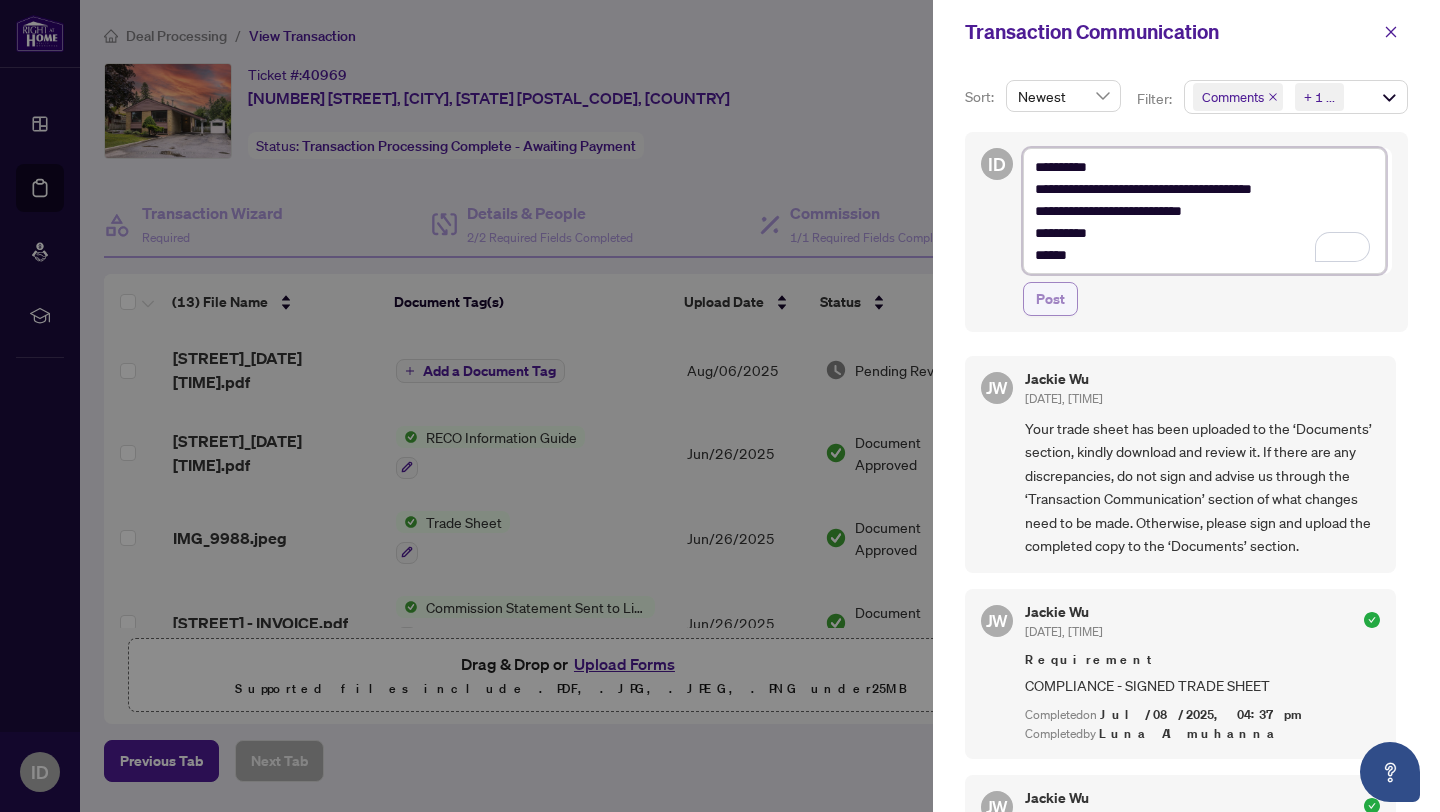 type on "**********" 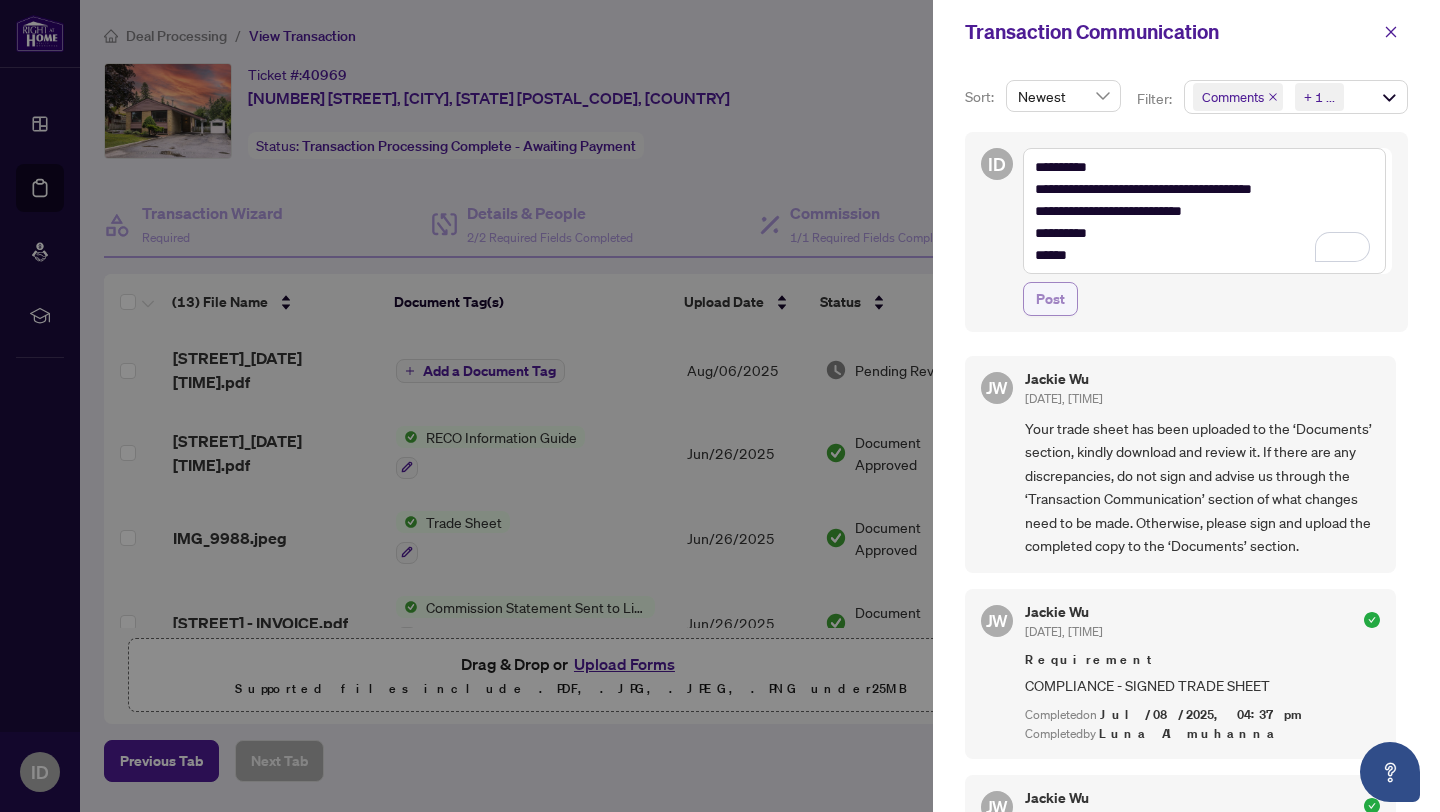click on "Post" at bounding box center [1050, 299] 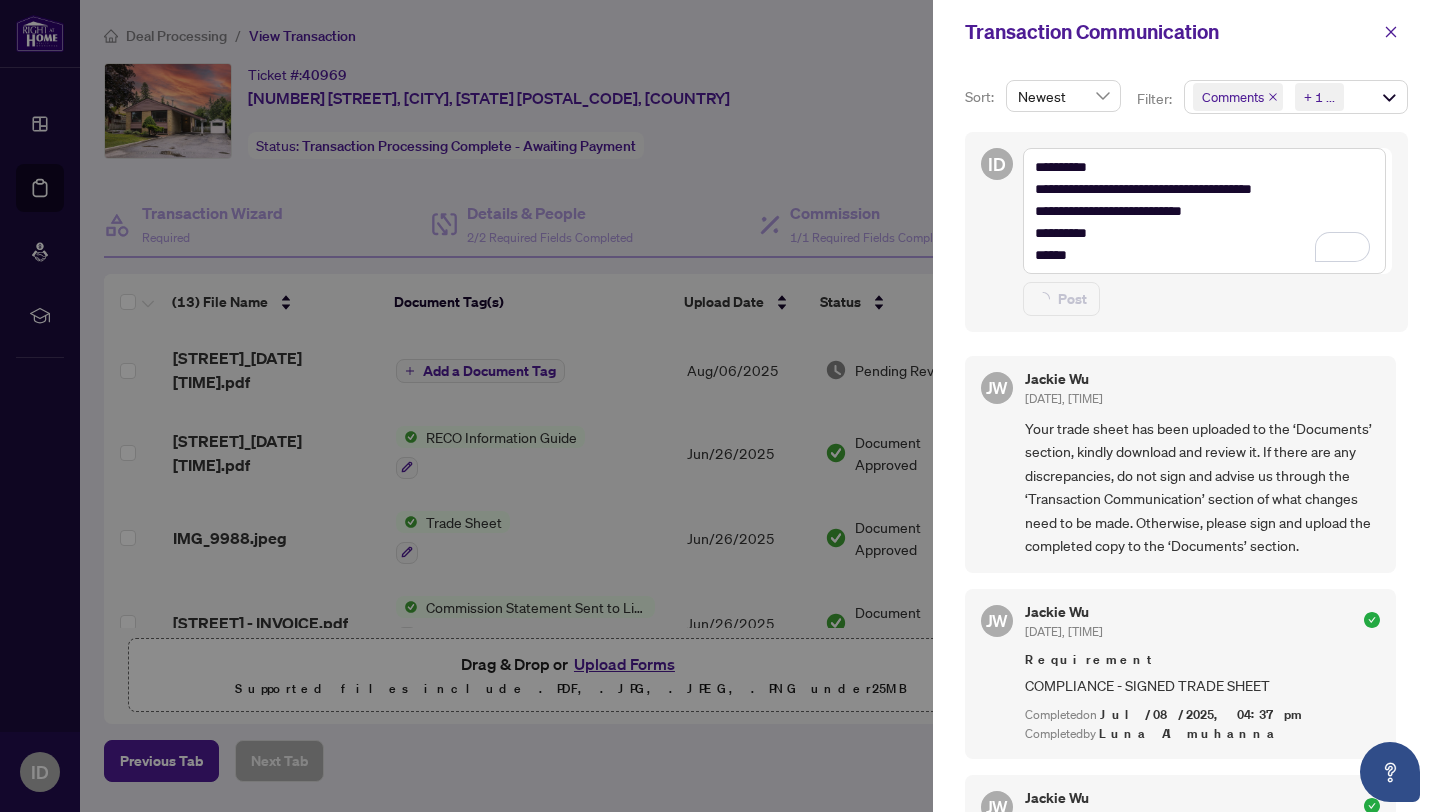 type 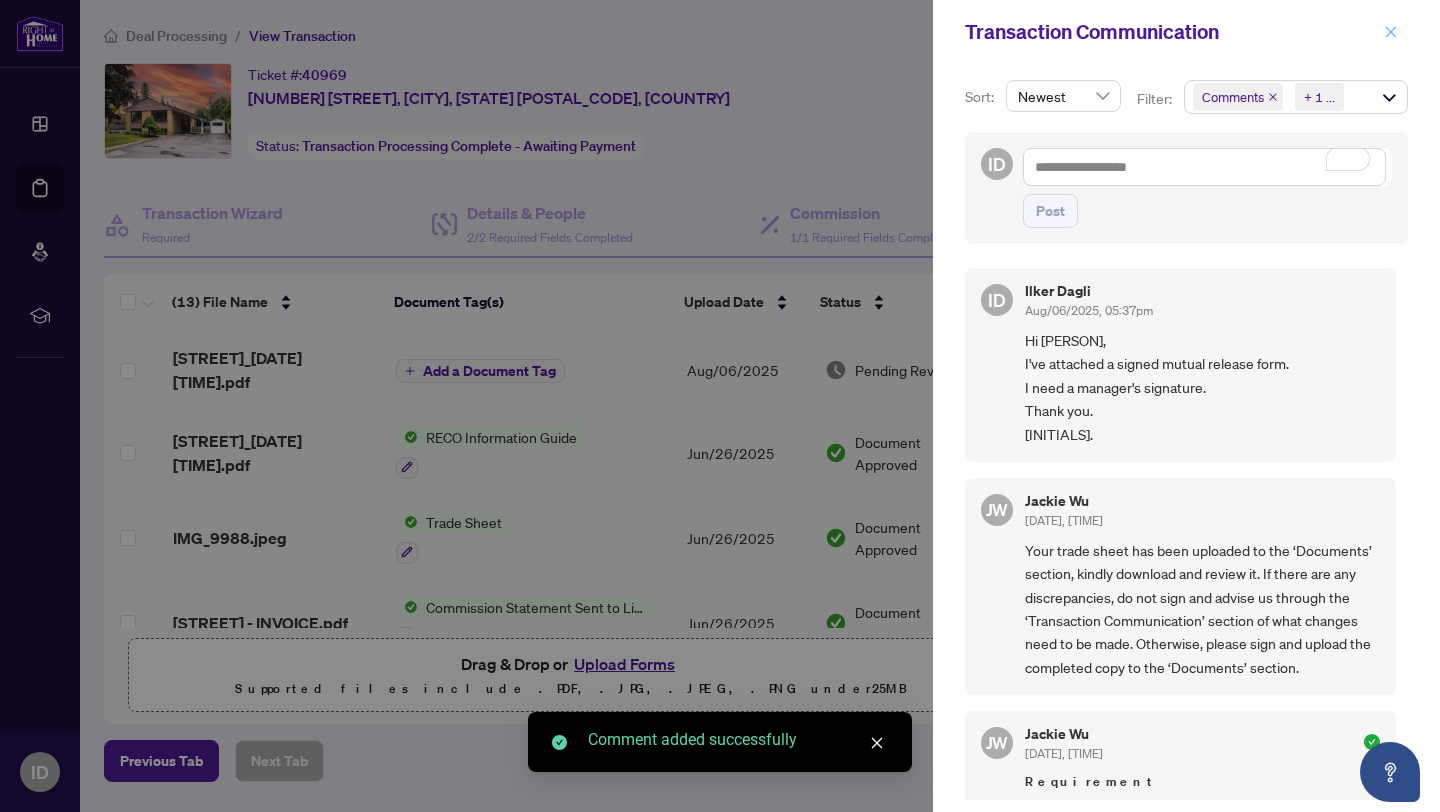 click 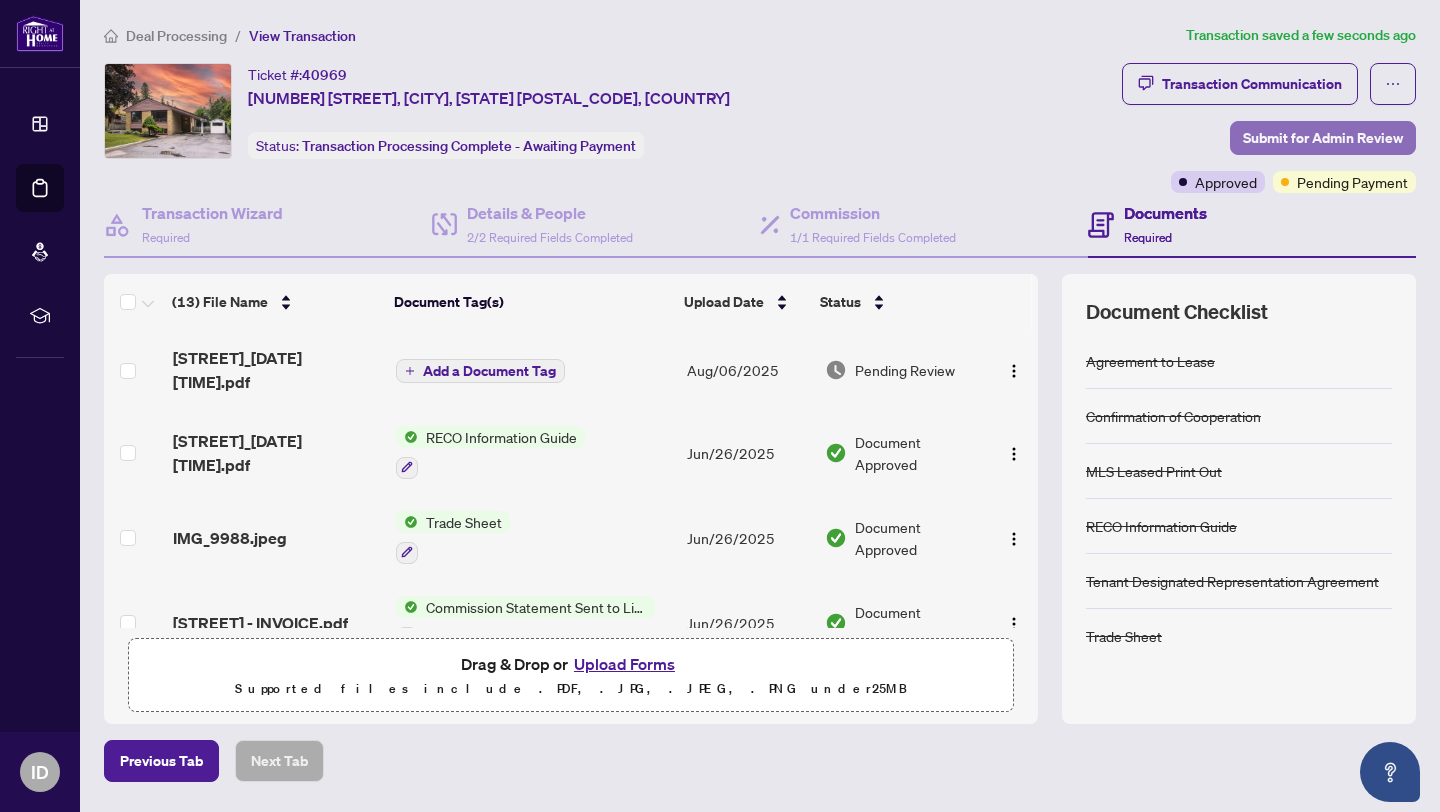 click on "Submit for Admin Review" at bounding box center [1323, 138] 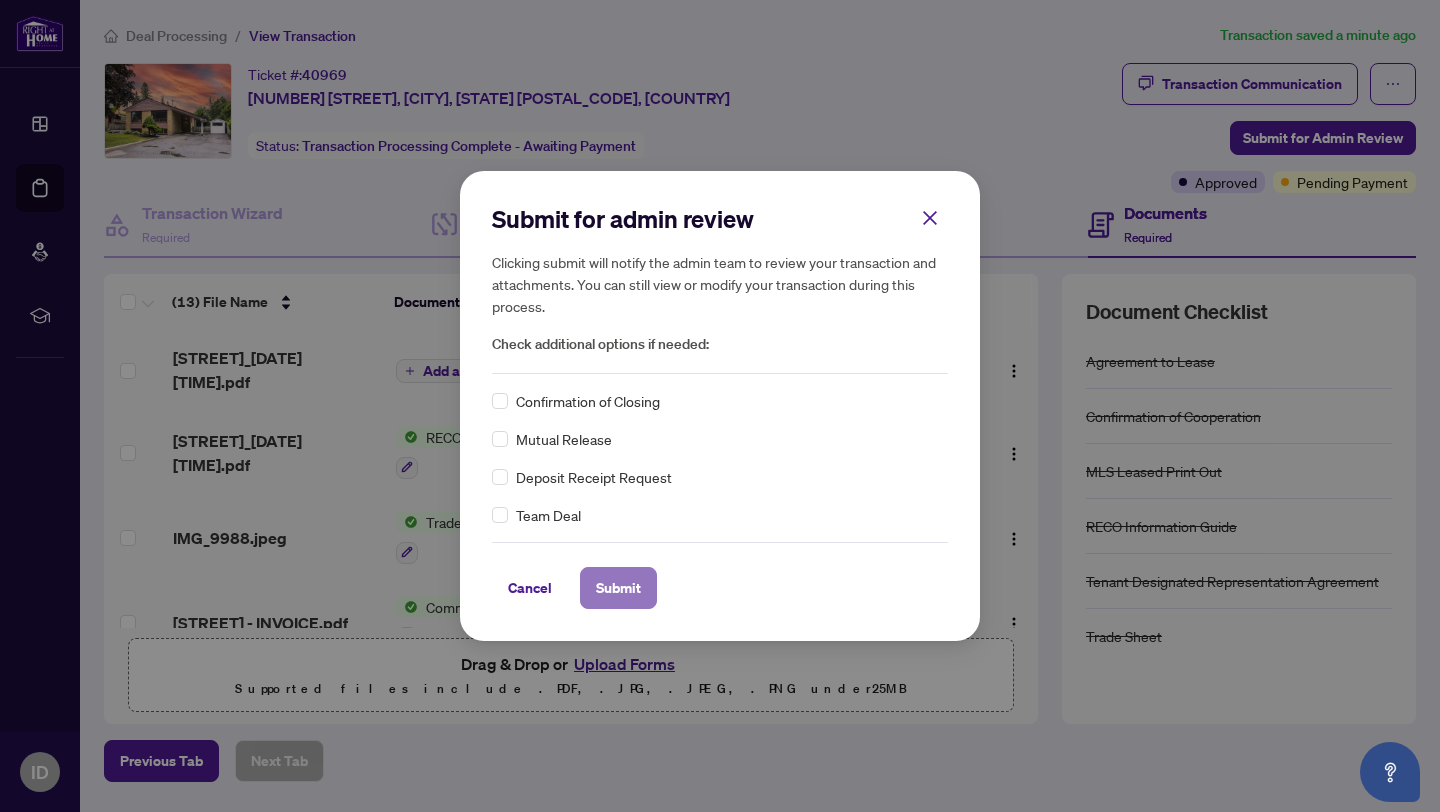click on "Submit" at bounding box center (618, 588) 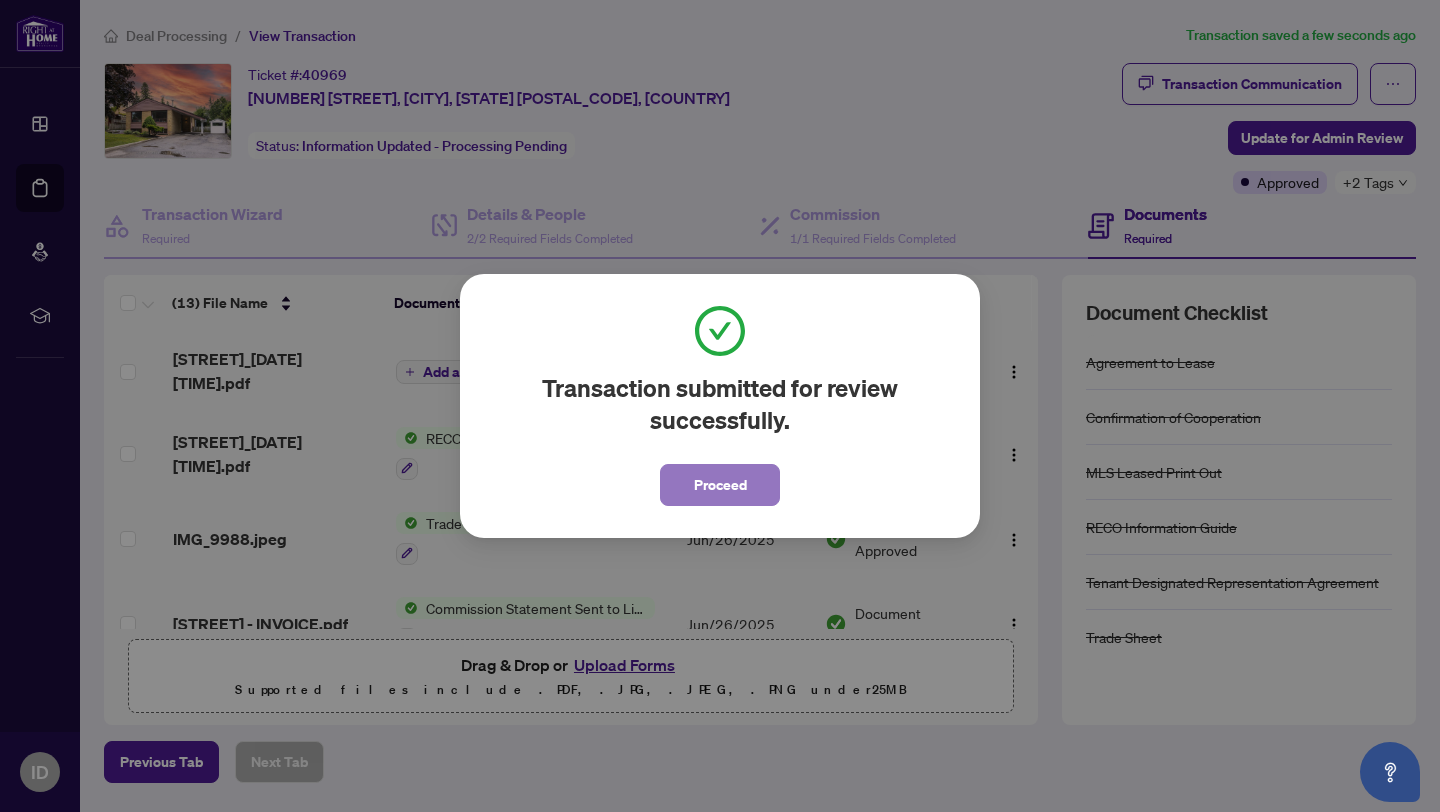 click on "Proceed" at bounding box center [720, 485] 